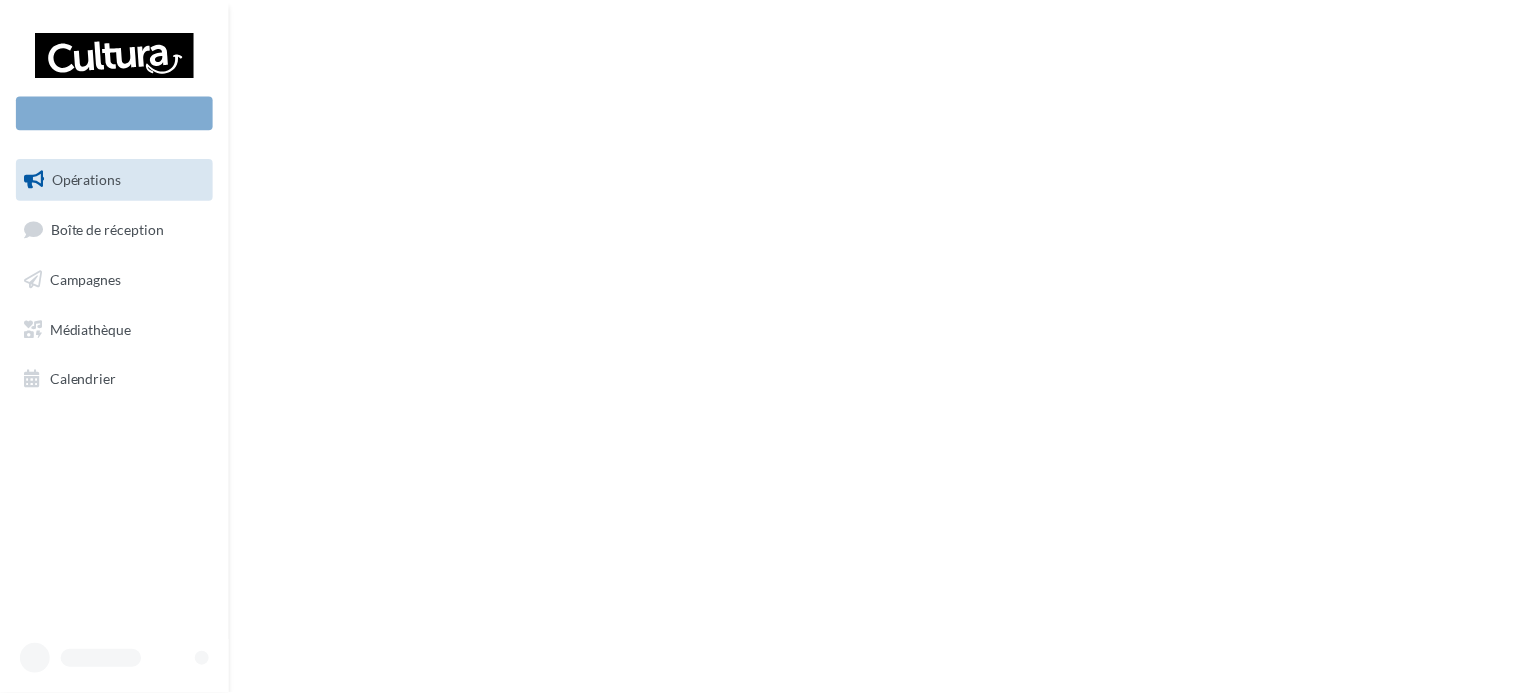 scroll, scrollTop: 0, scrollLeft: 0, axis: both 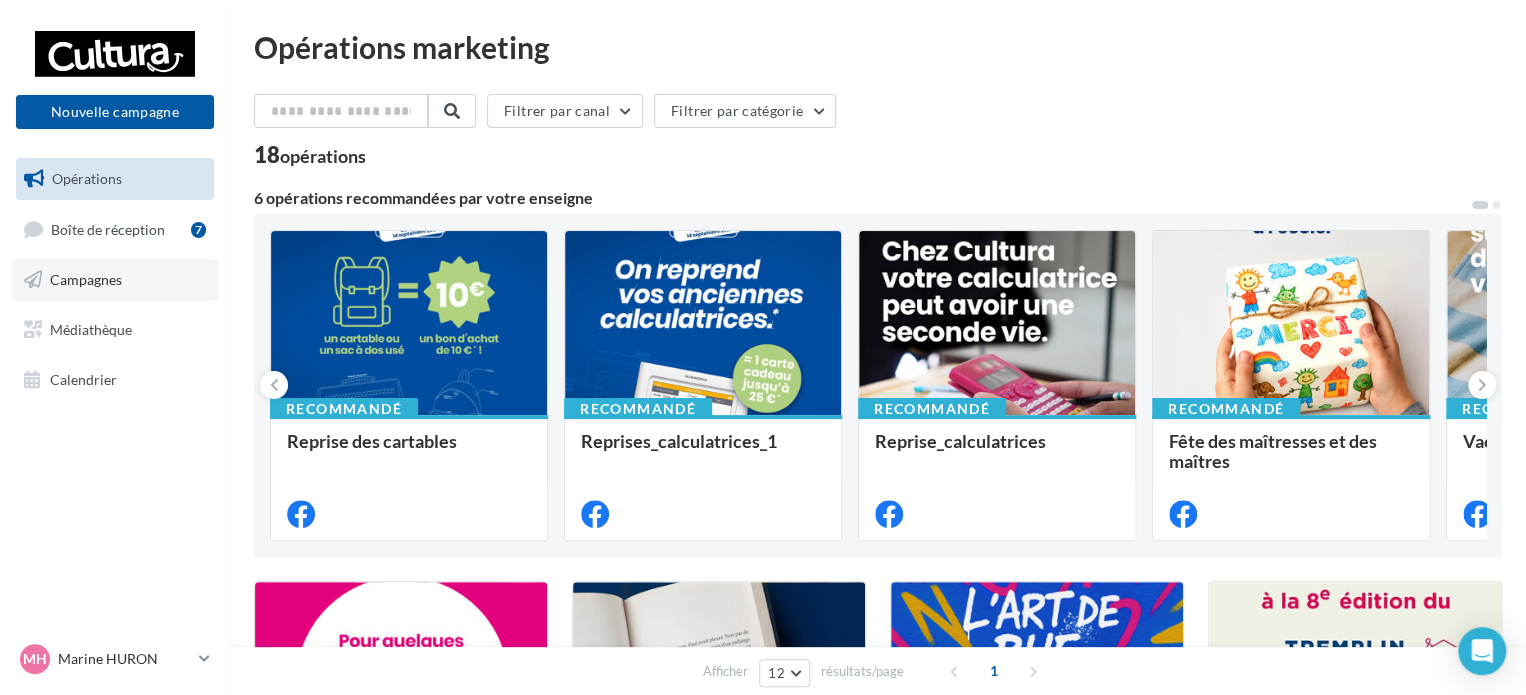click on "Campagnes" at bounding box center [86, 279] 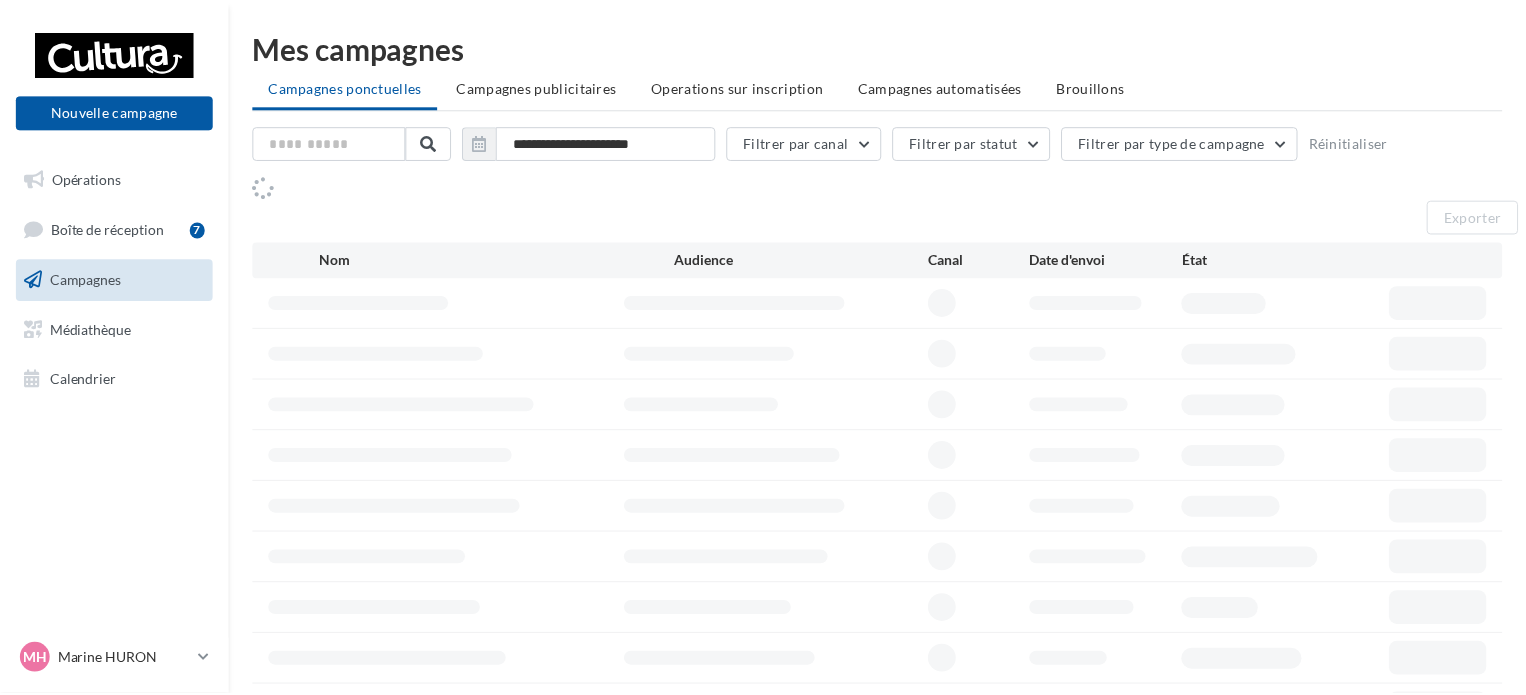 scroll, scrollTop: 0, scrollLeft: 0, axis: both 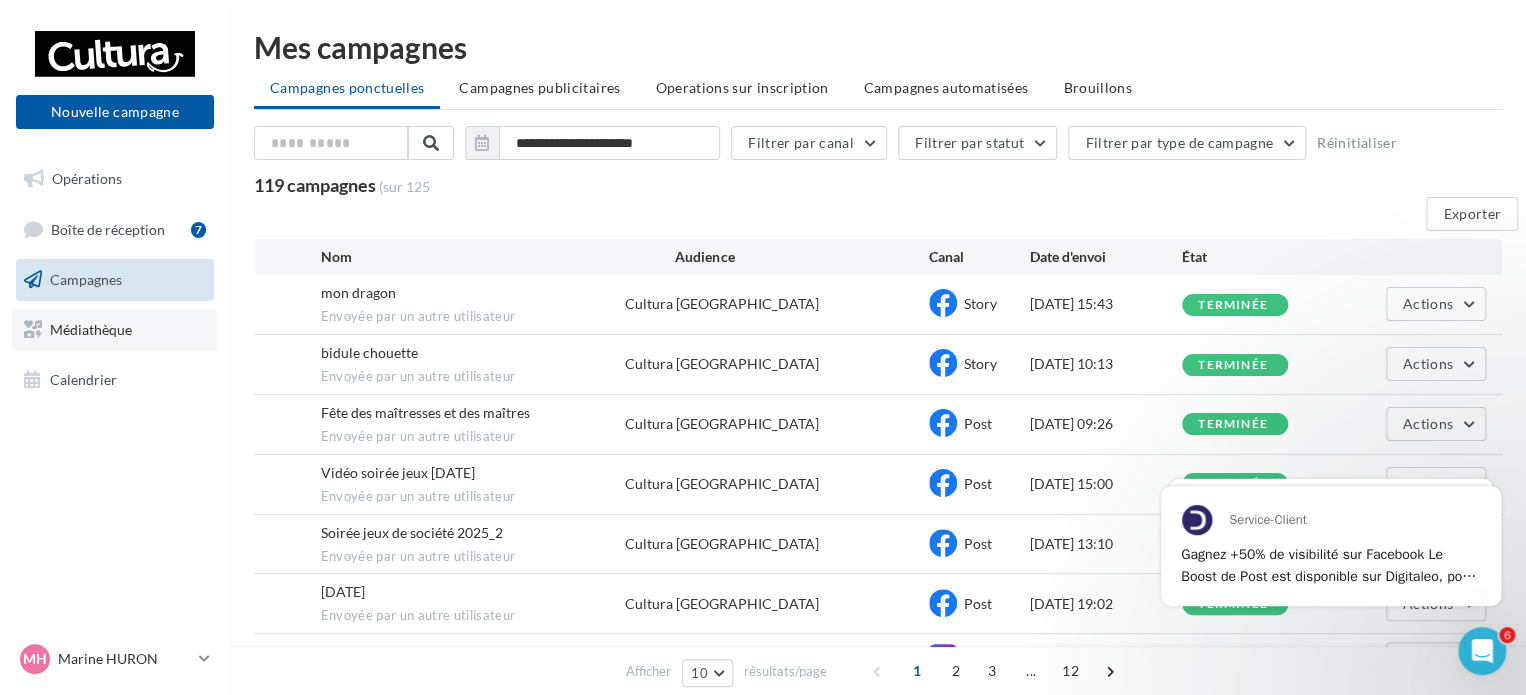 click on "Médiathèque" at bounding box center (91, 329) 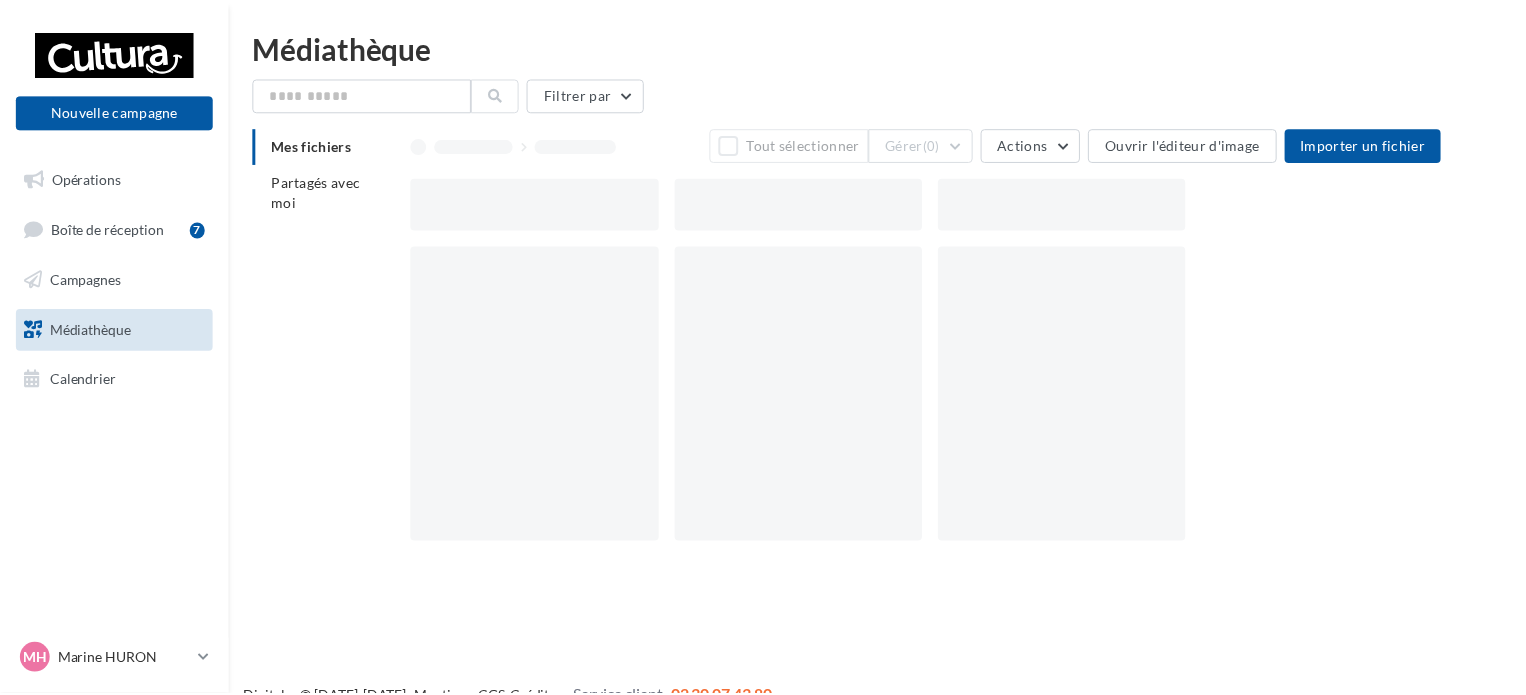 scroll, scrollTop: 0, scrollLeft: 0, axis: both 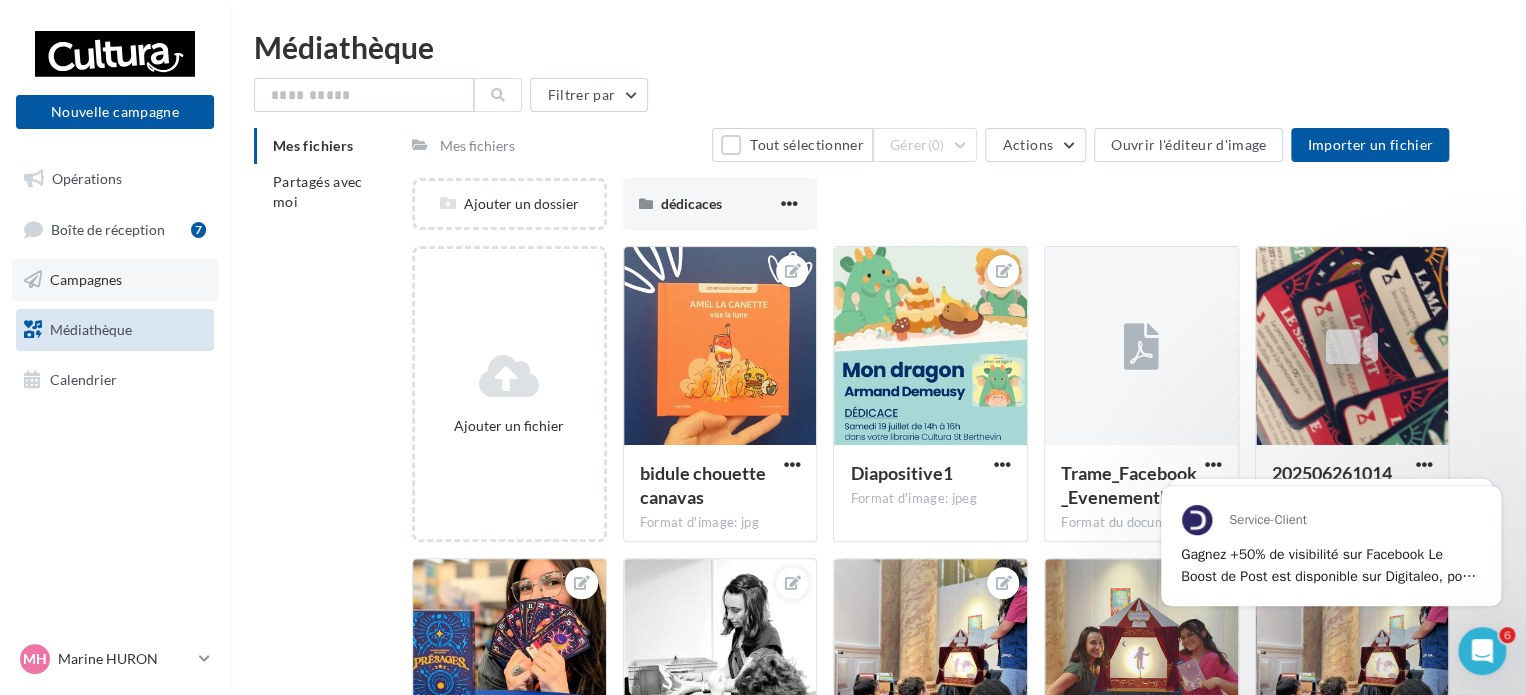 click on "Campagnes" at bounding box center (86, 279) 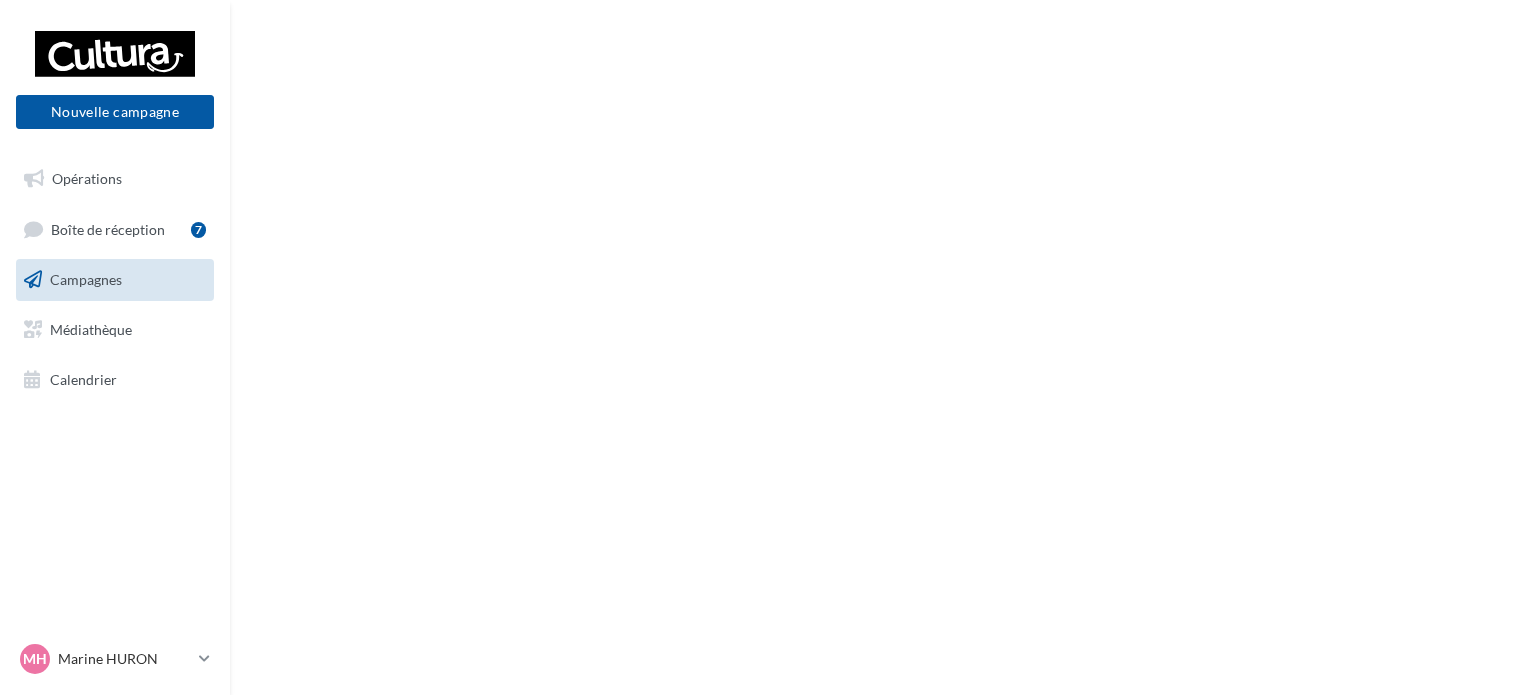 scroll, scrollTop: 0, scrollLeft: 0, axis: both 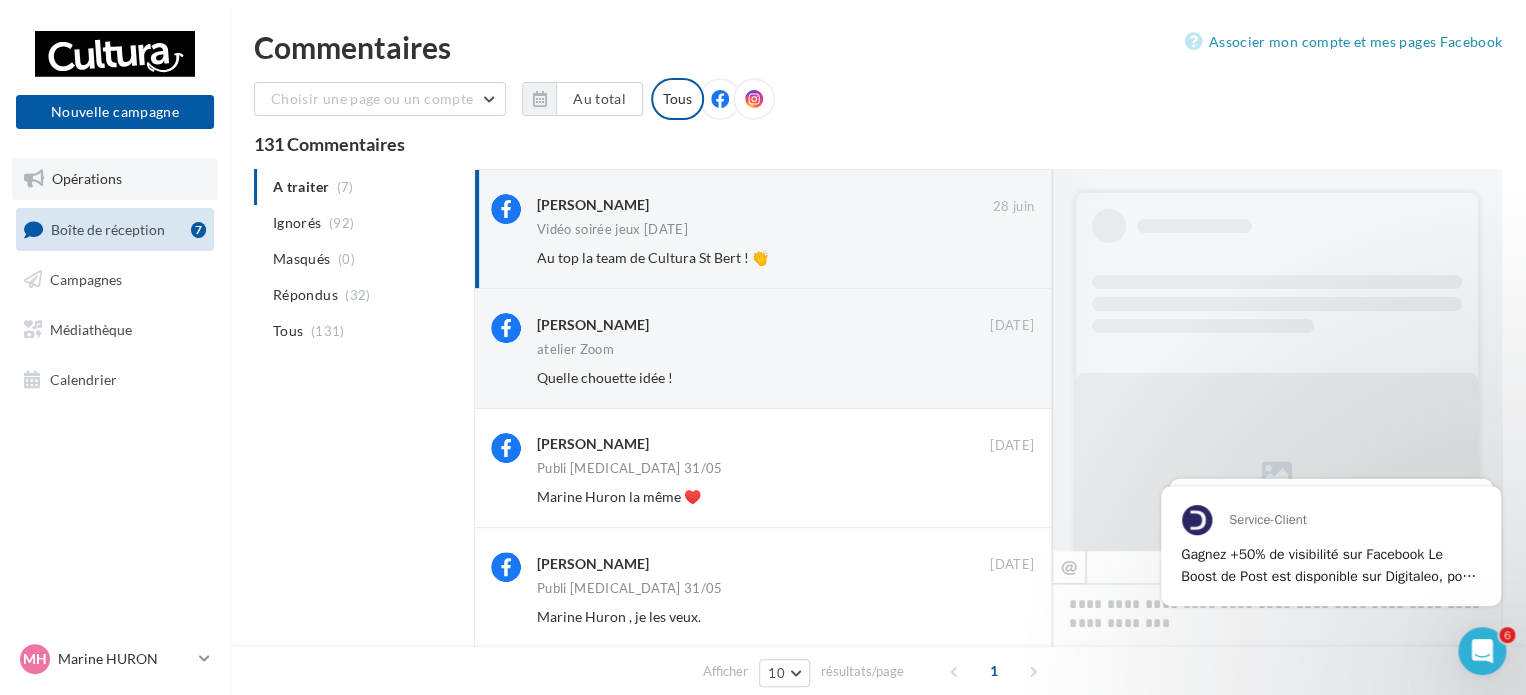 click on "Opérations" at bounding box center (115, 179) 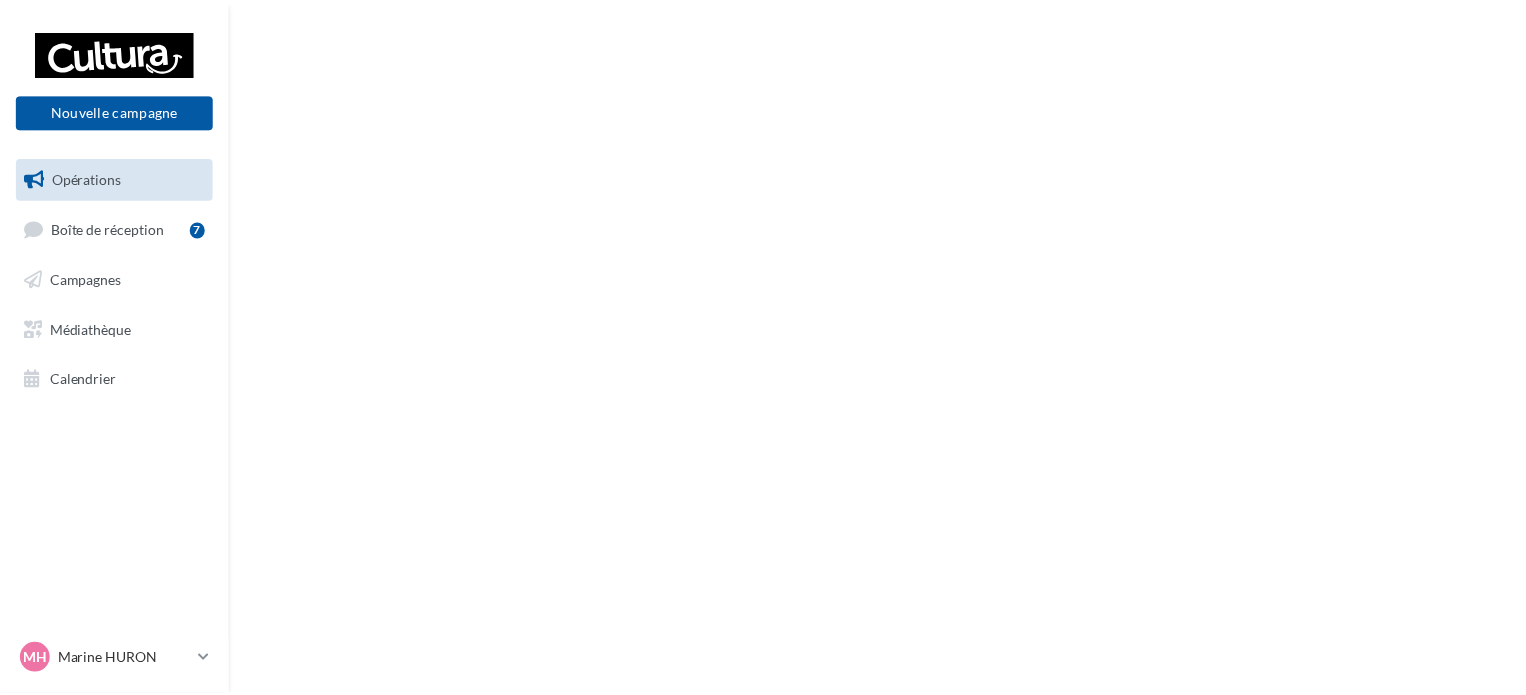 scroll, scrollTop: 0, scrollLeft: 0, axis: both 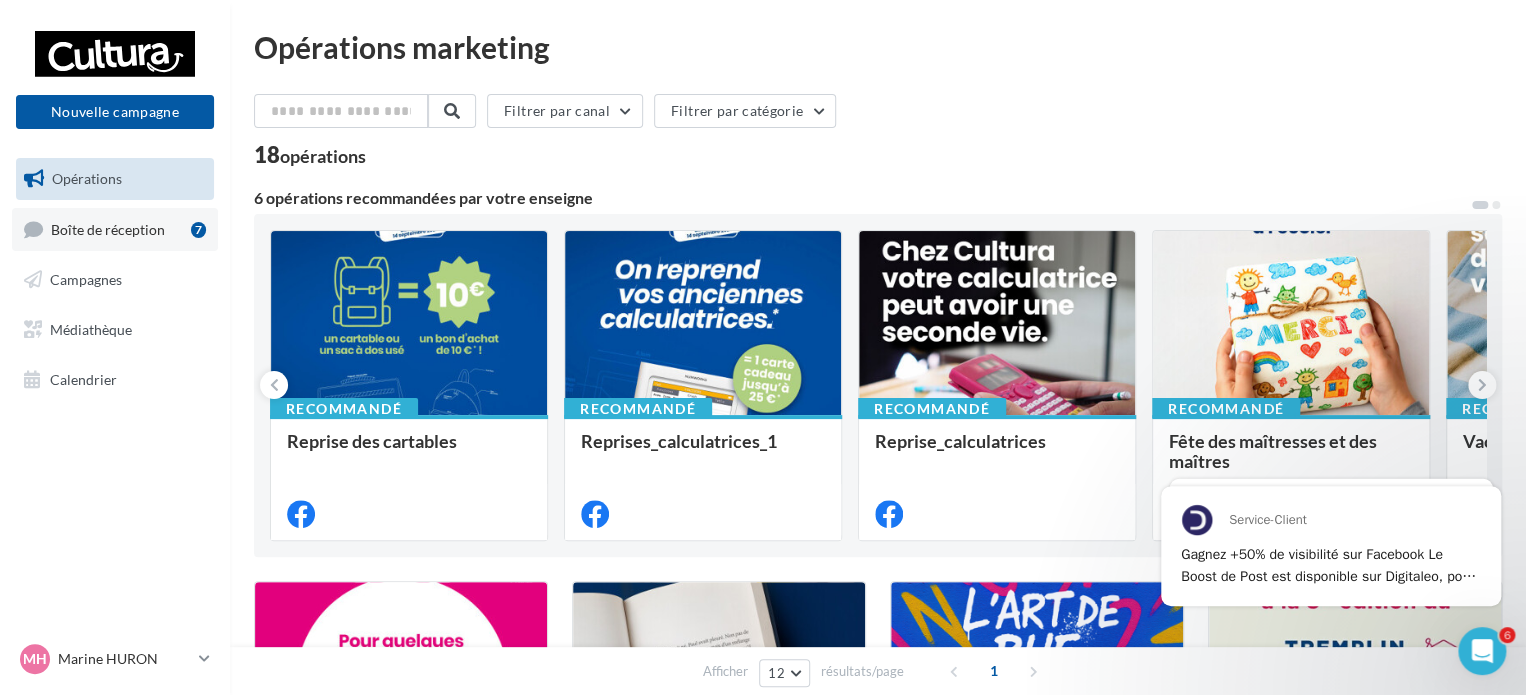click on "Boîte de réception
7" at bounding box center (115, 229) 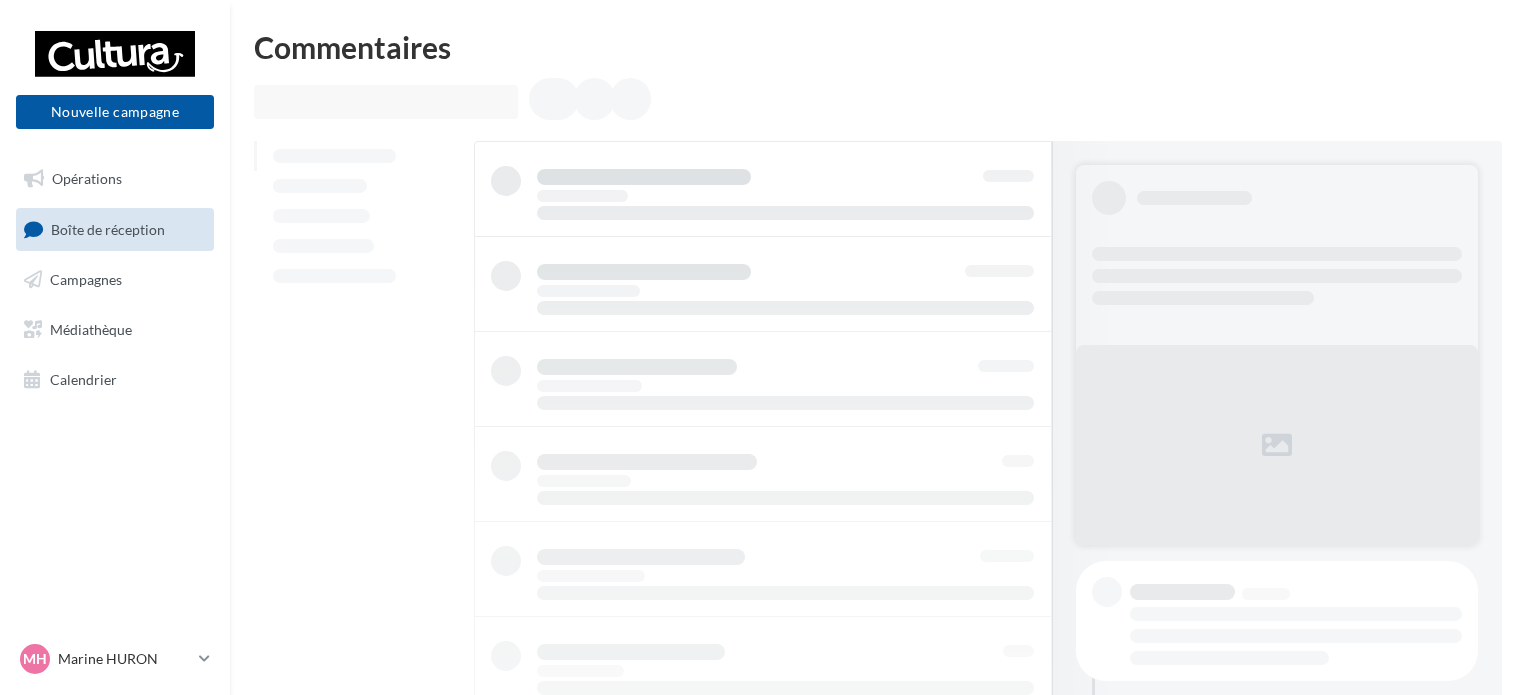 scroll, scrollTop: 0, scrollLeft: 0, axis: both 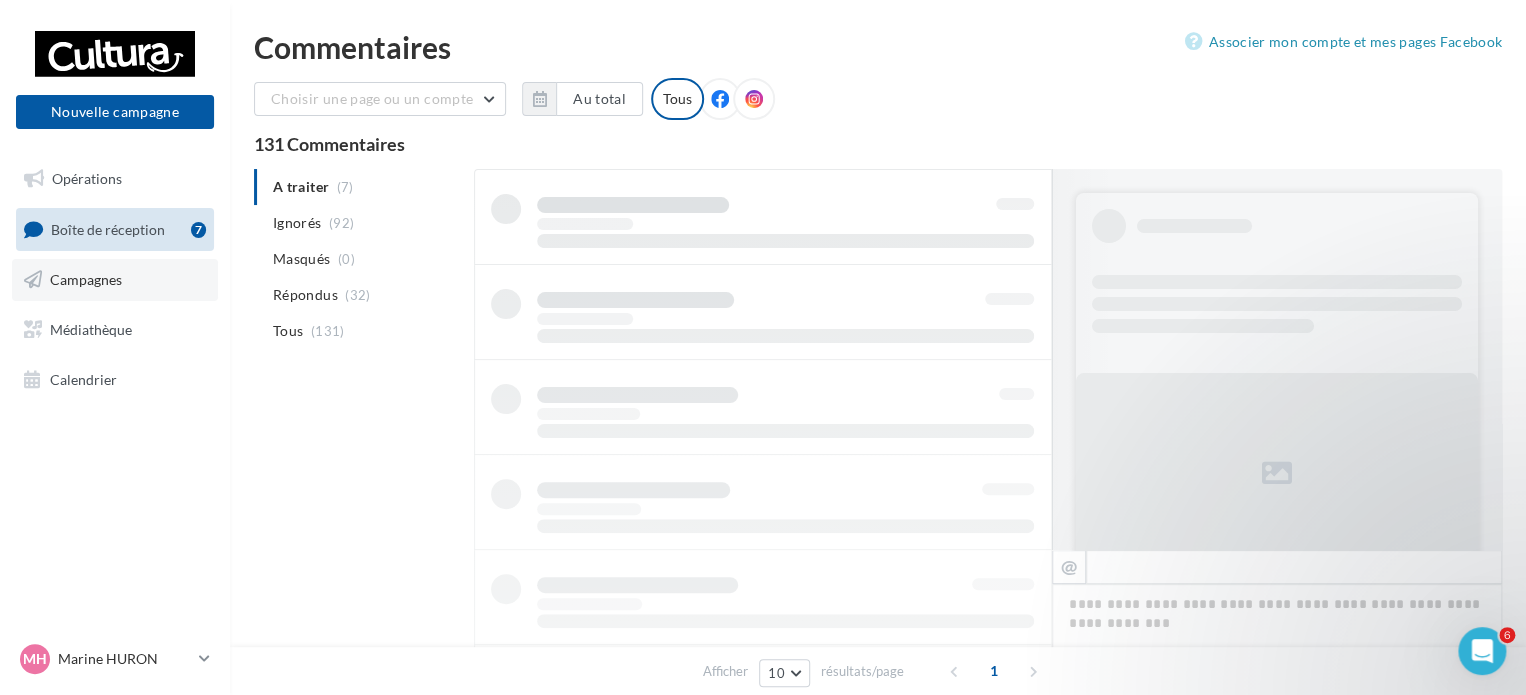 click on "Campagnes" at bounding box center [115, 280] 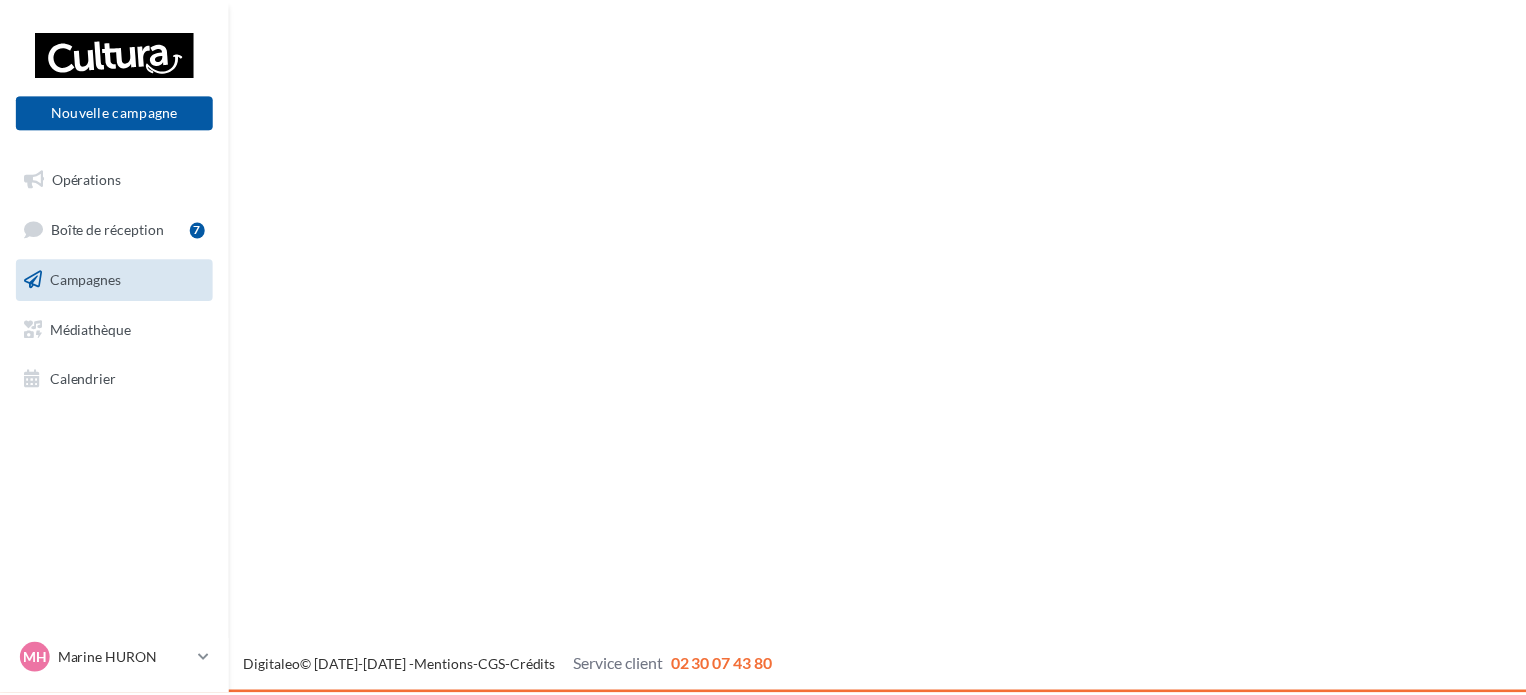 scroll, scrollTop: 0, scrollLeft: 0, axis: both 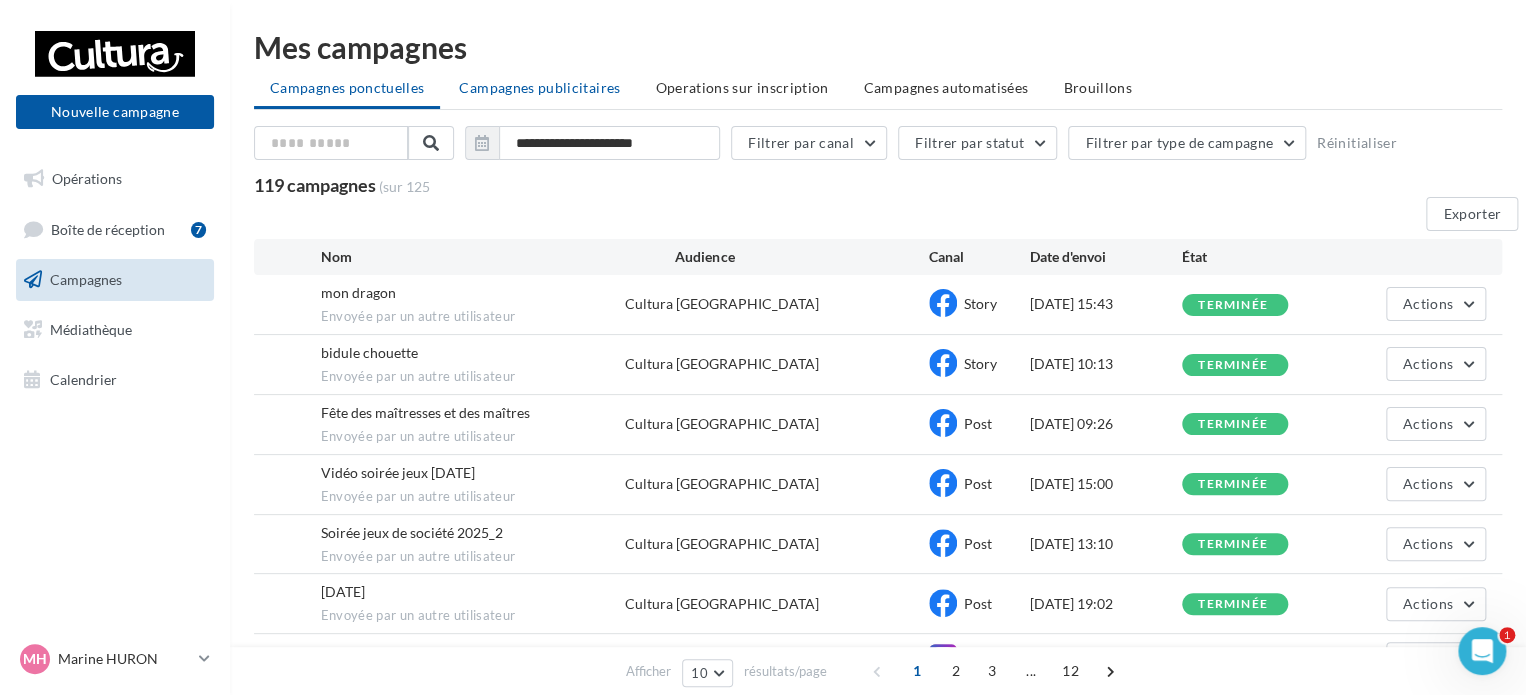 click on "Campagnes publicitaires" at bounding box center (539, 87) 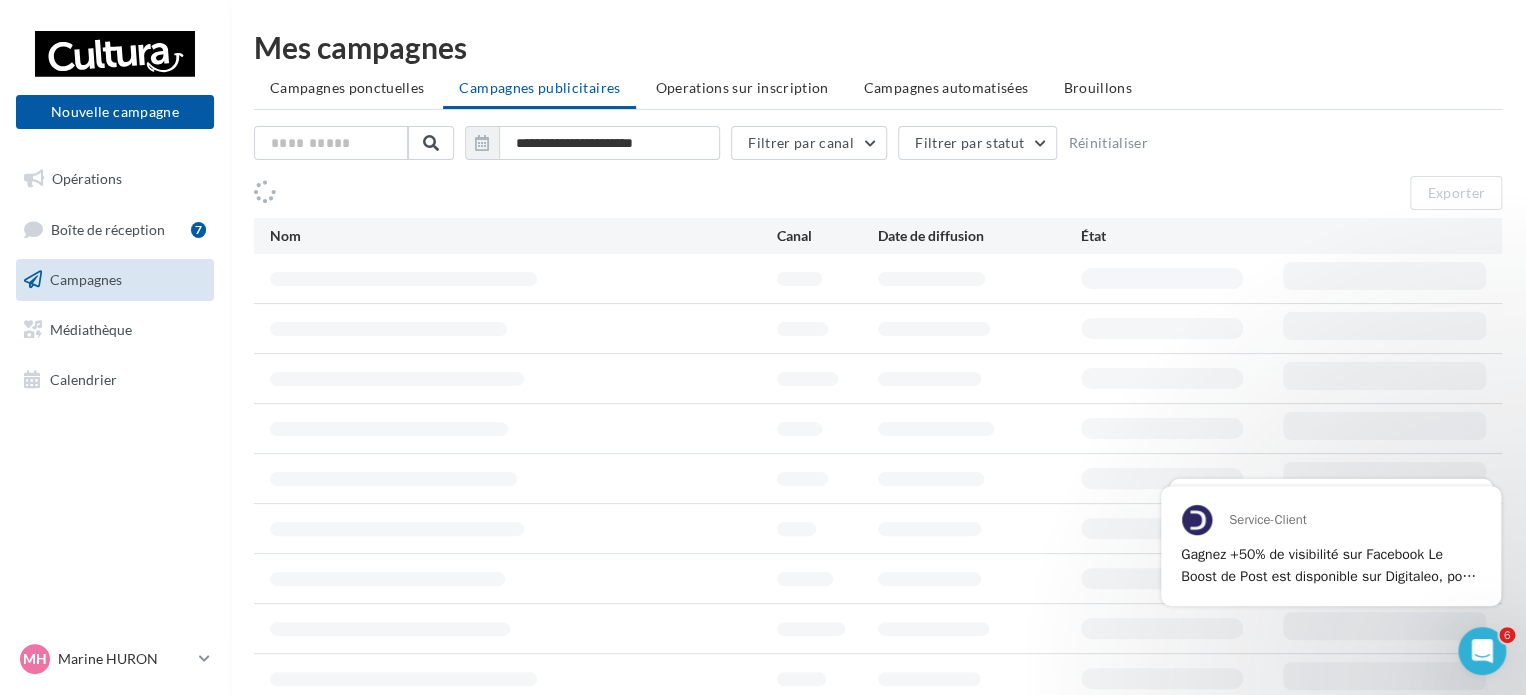 scroll, scrollTop: 0, scrollLeft: 0, axis: both 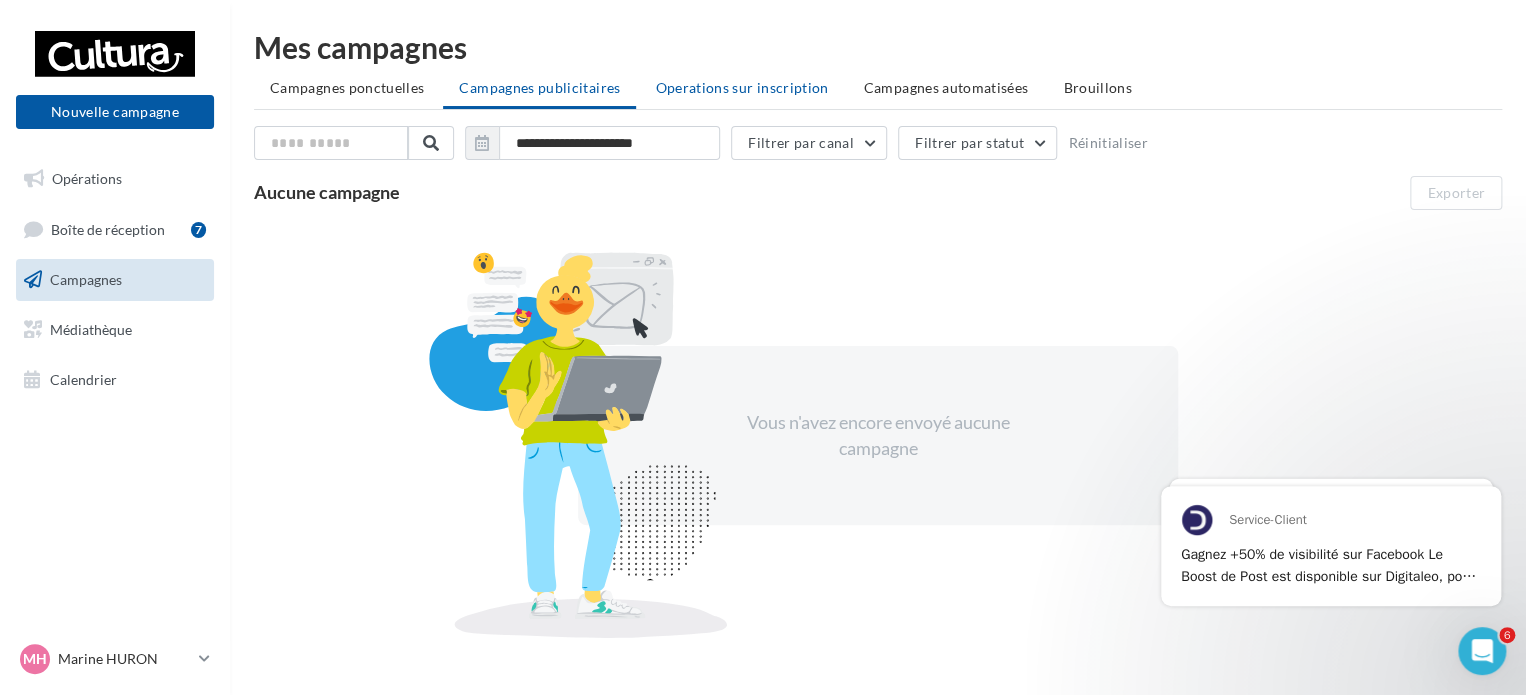 click on "Operations sur inscription" at bounding box center [741, 87] 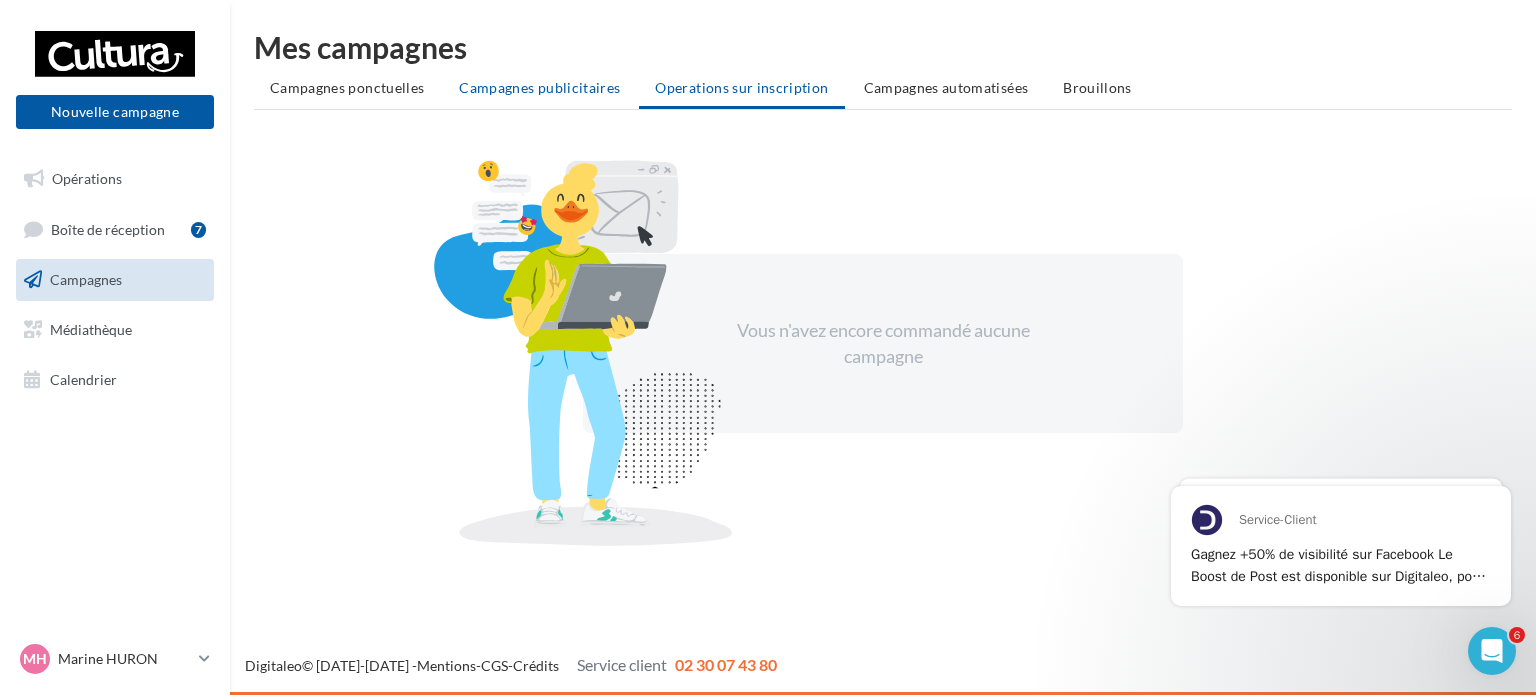 click on "Campagnes publicitaires" at bounding box center (539, 87) 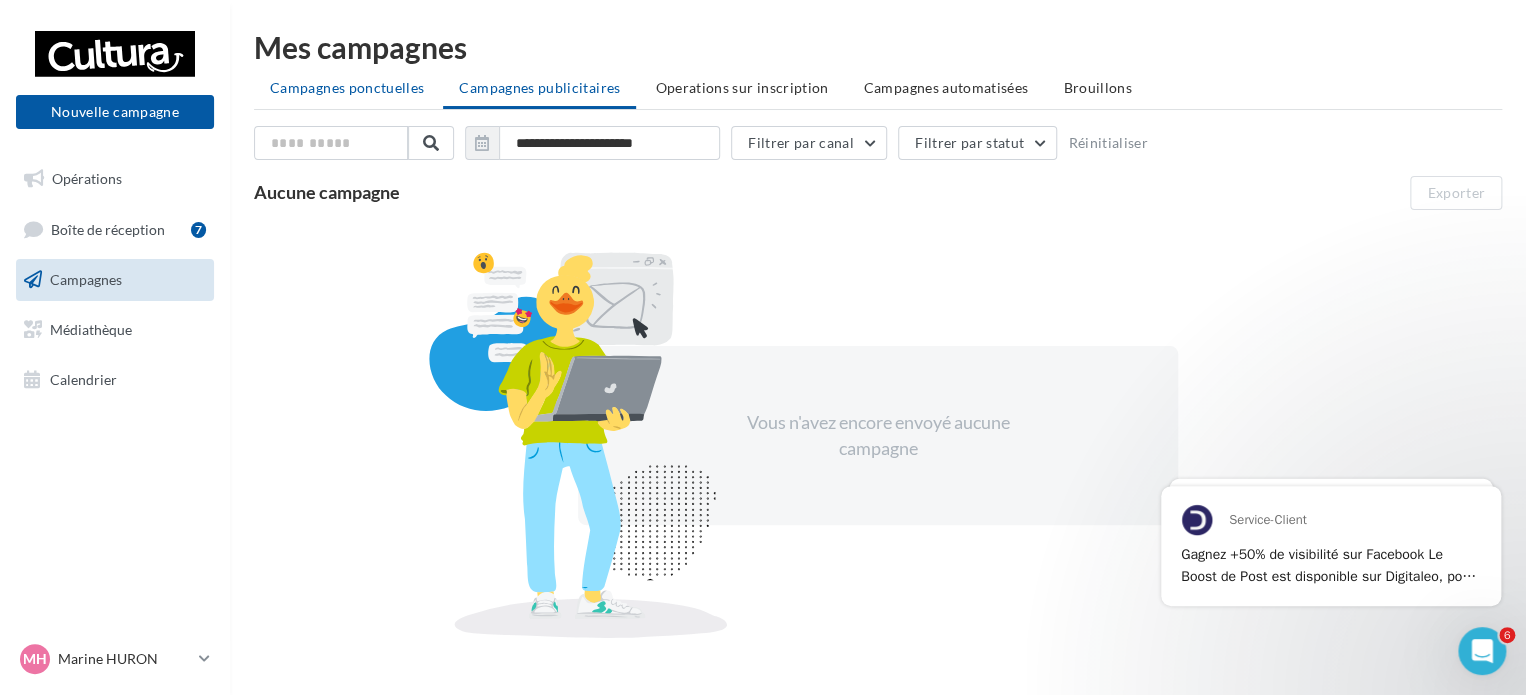 click on "Campagnes ponctuelles" at bounding box center (347, 87) 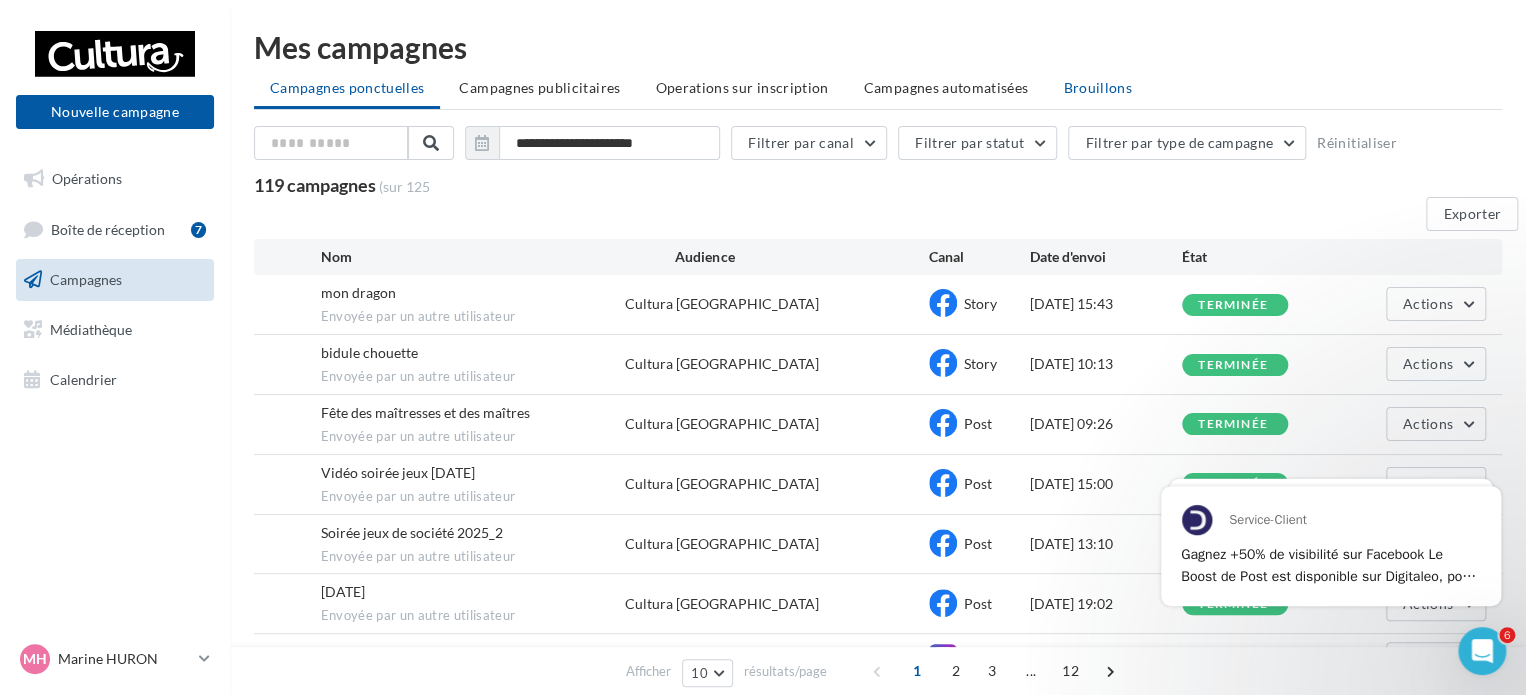click on "Brouillons" at bounding box center (1097, 87) 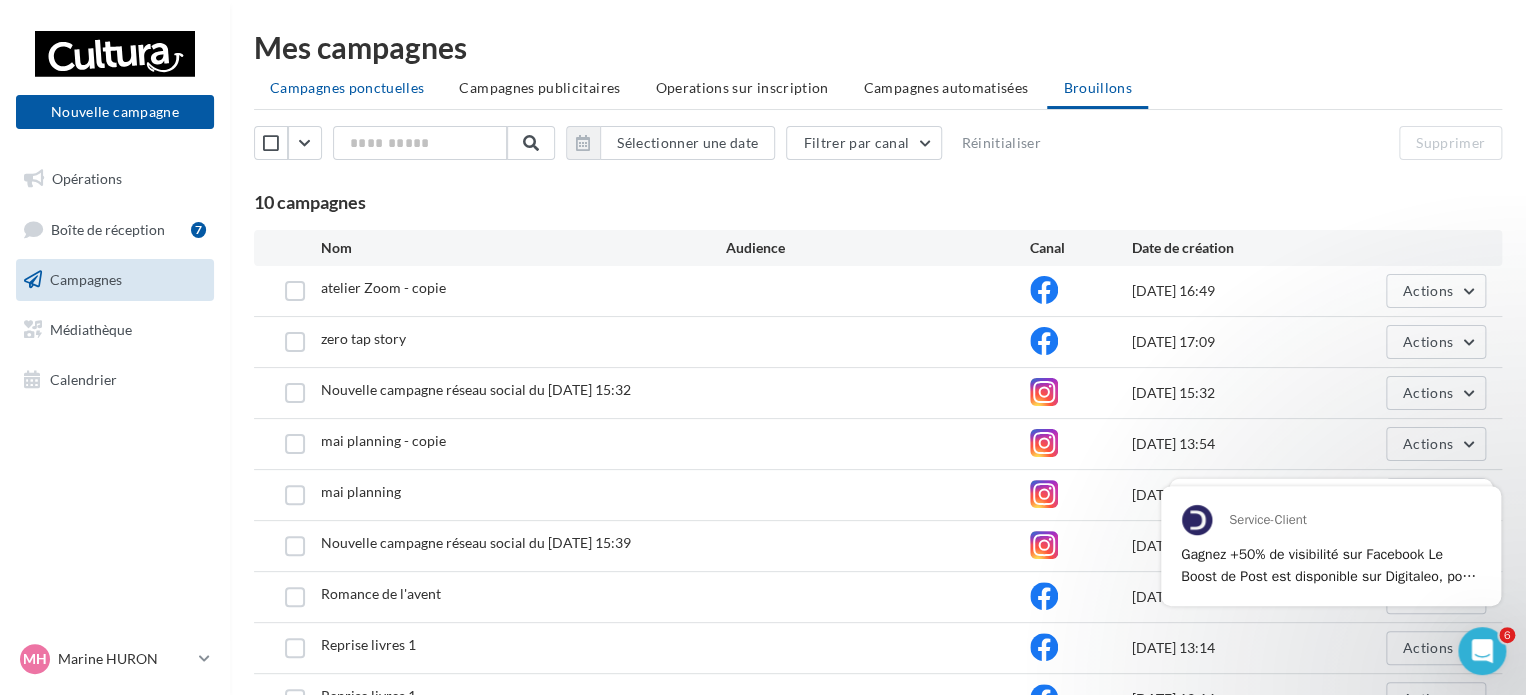 click on "Campagnes ponctuelles" at bounding box center [347, 87] 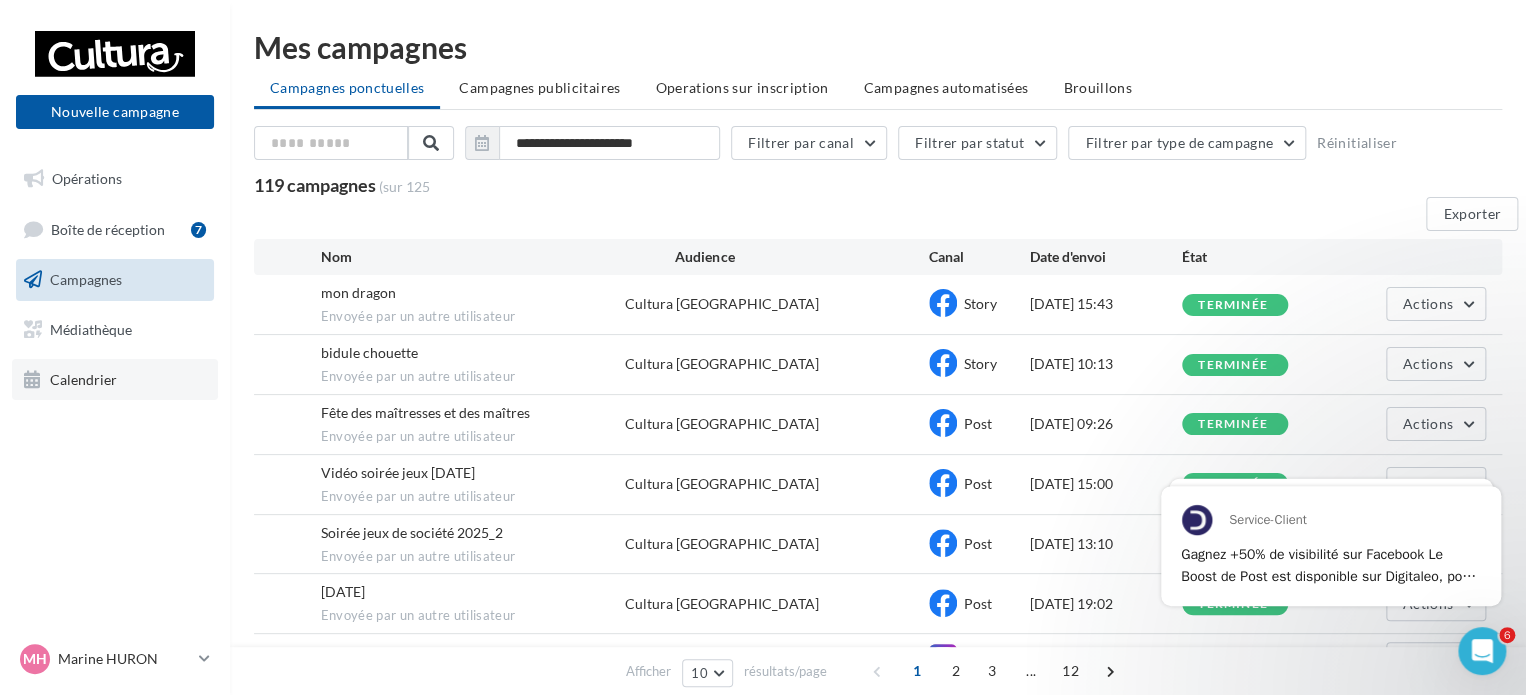 click on "Calendrier" at bounding box center [115, 380] 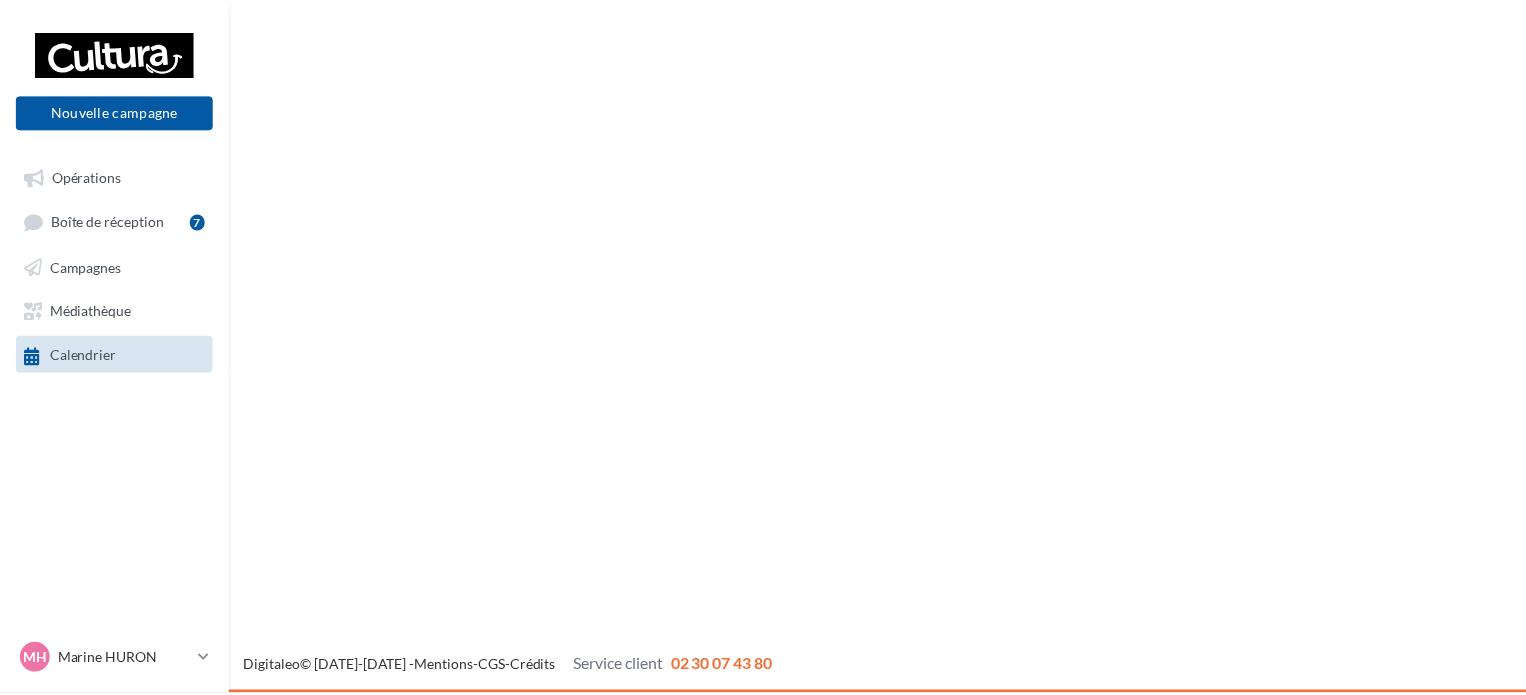 scroll, scrollTop: 0, scrollLeft: 0, axis: both 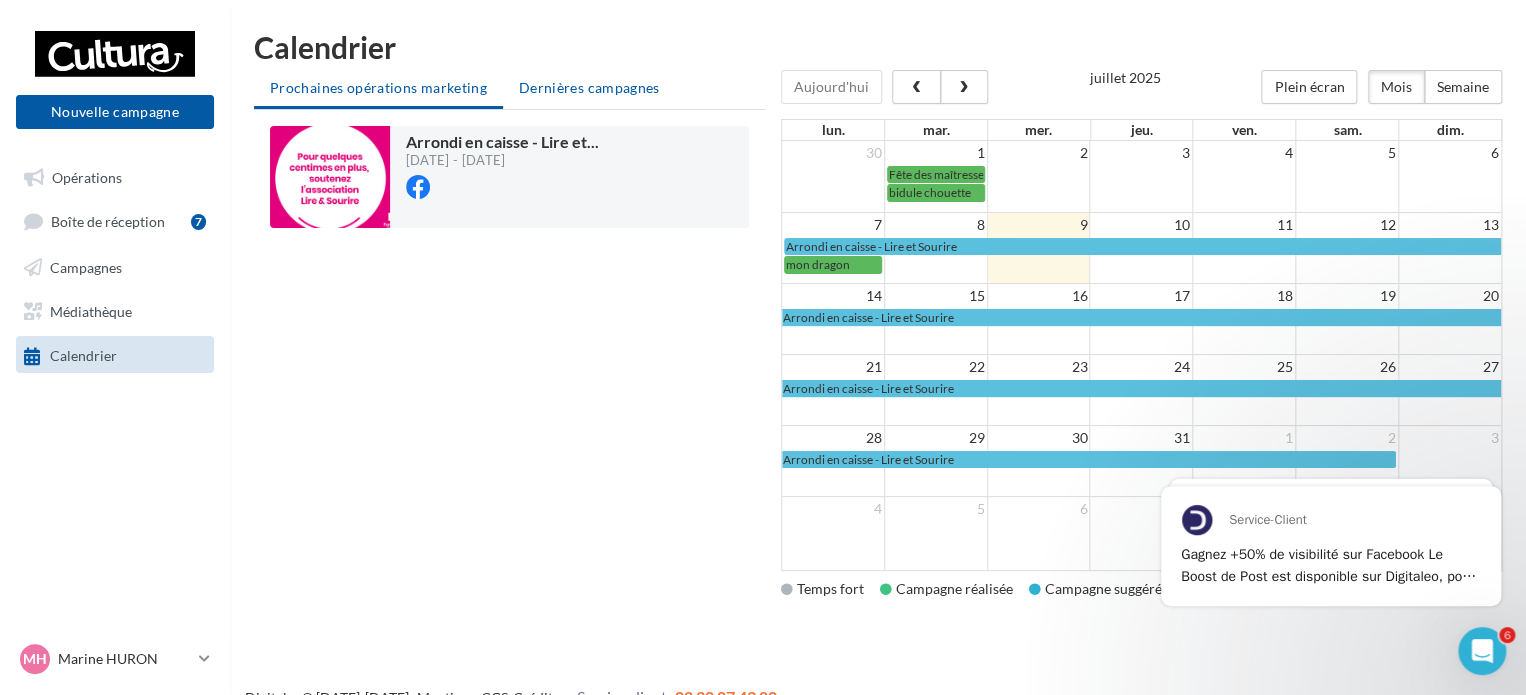 click on "Dernières campagnes" at bounding box center (589, 87) 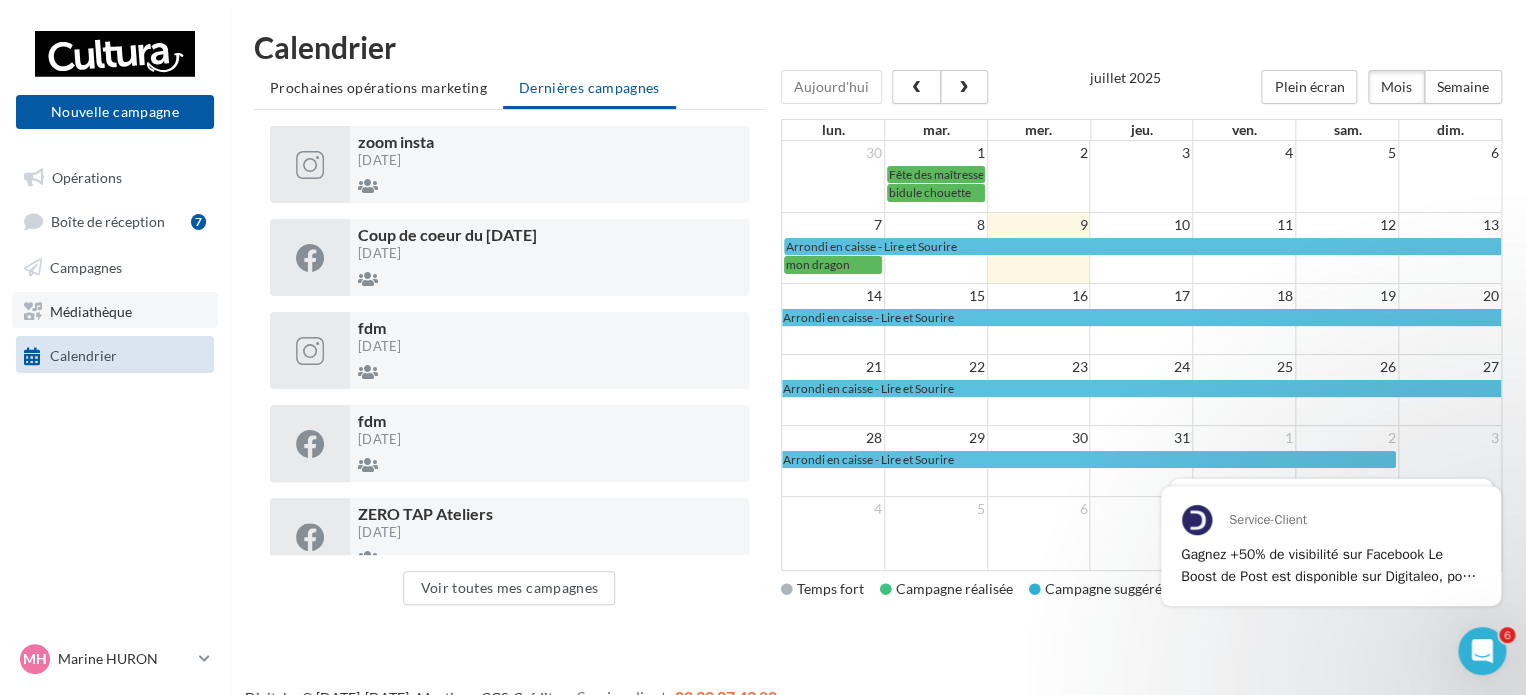 click on "Médiathèque" at bounding box center [91, 310] 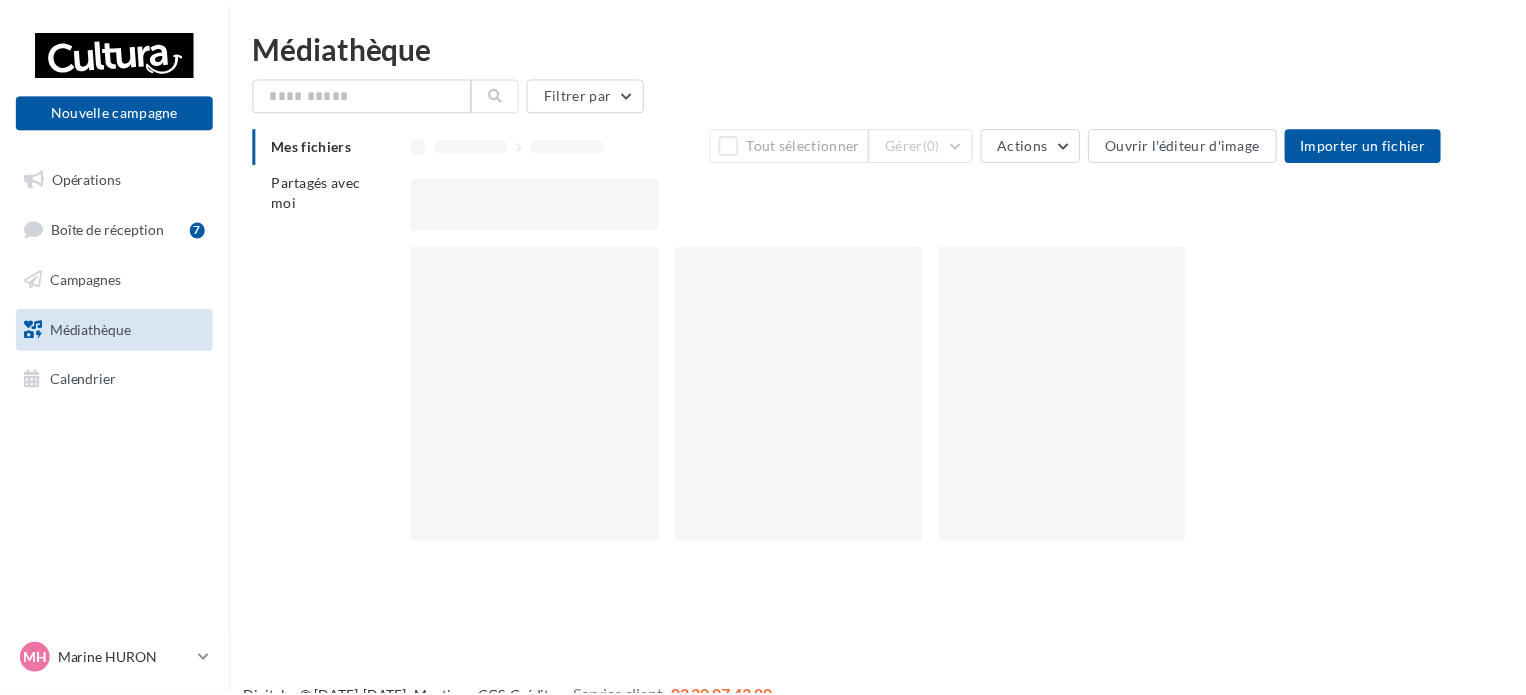 scroll, scrollTop: 0, scrollLeft: 0, axis: both 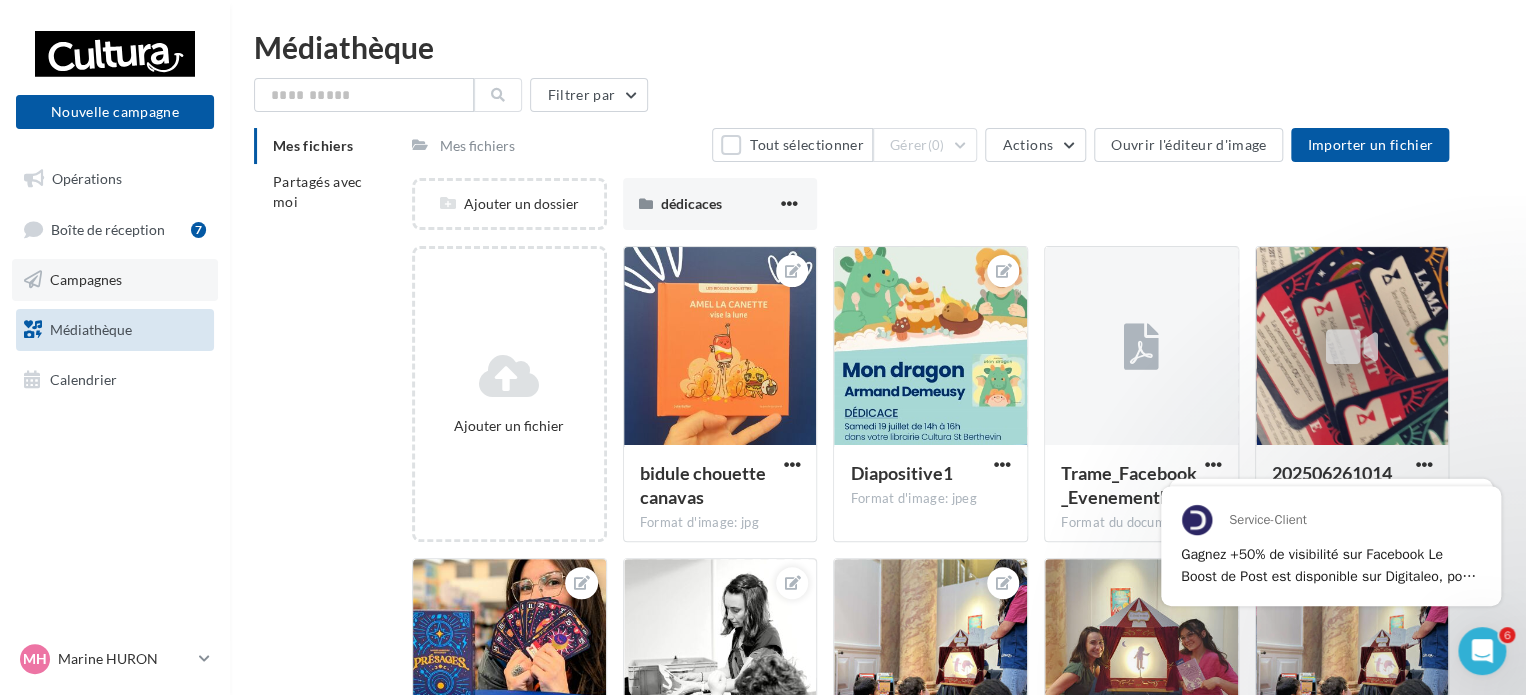 click on "Campagnes" at bounding box center (86, 279) 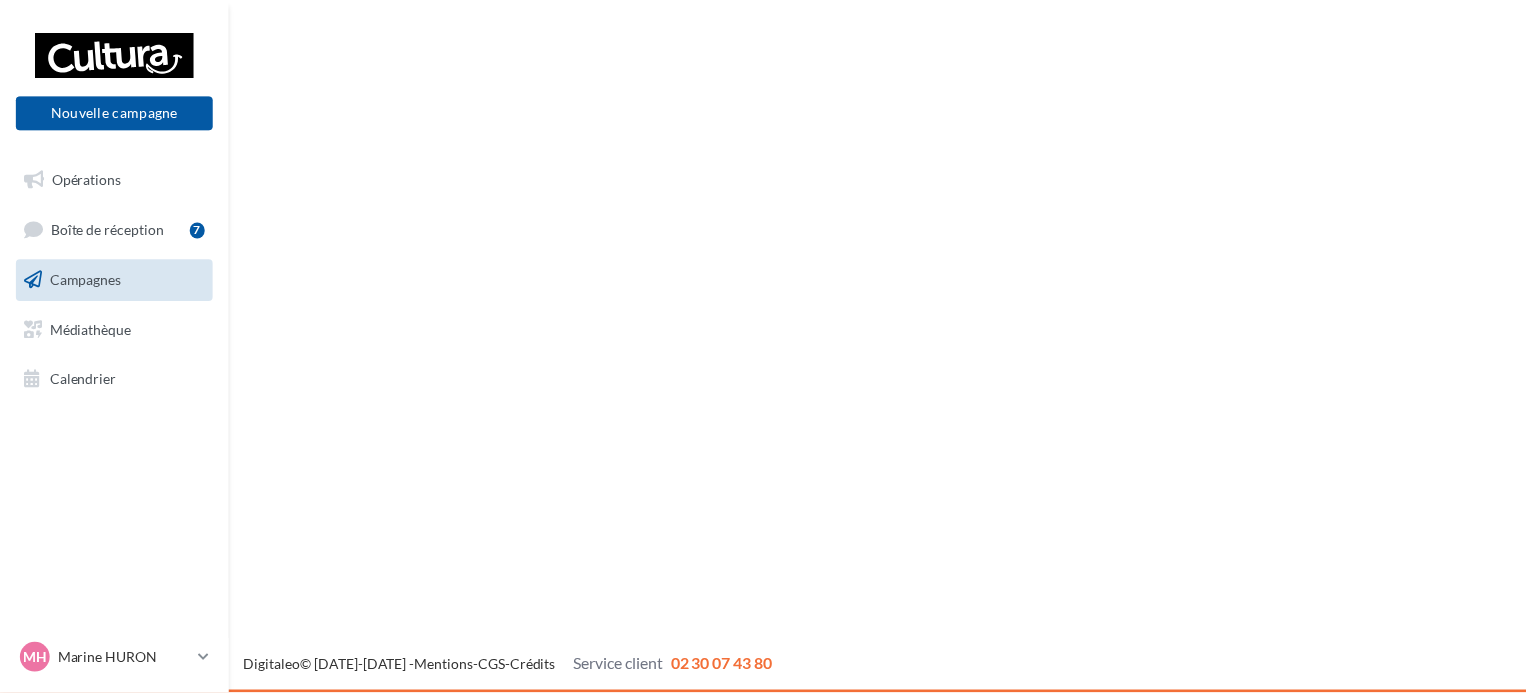 scroll, scrollTop: 0, scrollLeft: 0, axis: both 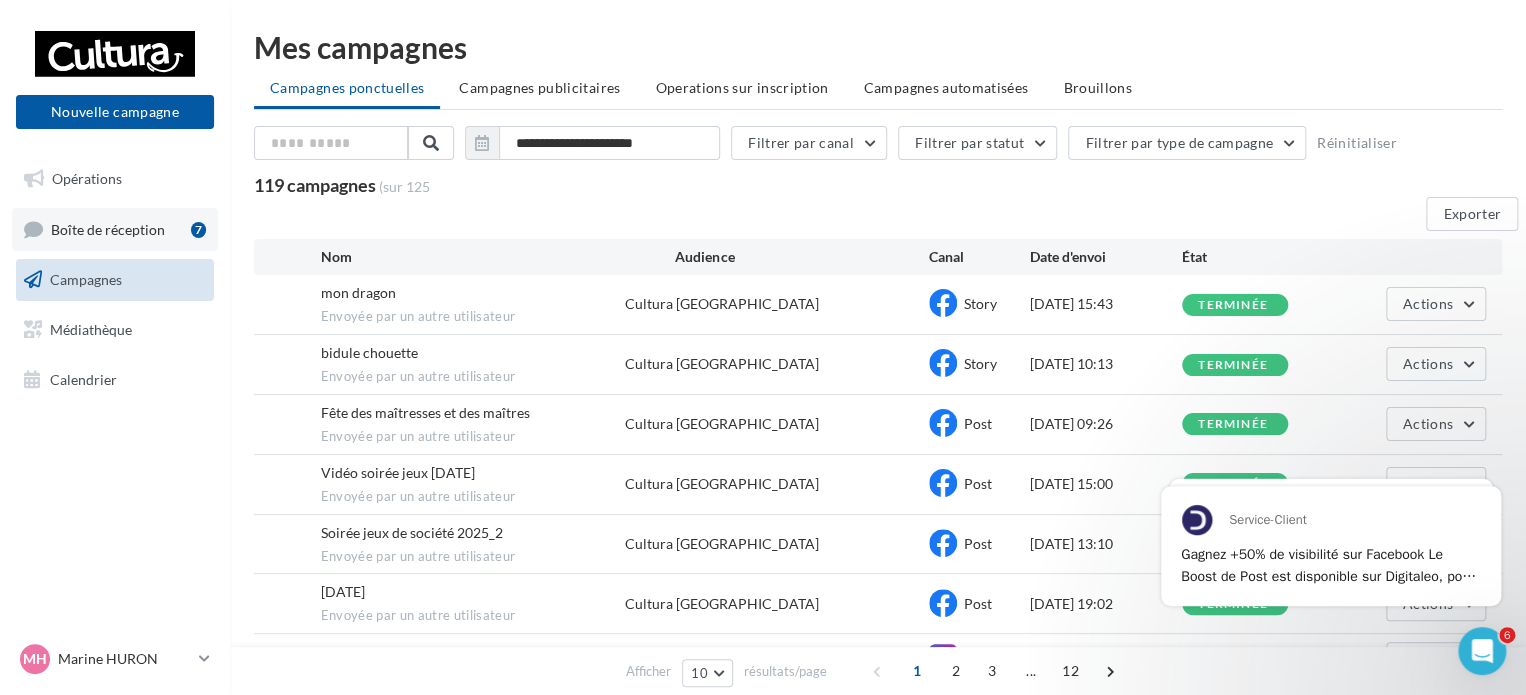 click on "Boîte de réception" at bounding box center (108, 228) 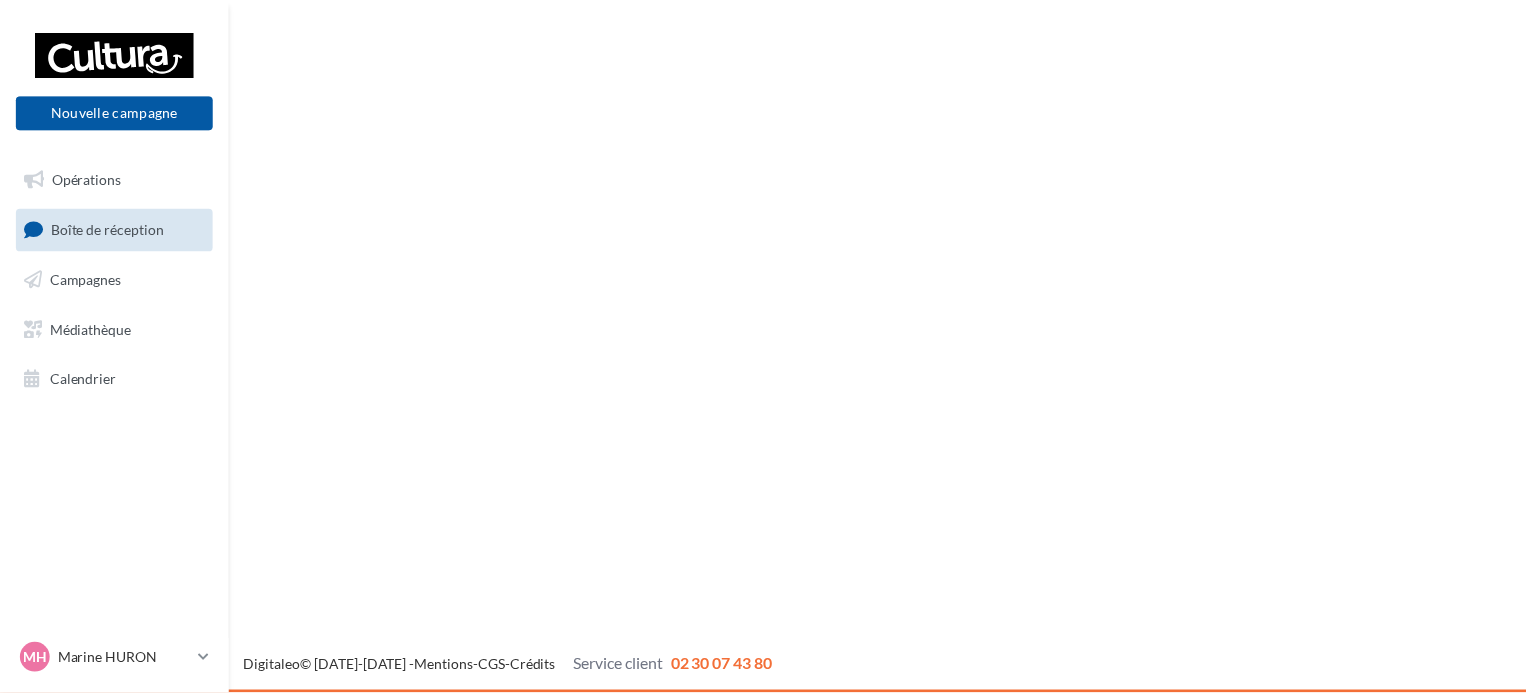 scroll, scrollTop: 0, scrollLeft: 0, axis: both 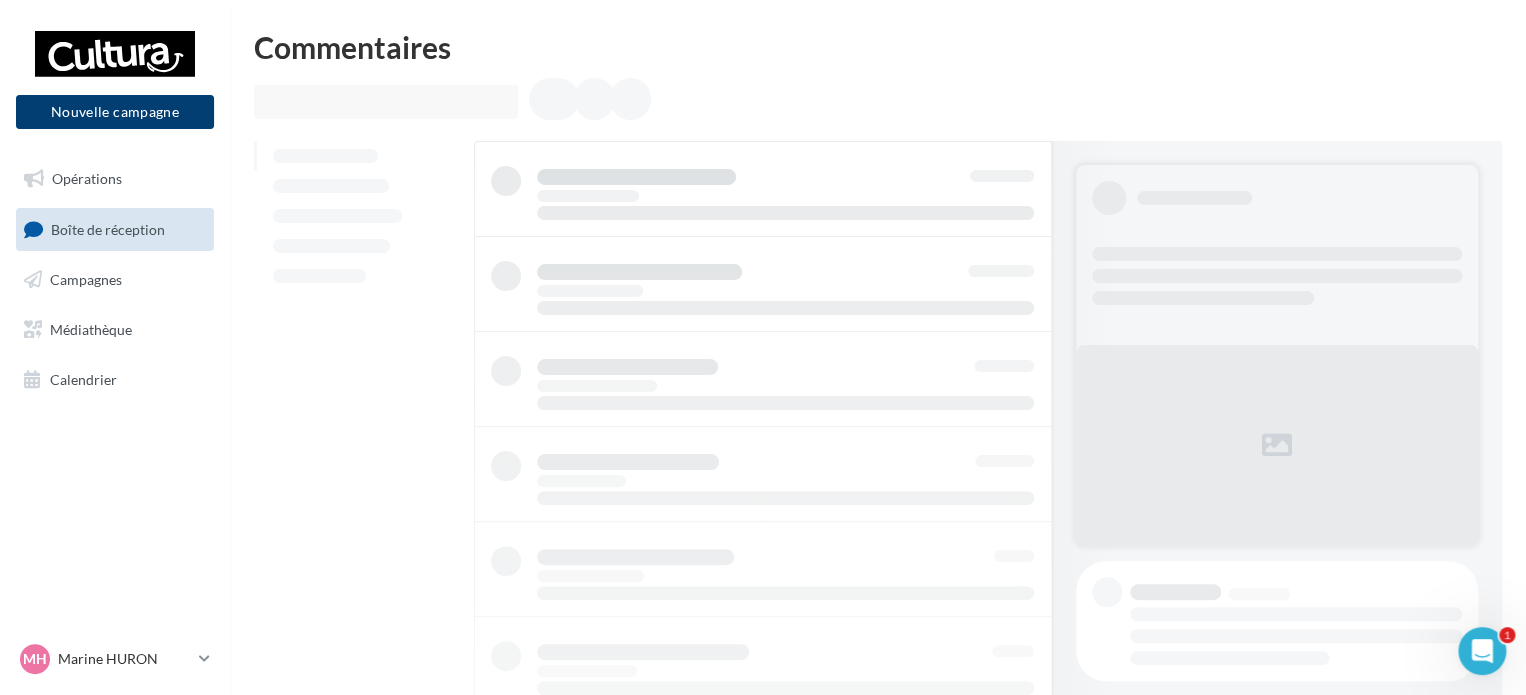 click on "Nouvelle campagne" at bounding box center (115, 112) 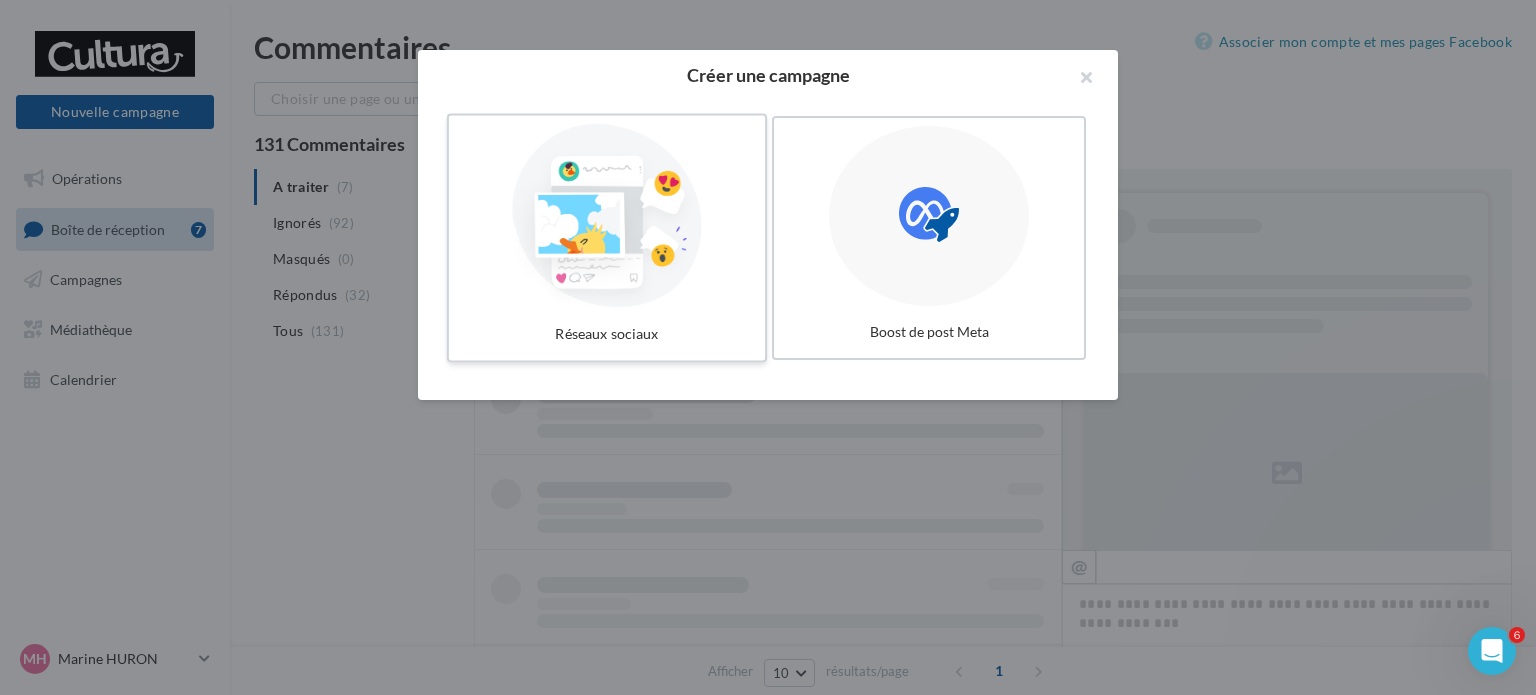click at bounding box center (607, 216) 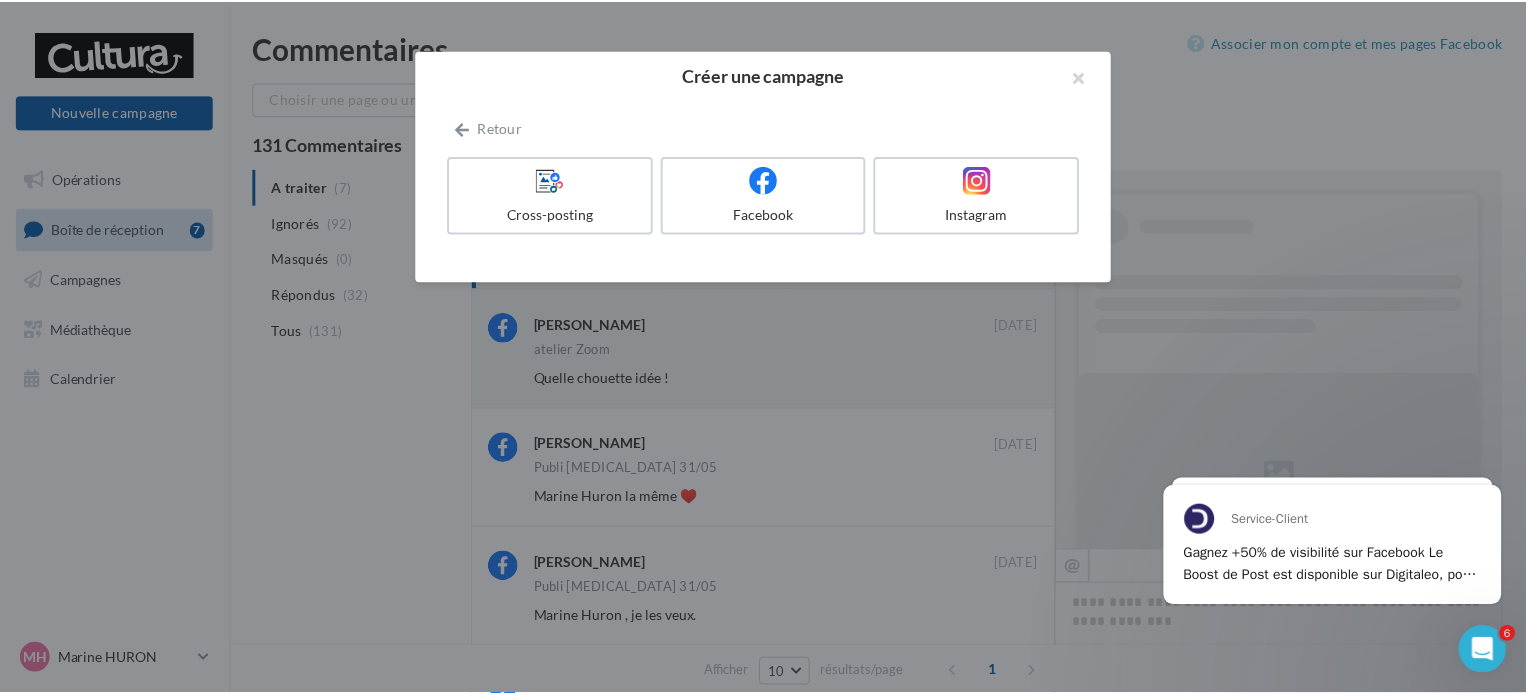 scroll, scrollTop: 0, scrollLeft: 0, axis: both 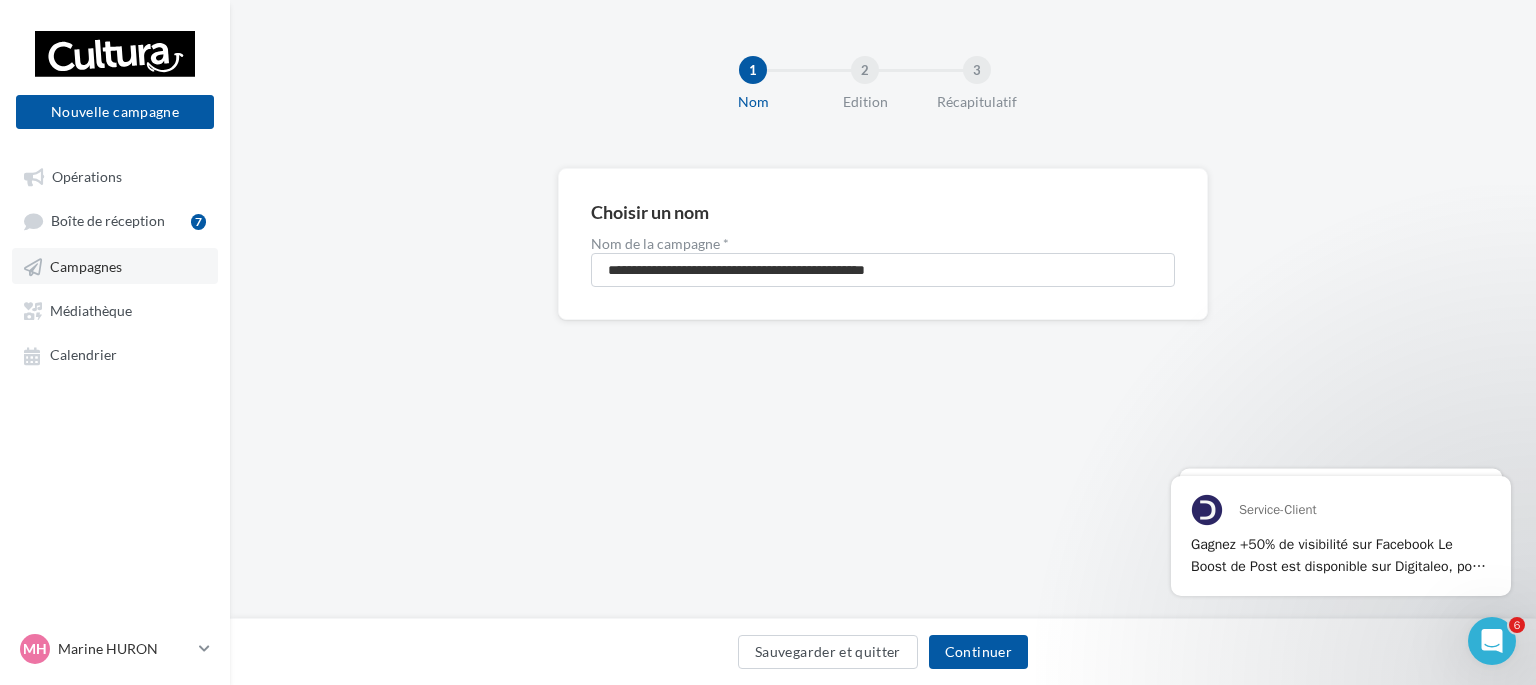 click on "Campagnes" at bounding box center (86, 266) 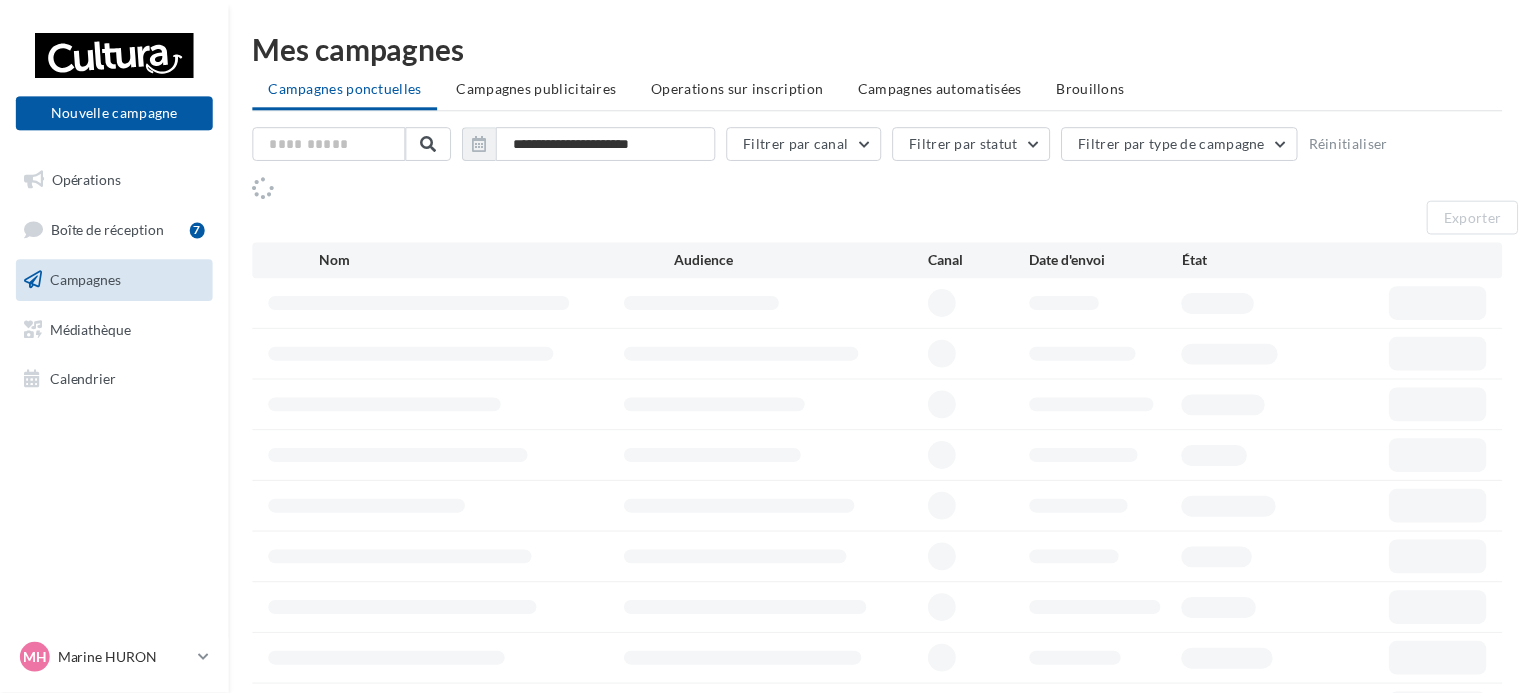 scroll, scrollTop: 0, scrollLeft: 0, axis: both 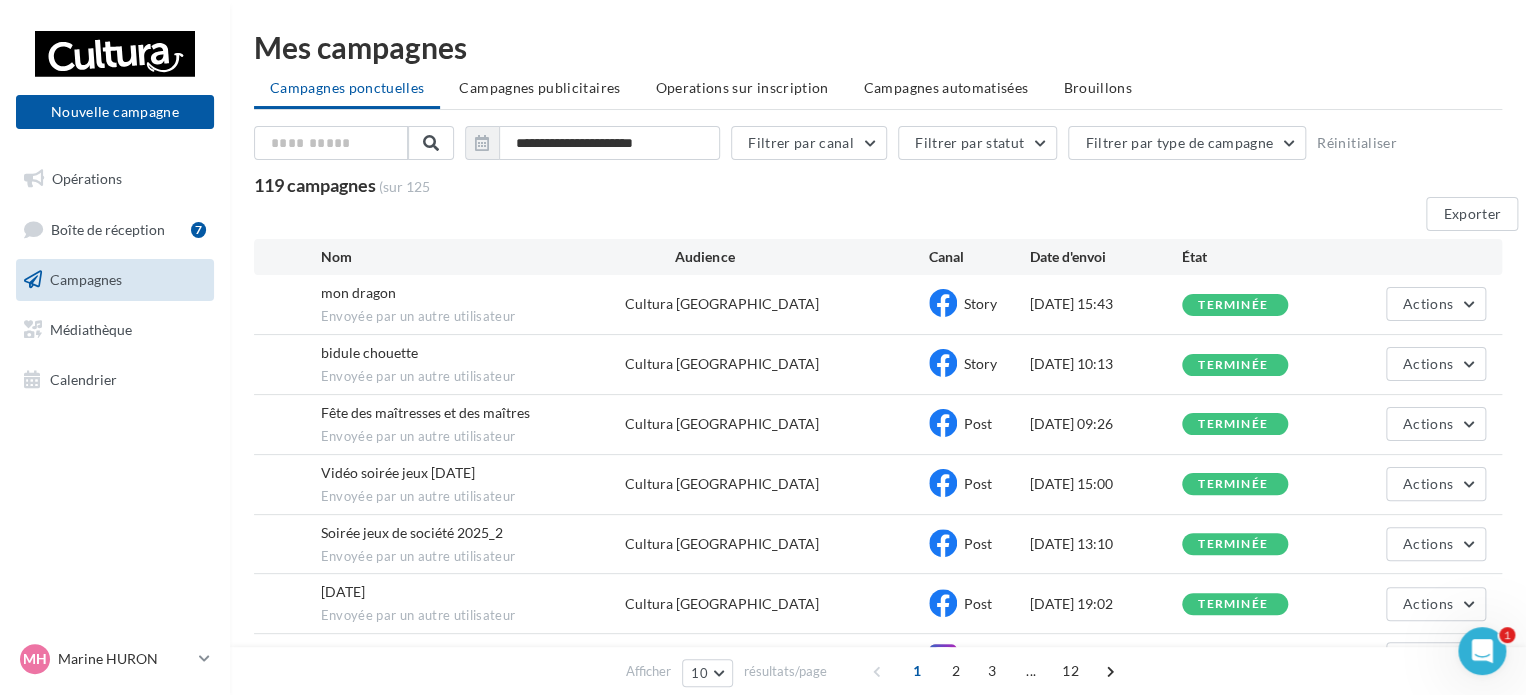 click on "mon dragon     Envoyée par un autre utilisateur" at bounding box center (473, 304) 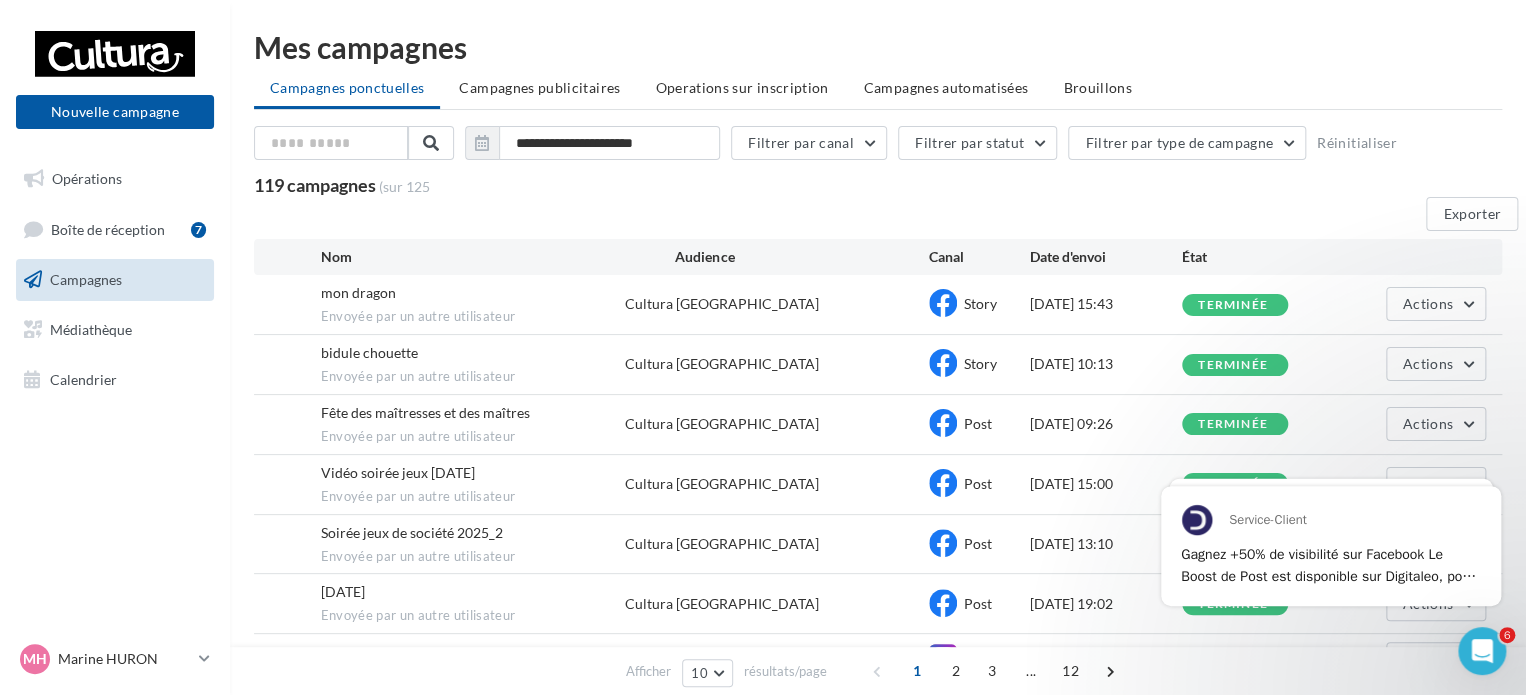 scroll, scrollTop: 0, scrollLeft: 0, axis: both 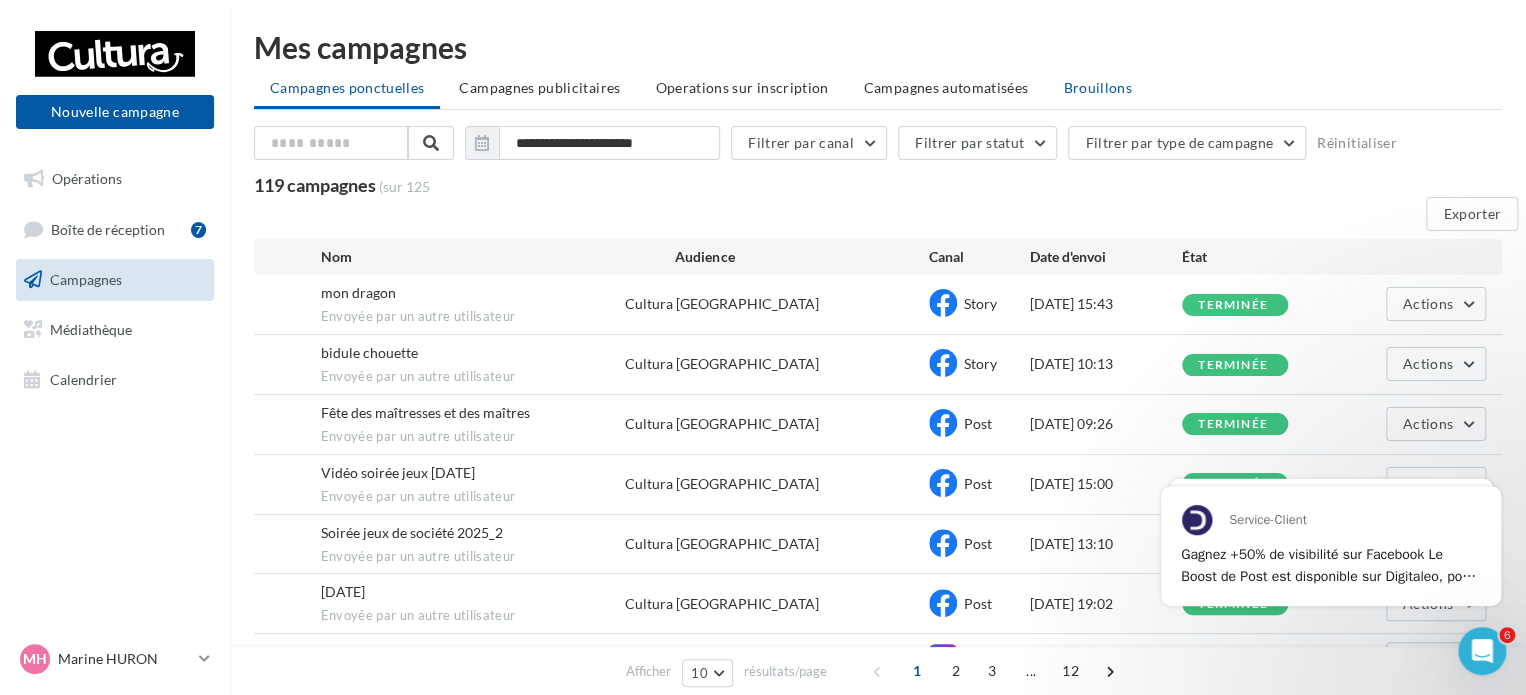 click on "Brouillons" at bounding box center (1097, 87) 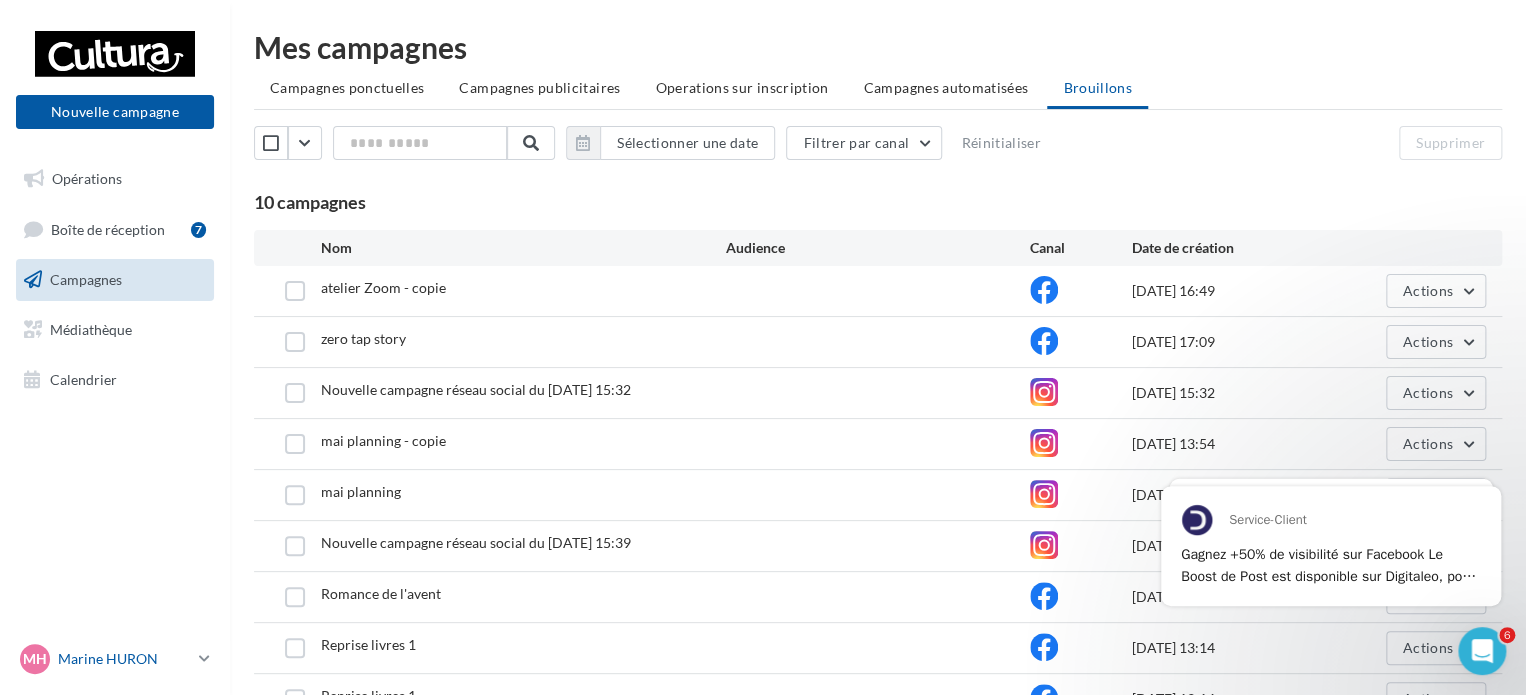 click on "Marine HURON" at bounding box center [124, 659] 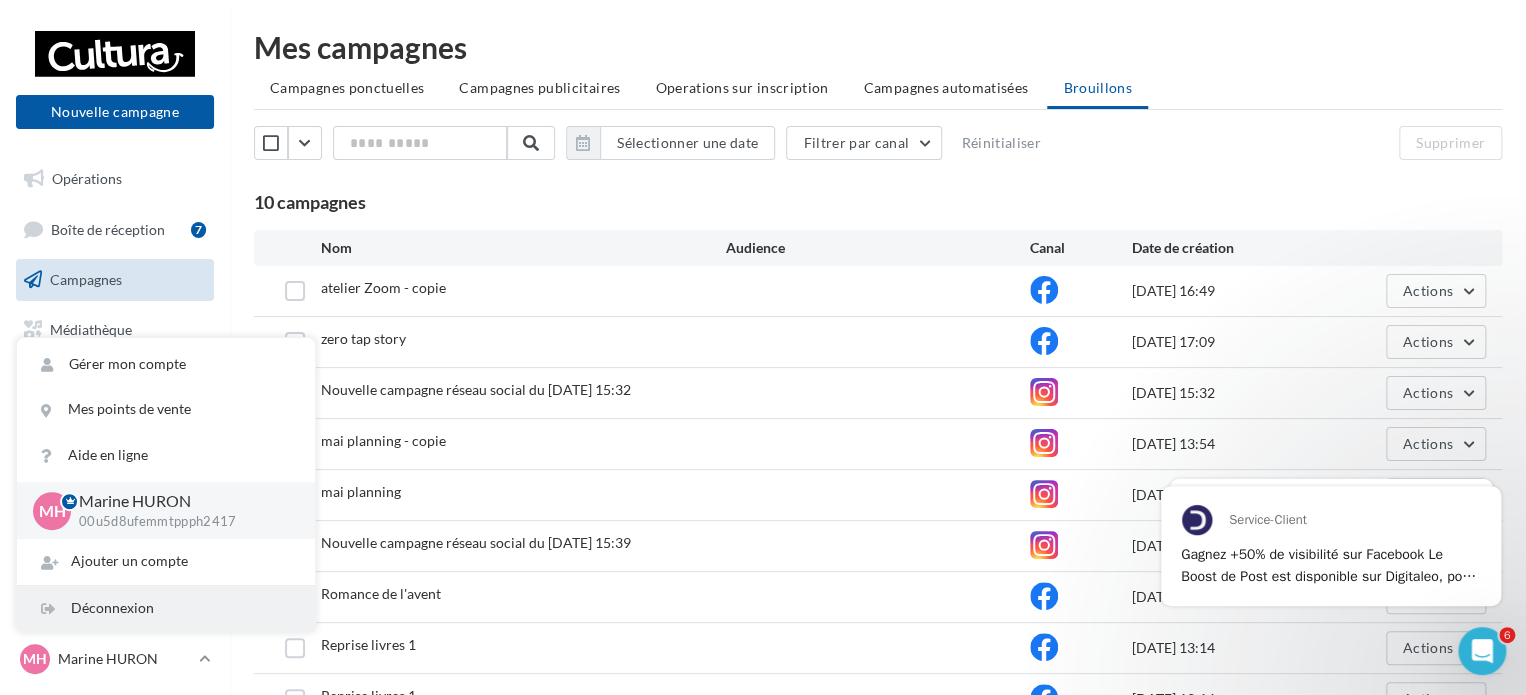 click on "Déconnexion" at bounding box center [166, 608] 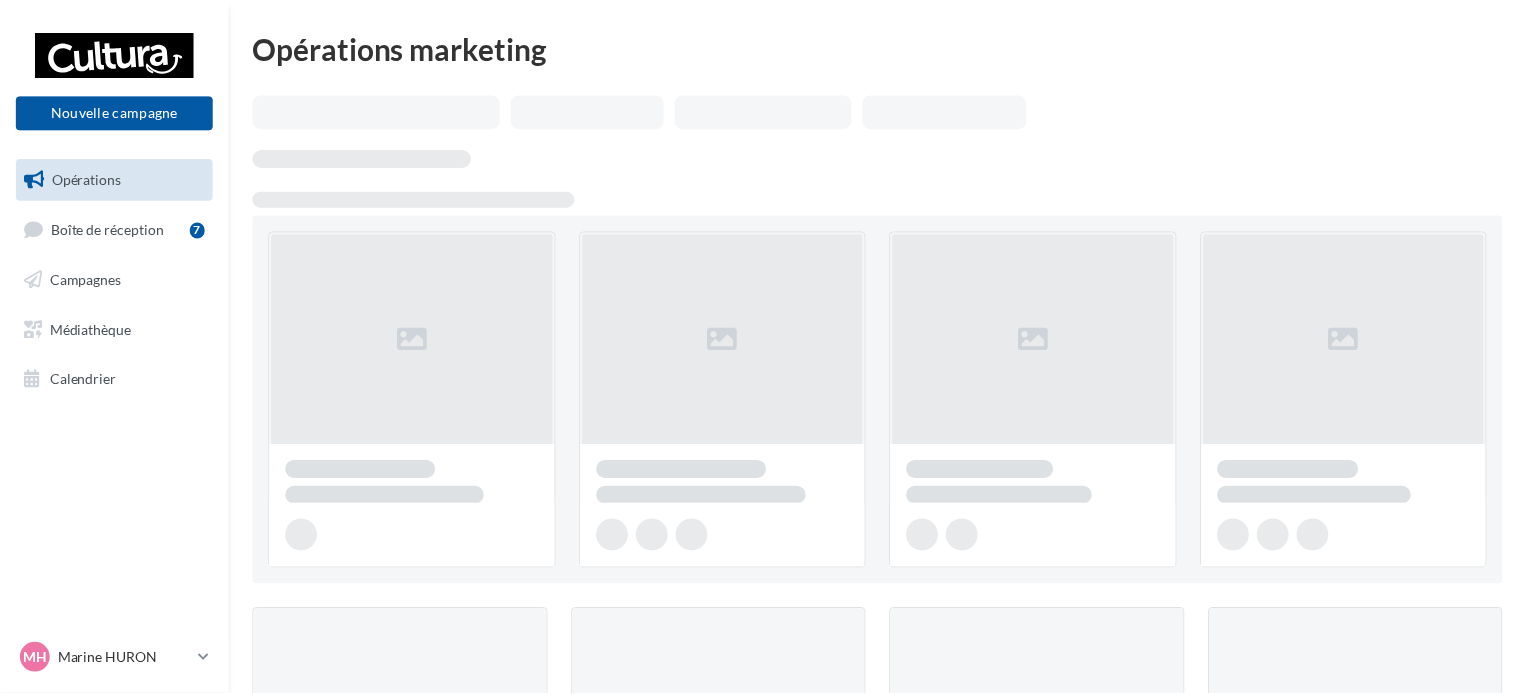 scroll, scrollTop: 0, scrollLeft: 0, axis: both 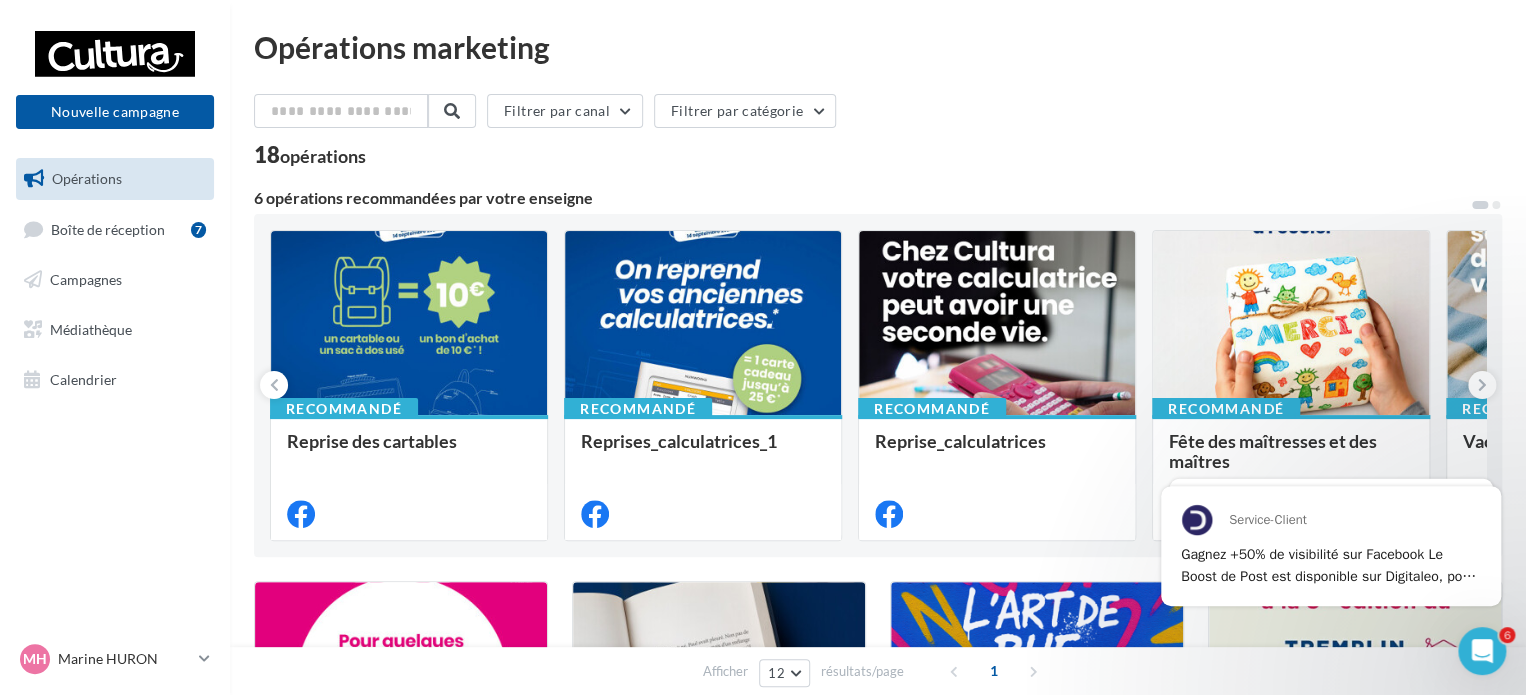 click on "Opérations
Boîte de réception
7
Campagnes
Médiathèque
Calendrier" at bounding box center [115, 279] 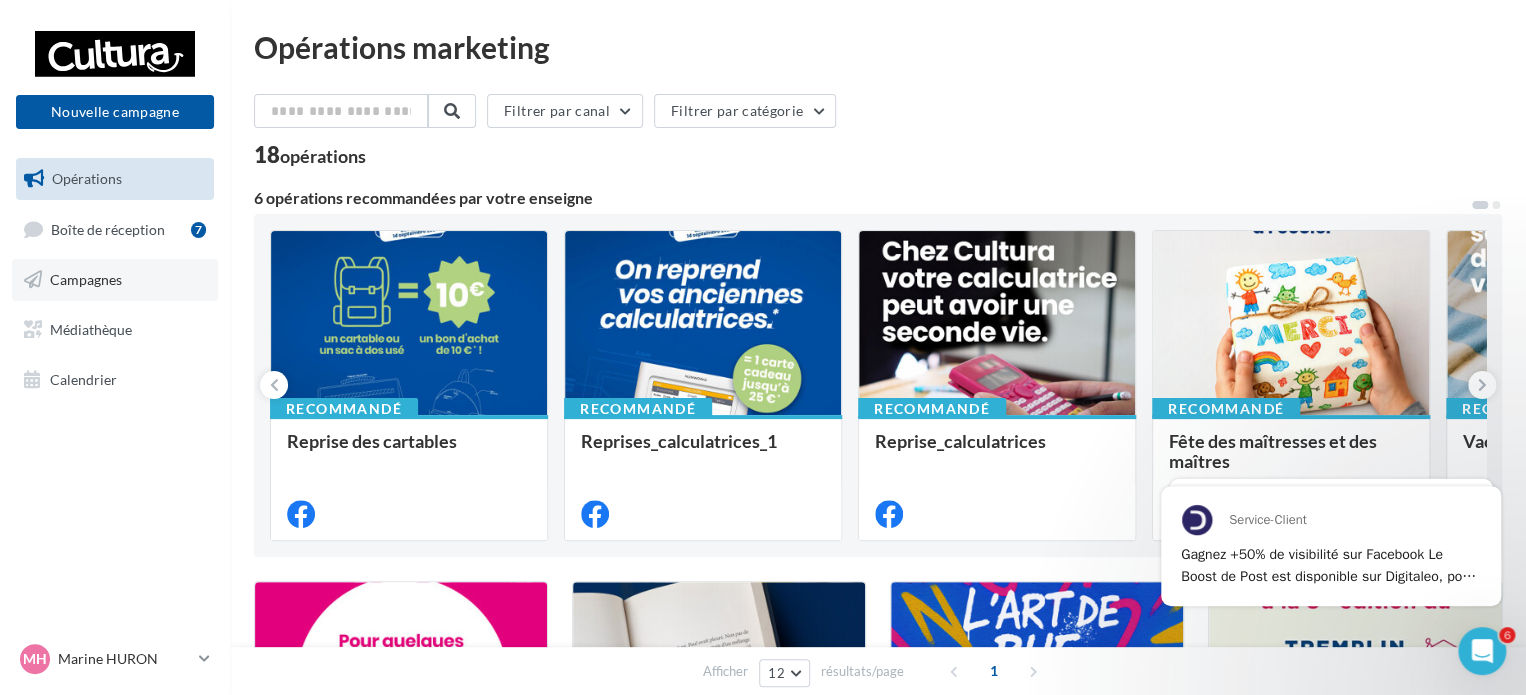 click on "Campagnes" at bounding box center [115, 280] 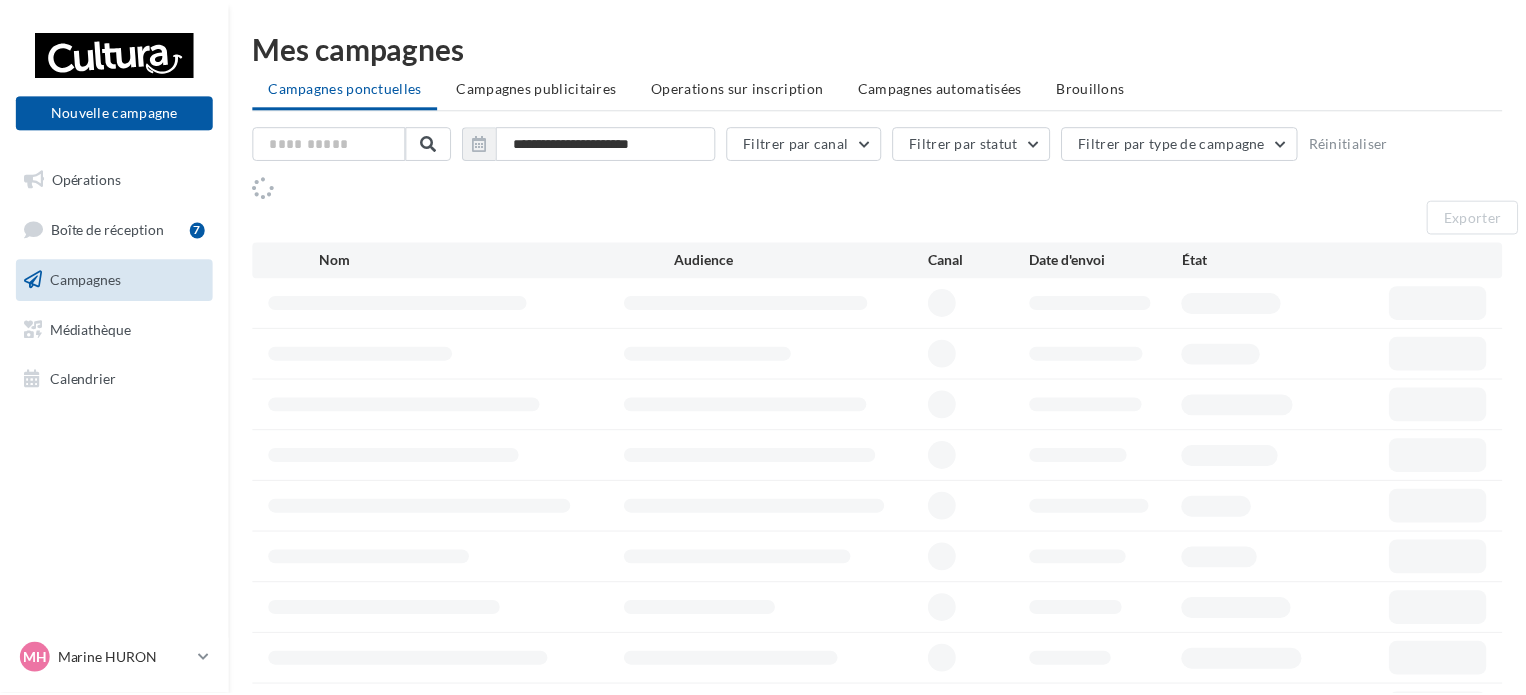 scroll, scrollTop: 0, scrollLeft: 0, axis: both 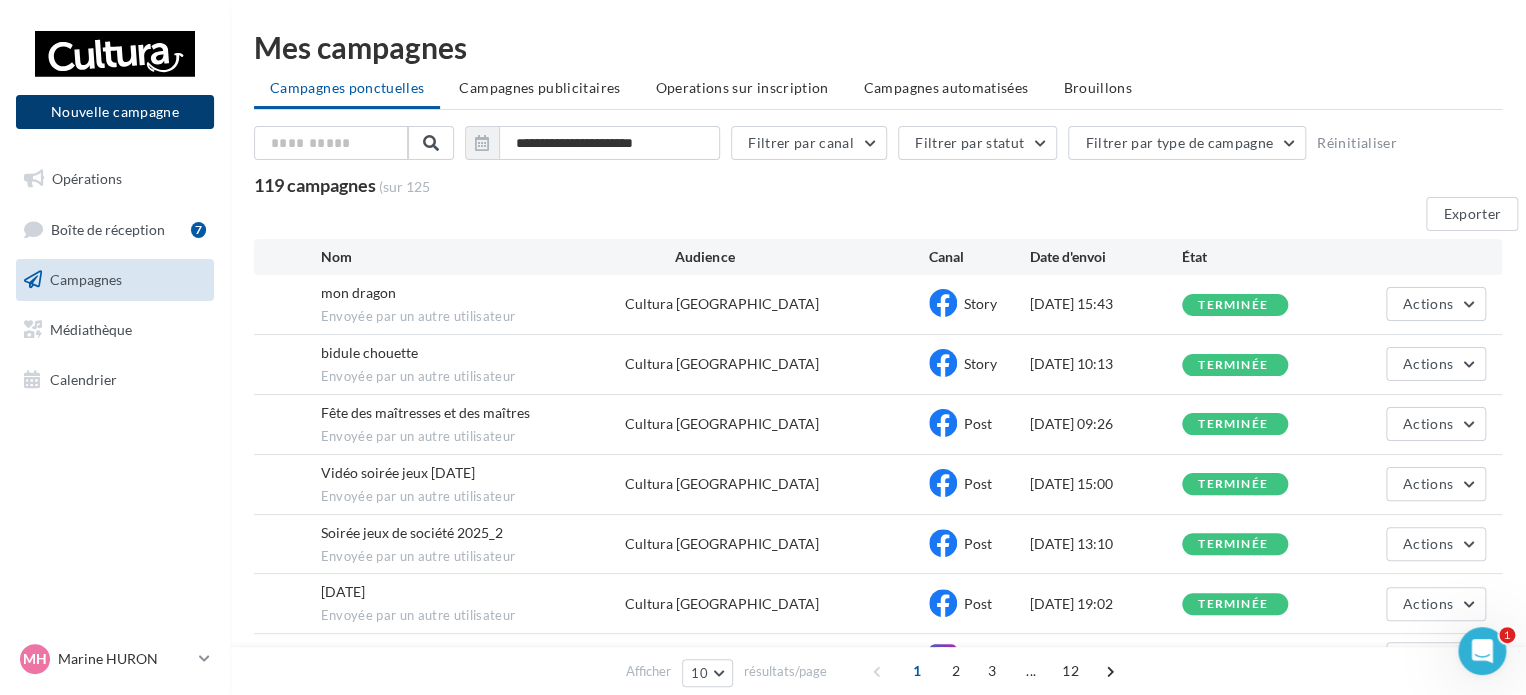 click on "Nouvelle campagne" at bounding box center (115, 112) 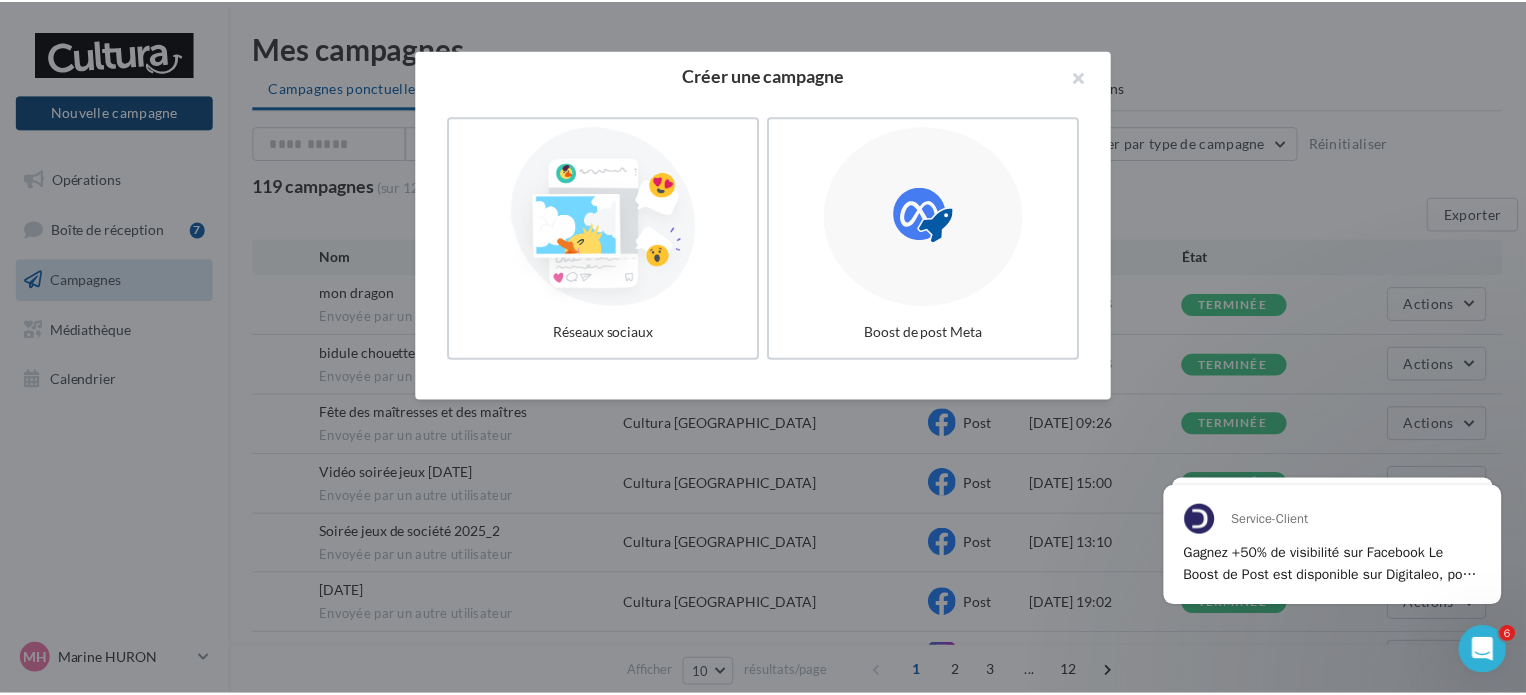 scroll, scrollTop: 0, scrollLeft: 0, axis: both 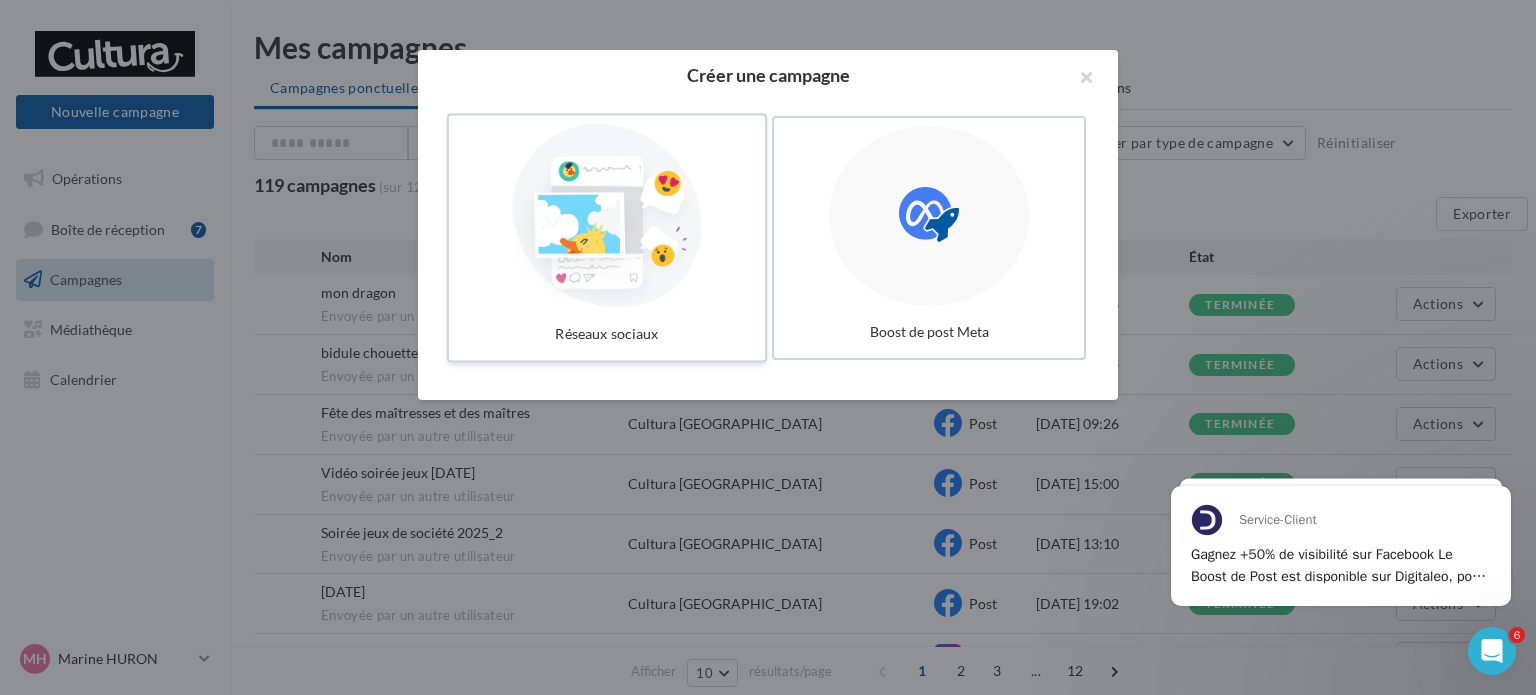 click at bounding box center (607, 216) 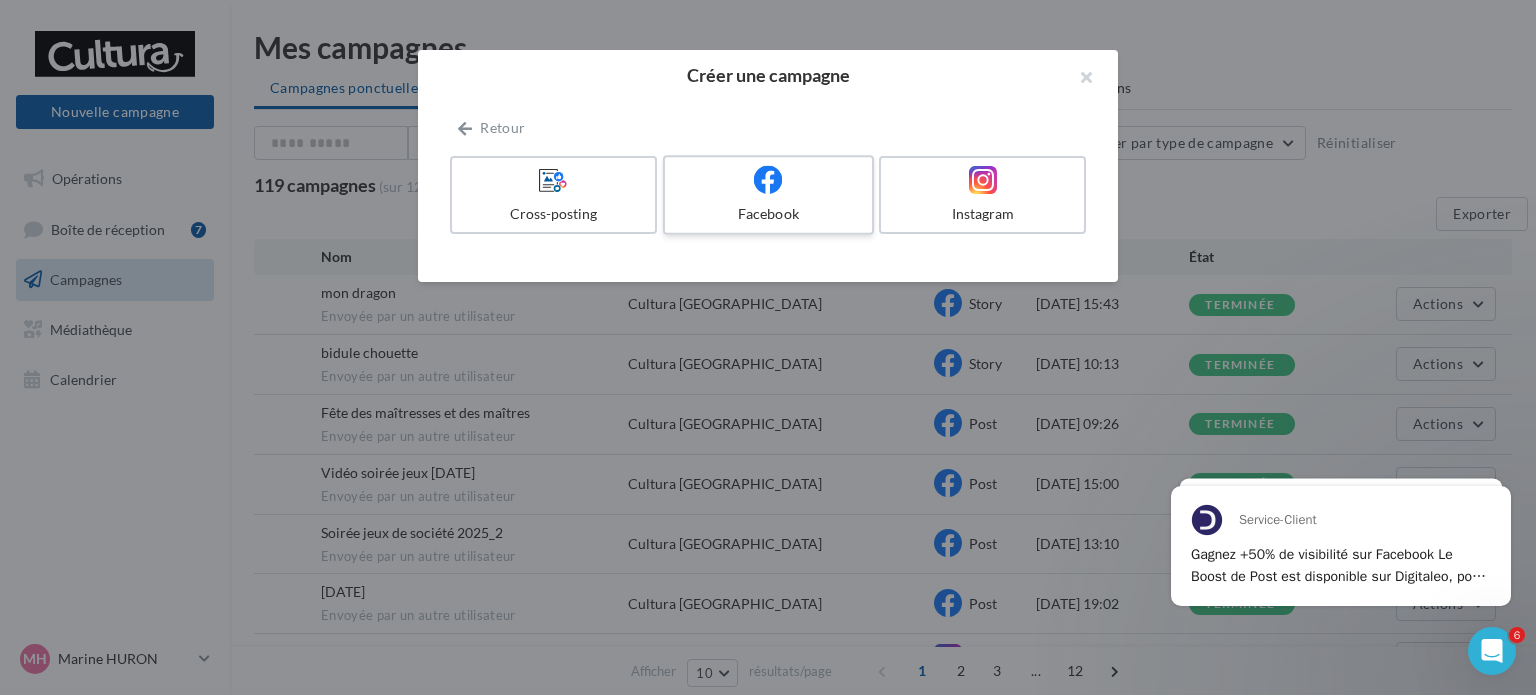 click at bounding box center [768, 179] 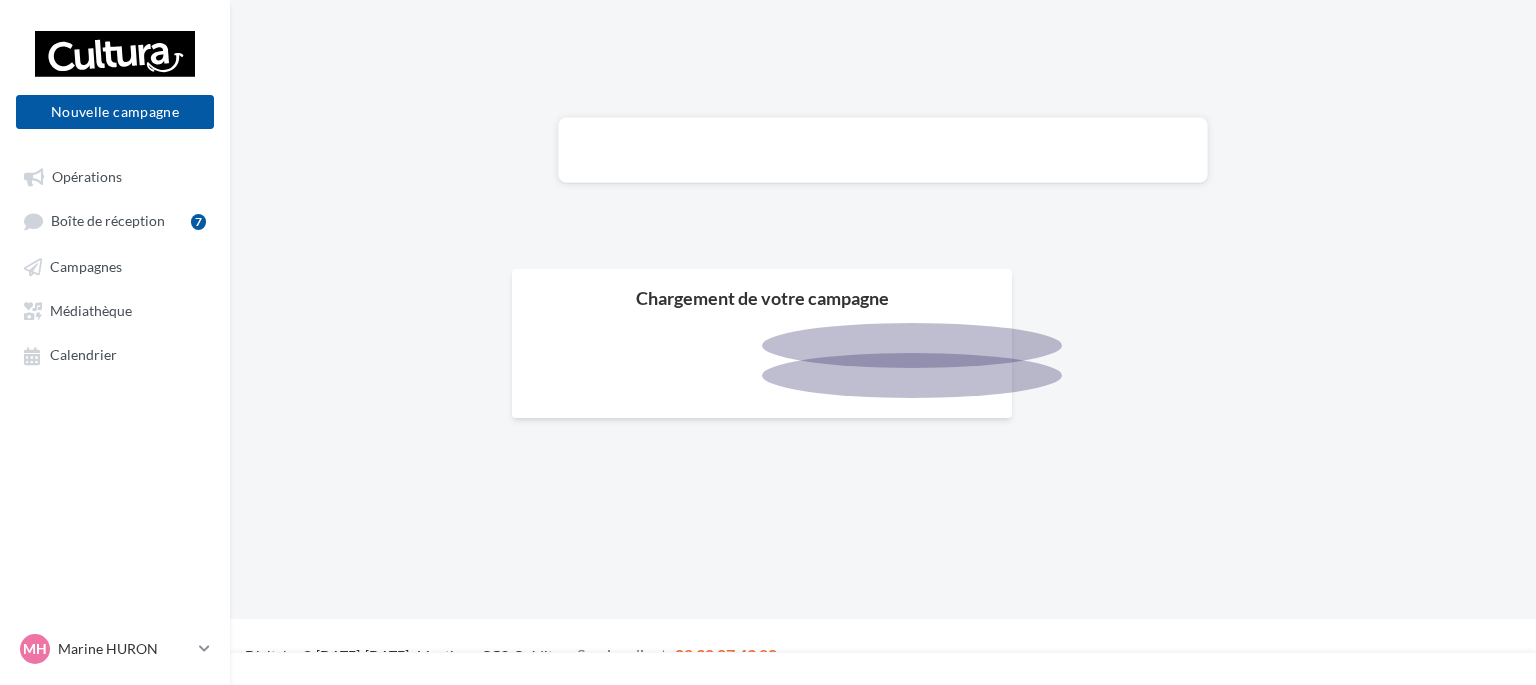 scroll, scrollTop: 0, scrollLeft: 0, axis: both 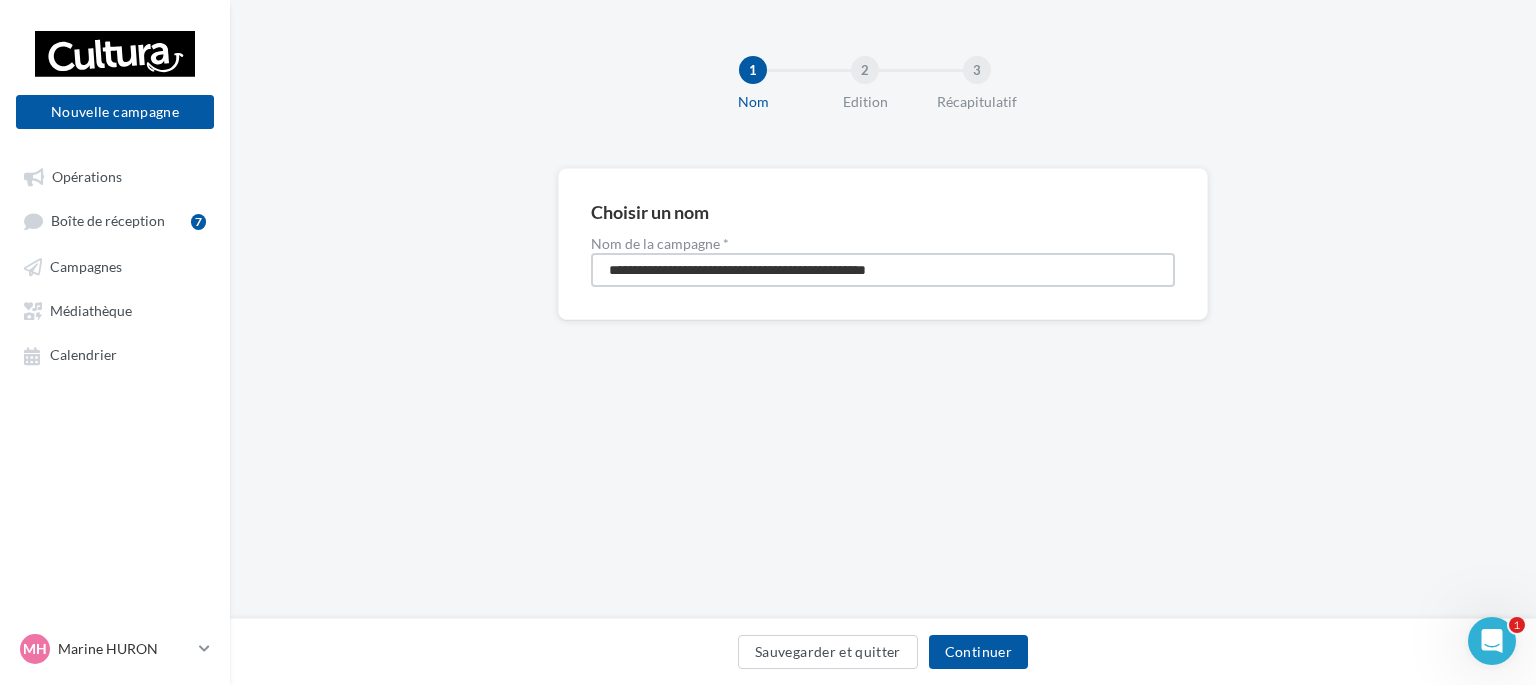 click on "**********" at bounding box center (883, 270) 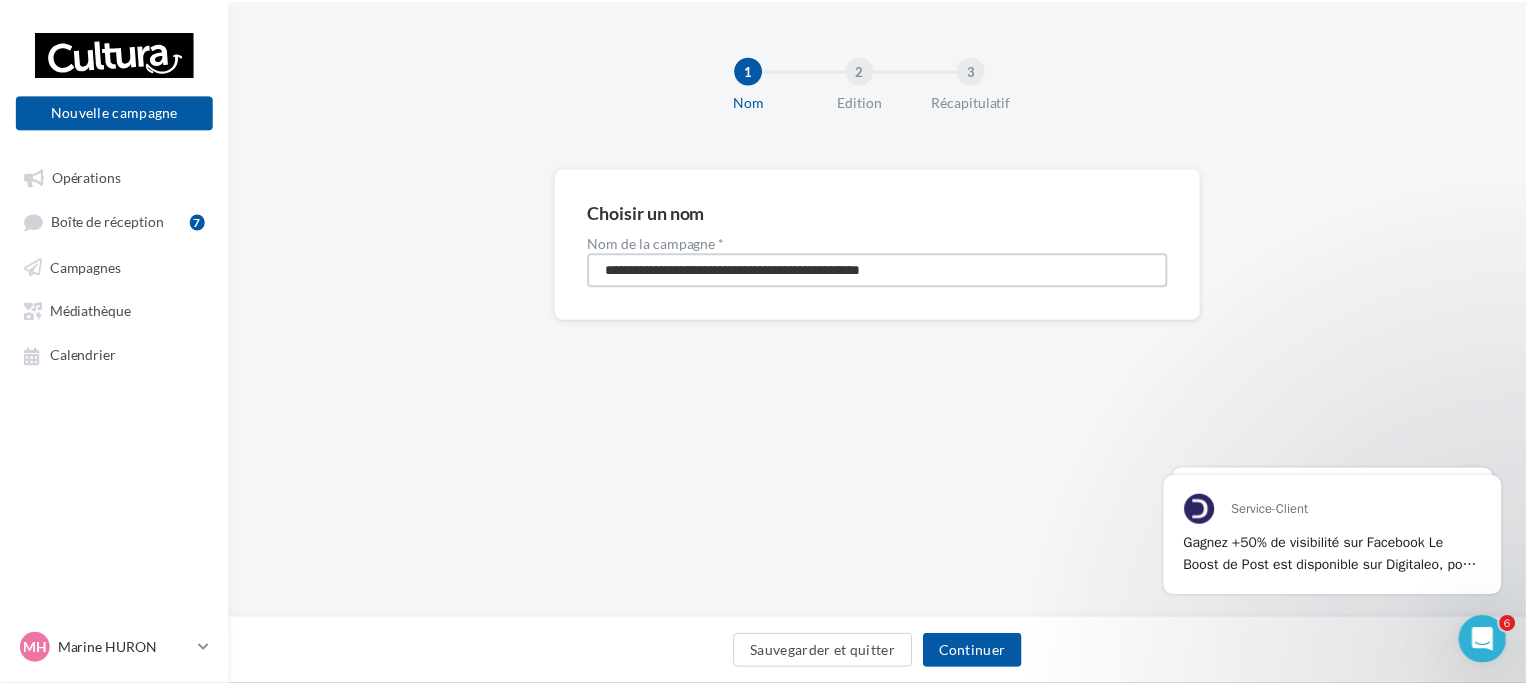scroll, scrollTop: 0, scrollLeft: 0, axis: both 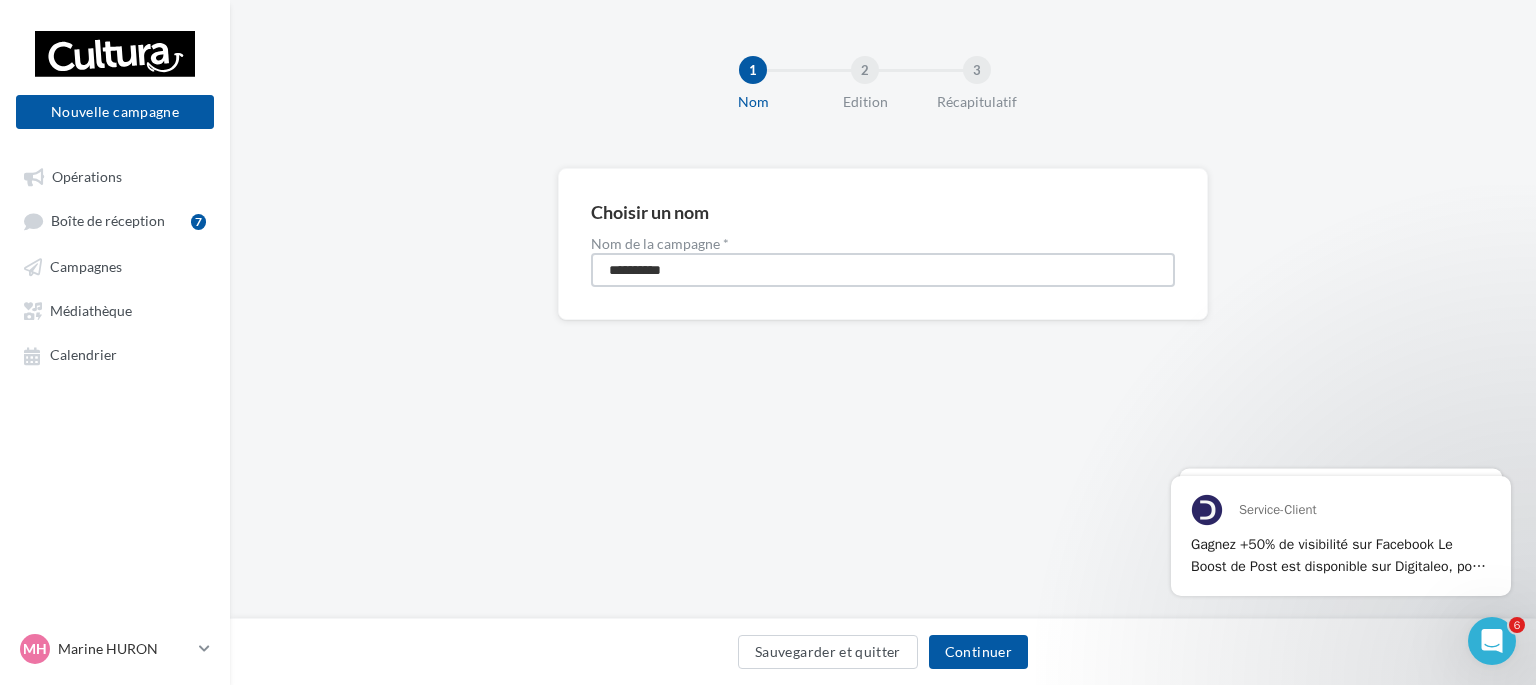 type on "**********" 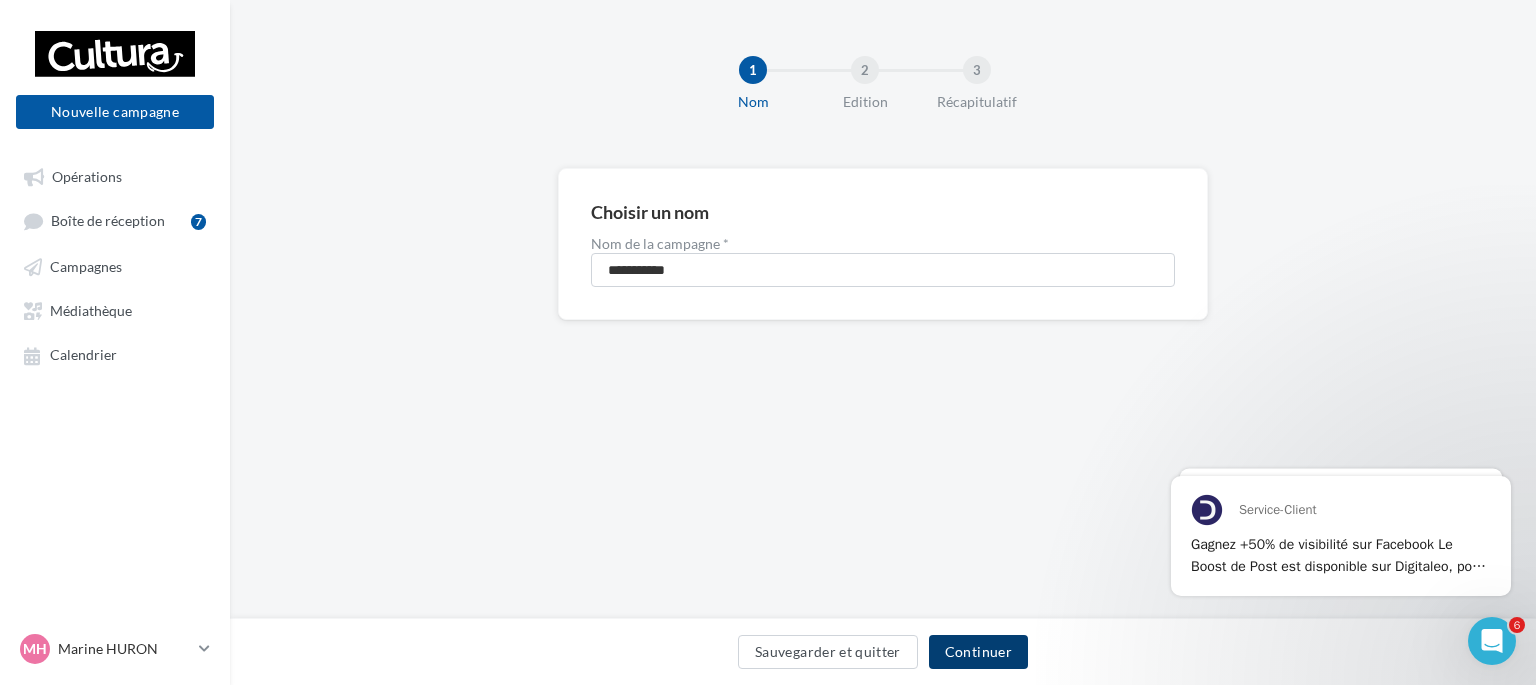 click on "Continuer" at bounding box center (978, 652) 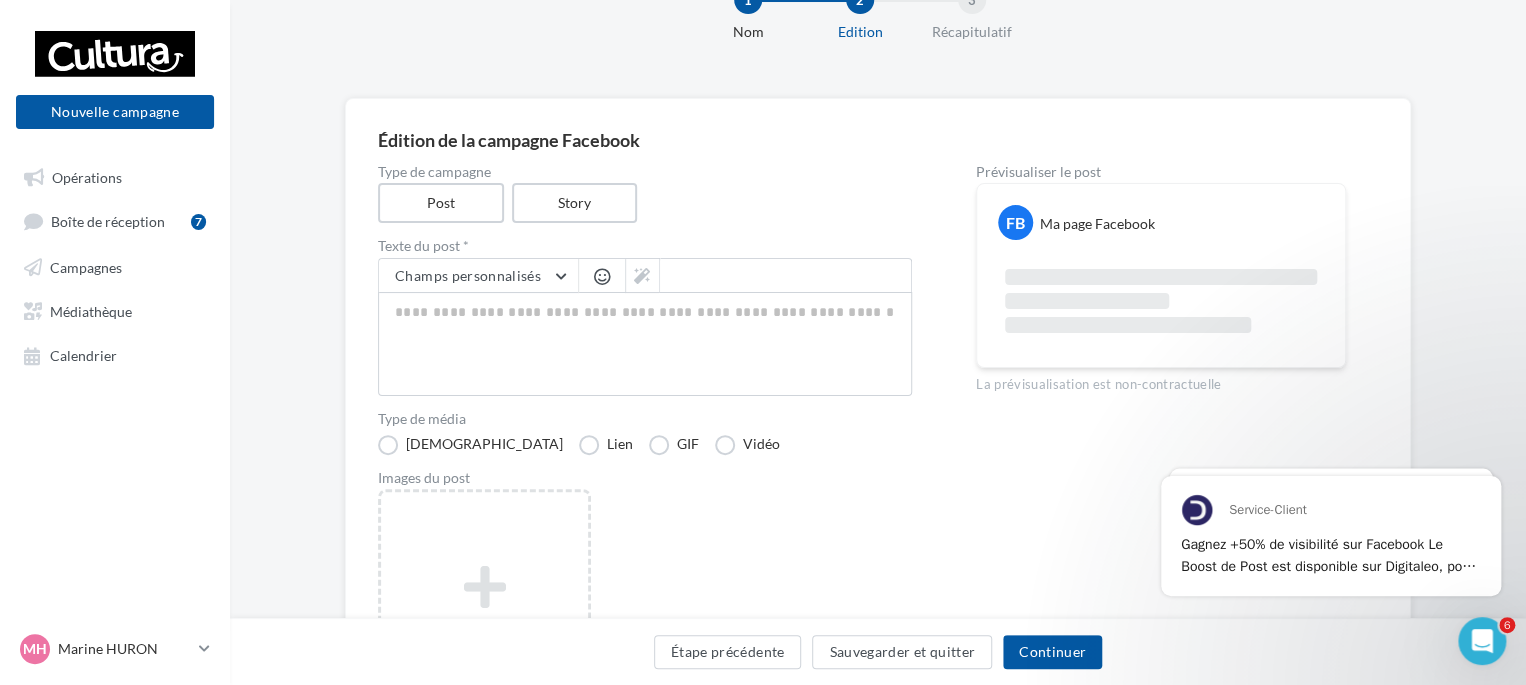 scroll, scrollTop: 100, scrollLeft: 0, axis: vertical 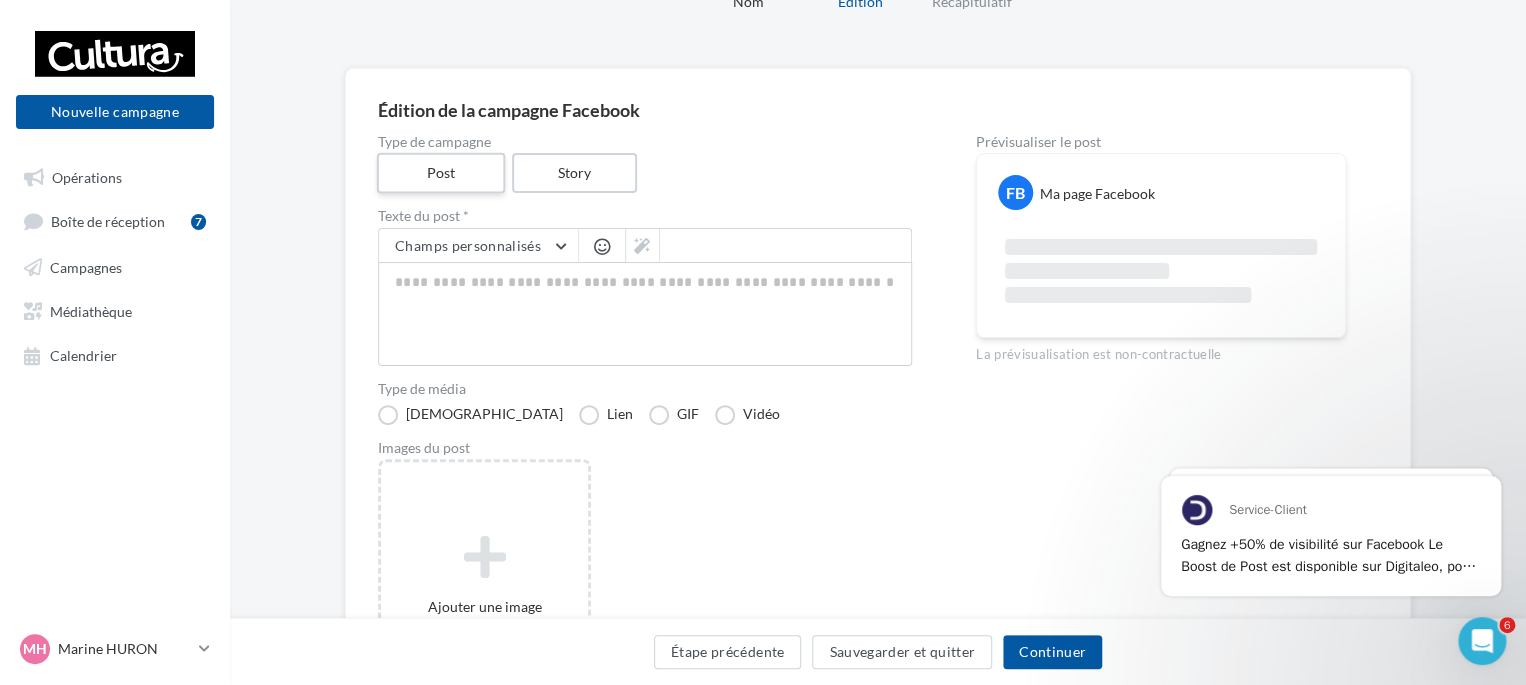 click on "Post" at bounding box center [441, 173] 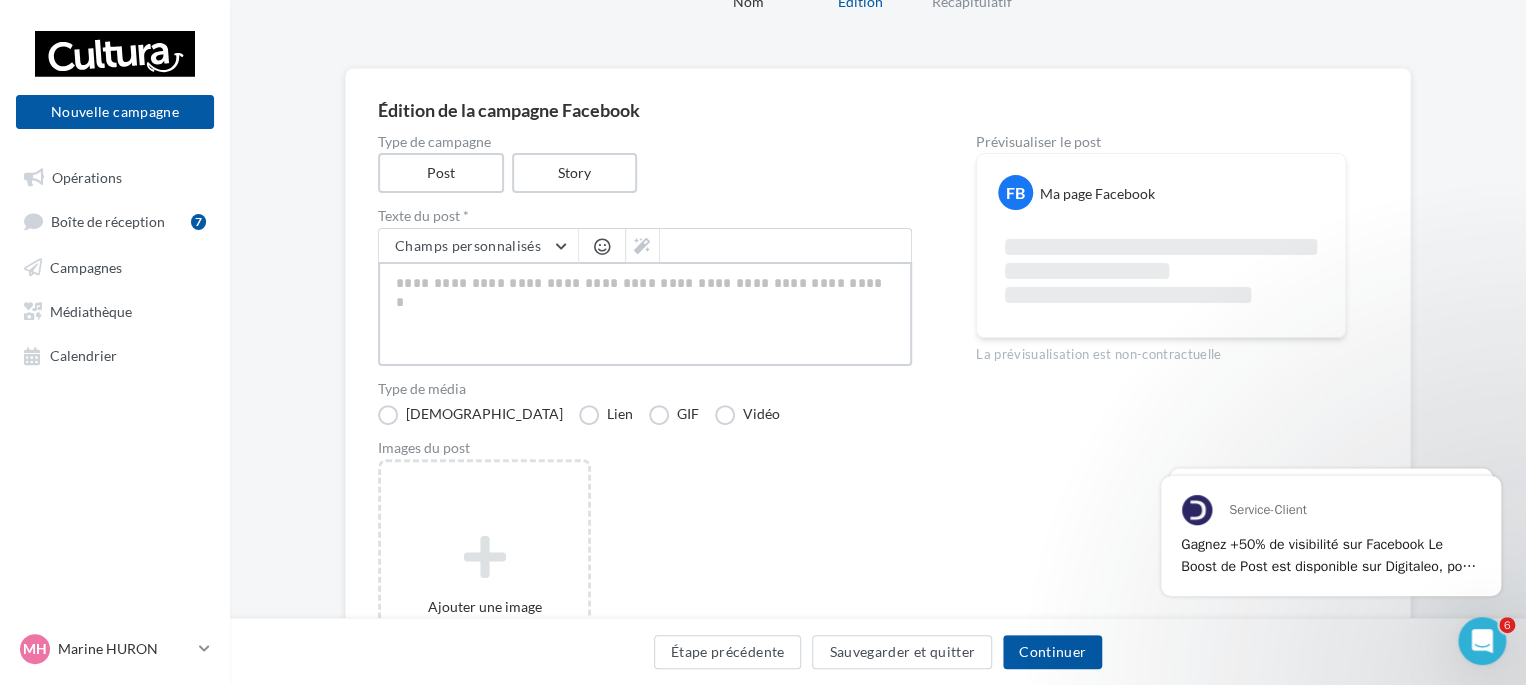 click at bounding box center (645, 314) 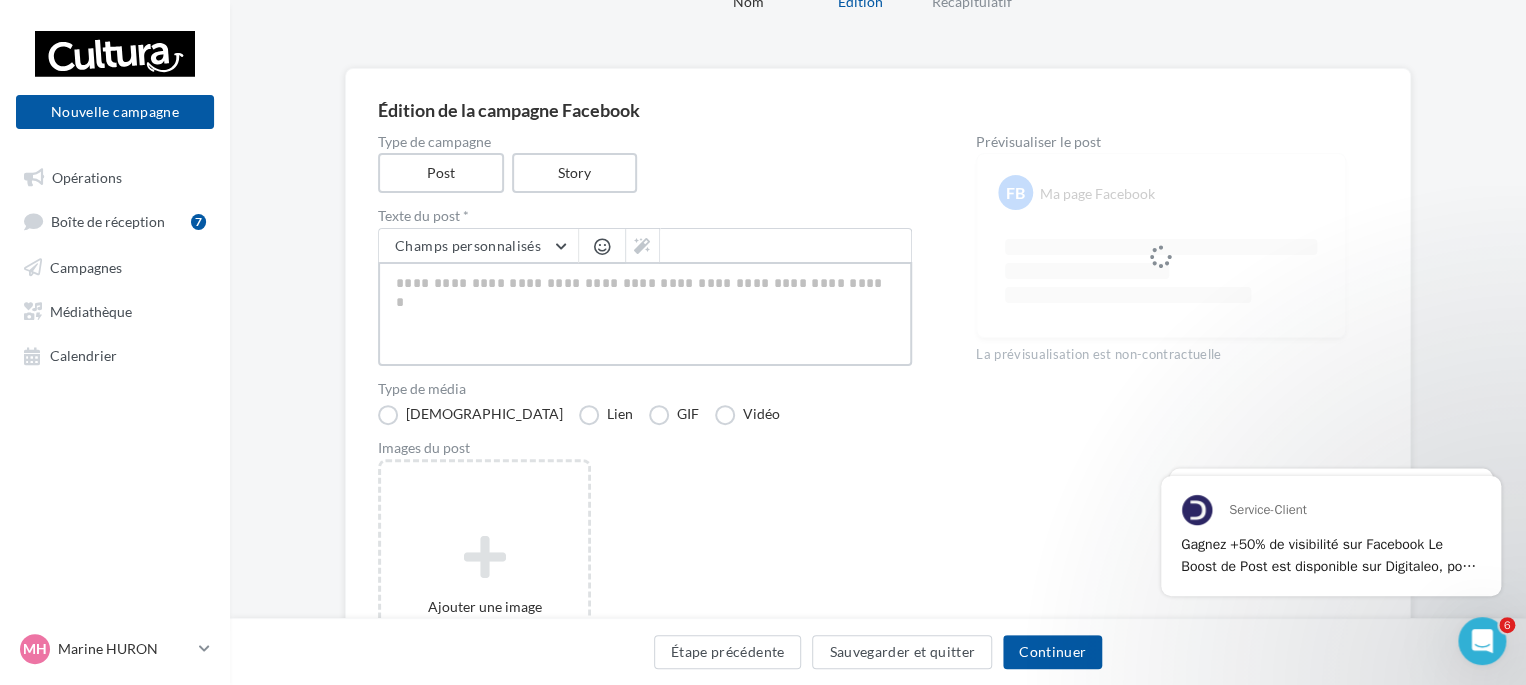 scroll, scrollTop: 297, scrollLeft: 0, axis: vertical 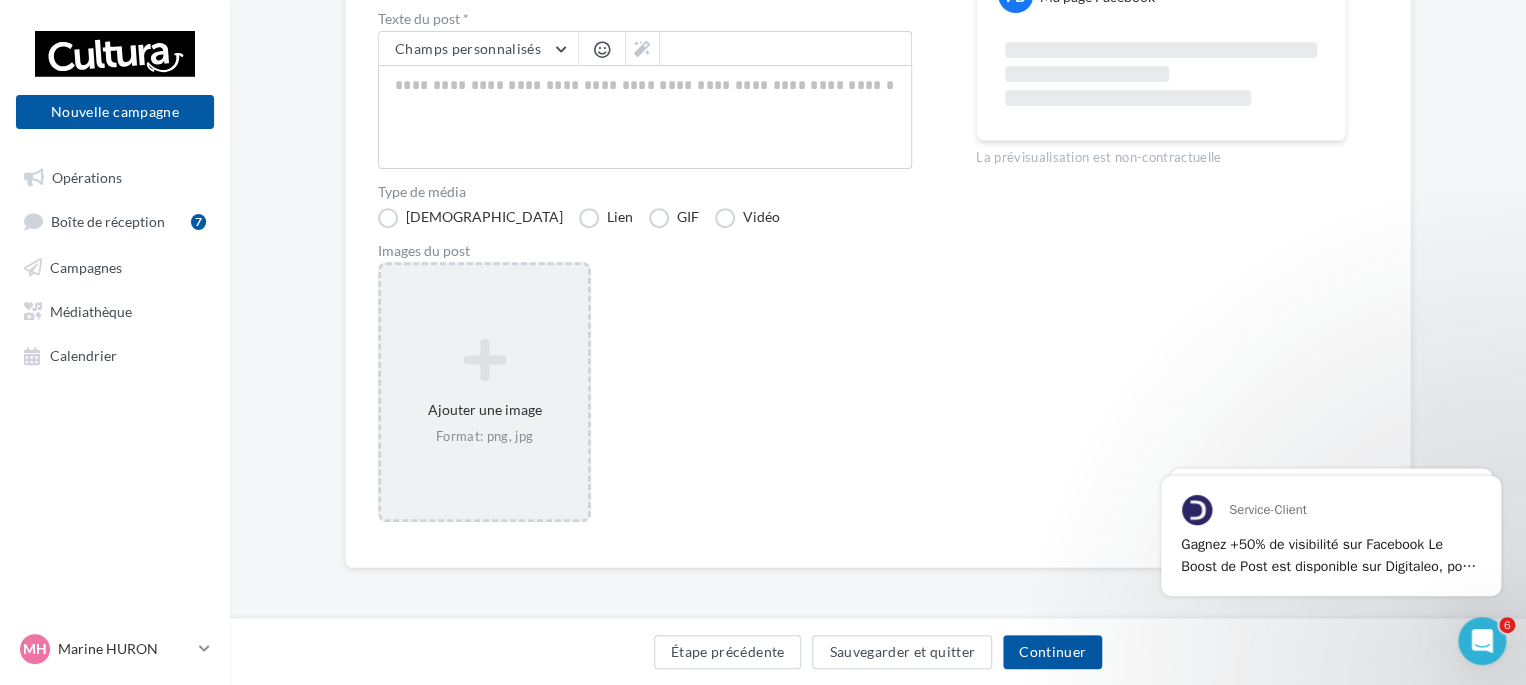 click on "Ajouter une image     Format: png, jpg" at bounding box center [484, 392] 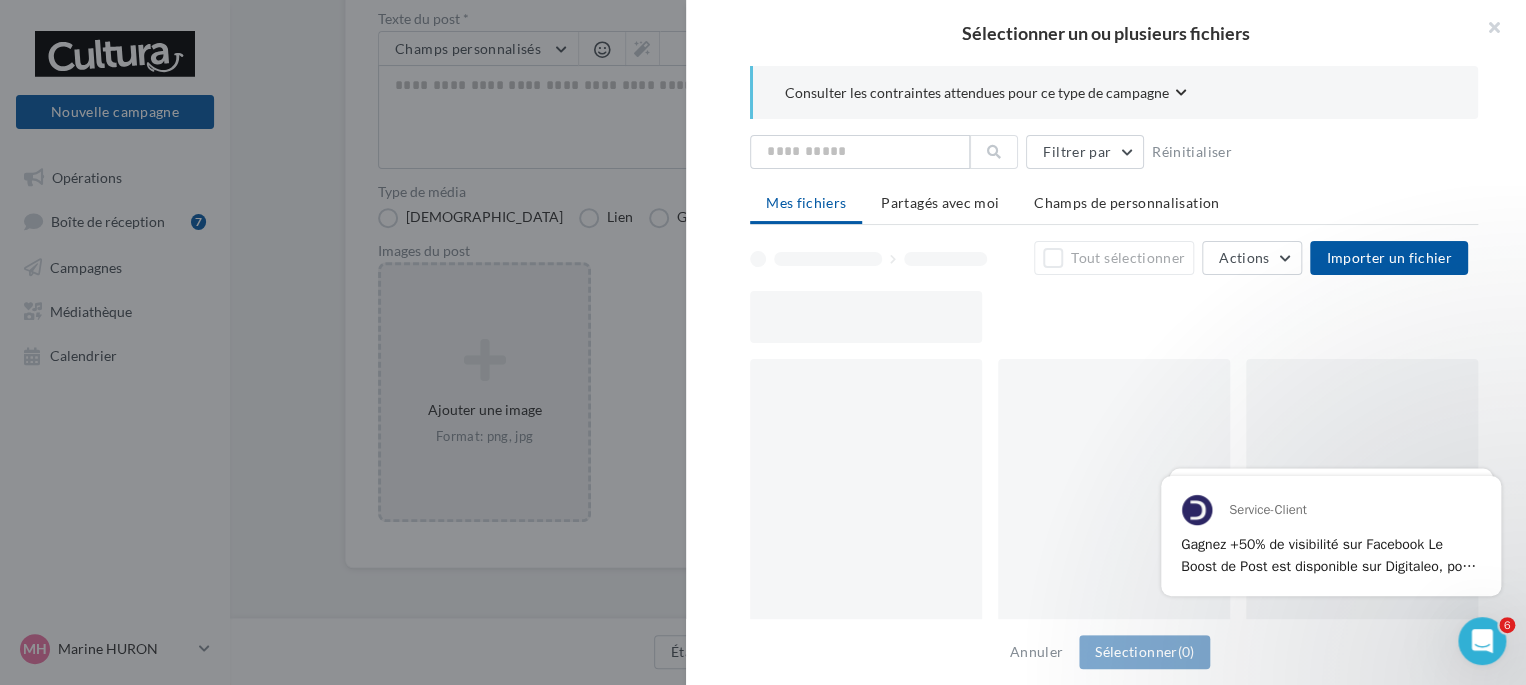 scroll, scrollTop: 287, scrollLeft: 0, axis: vertical 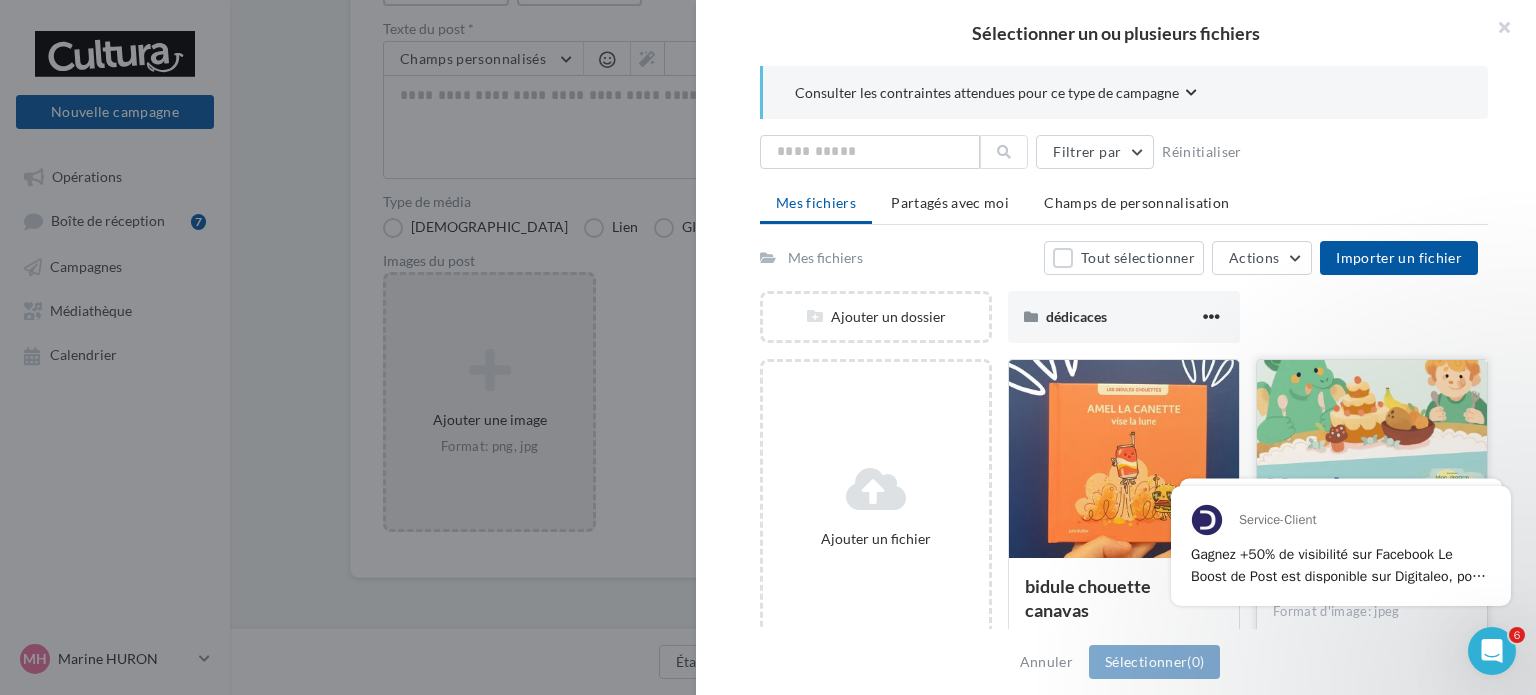click at bounding box center [1372, 460] 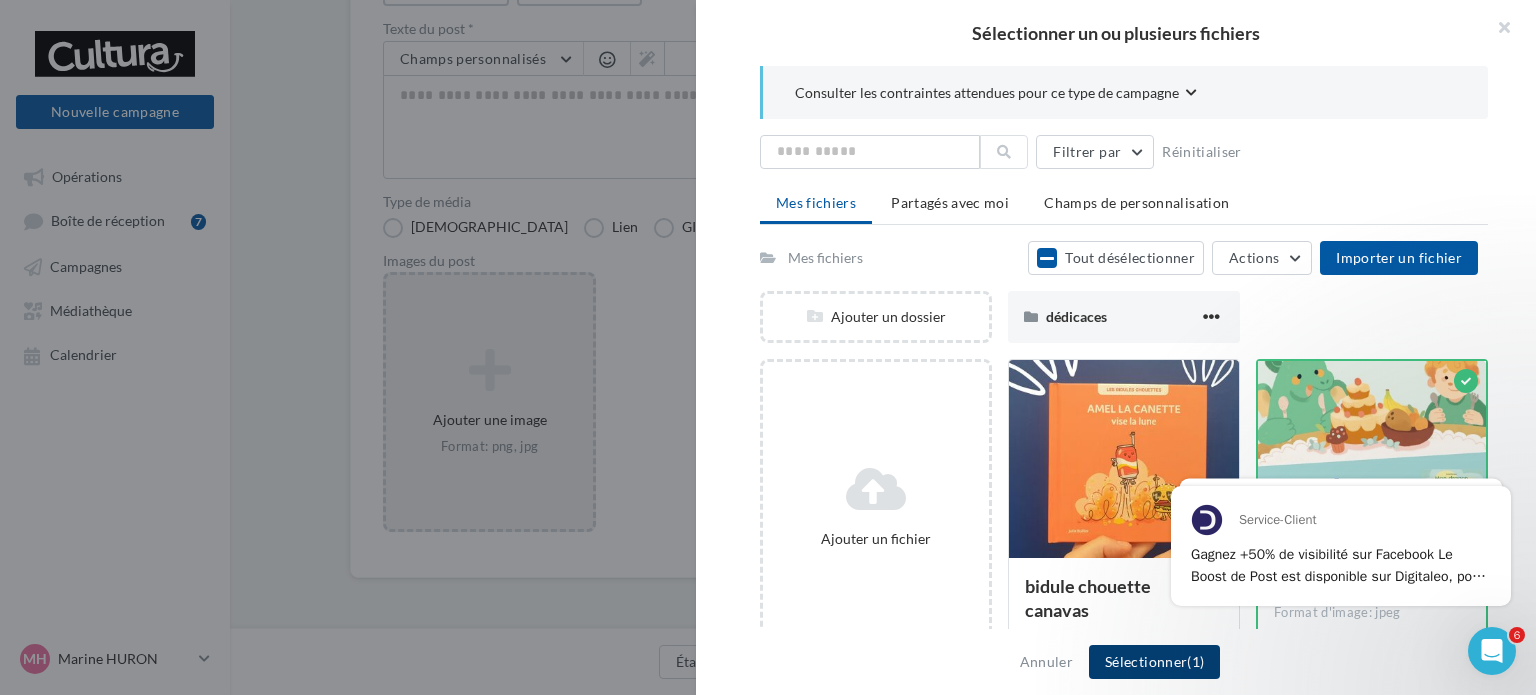 click on "Sélectionner   (1)" at bounding box center [1154, 662] 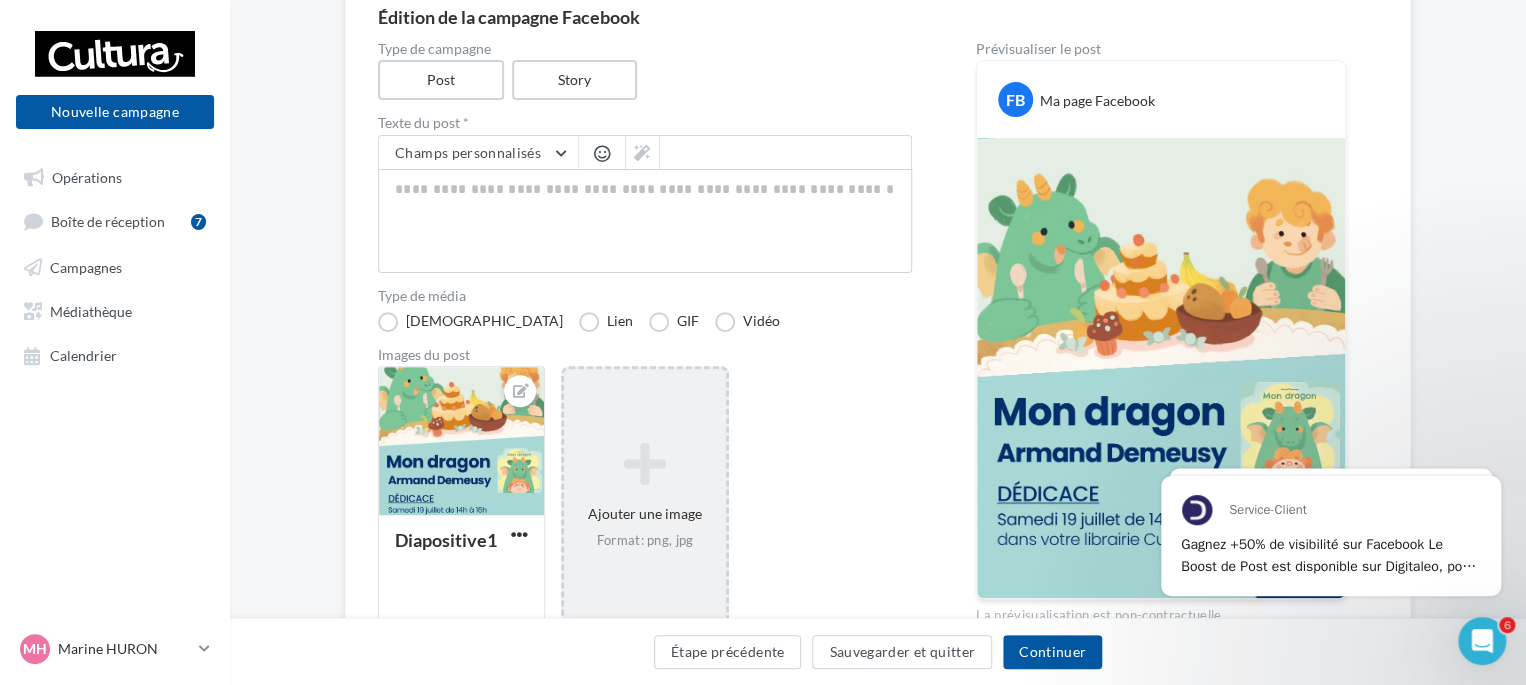 scroll, scrollTop: 87, scrollLeft: 0, axis: vertical 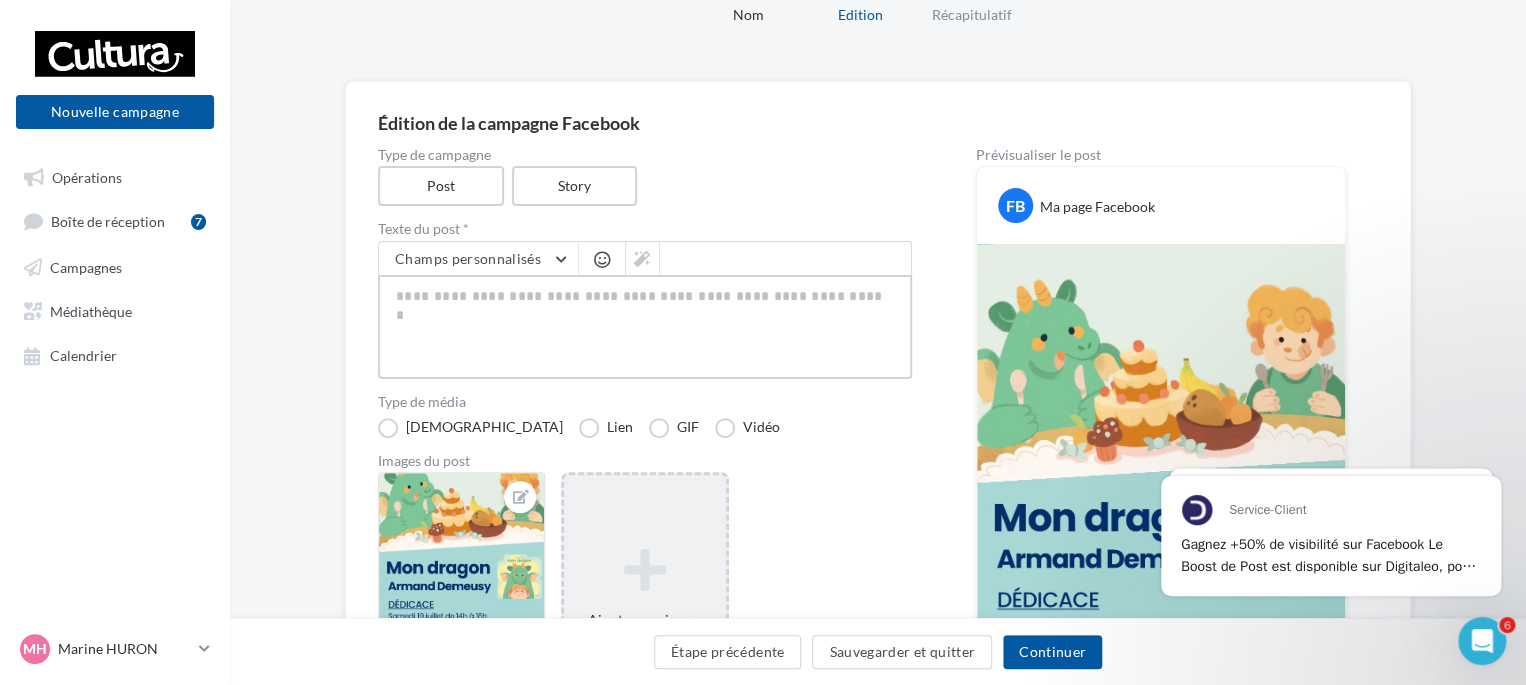 click at bounding box center [645, 327] 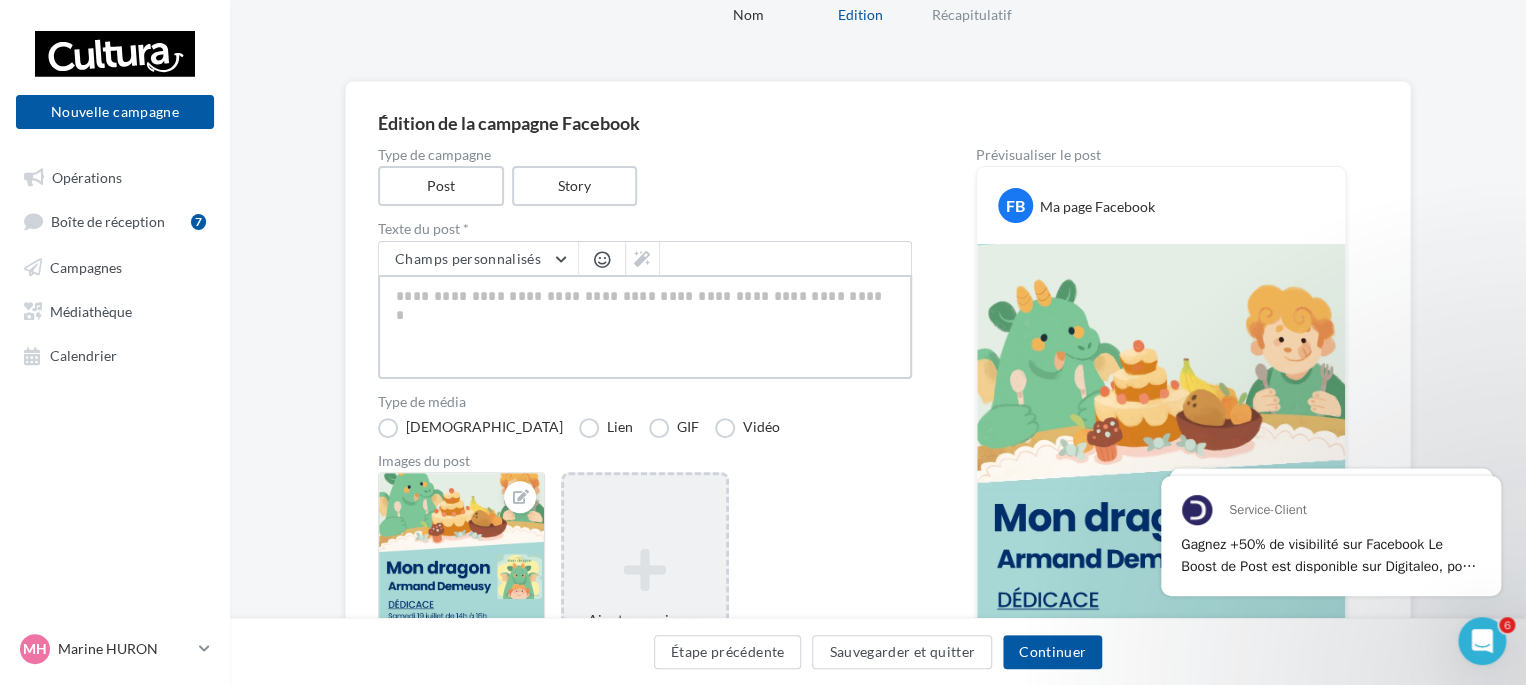 type on "*" 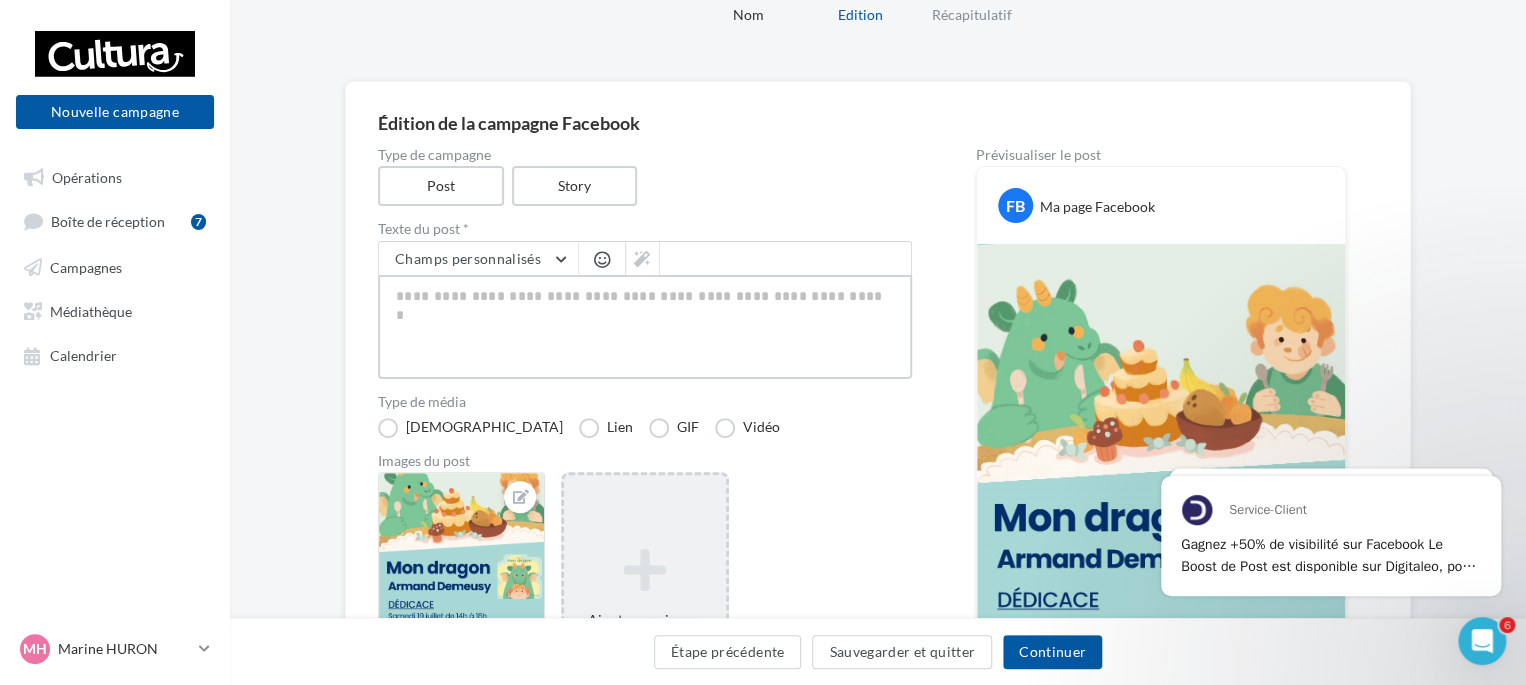 type on "*" 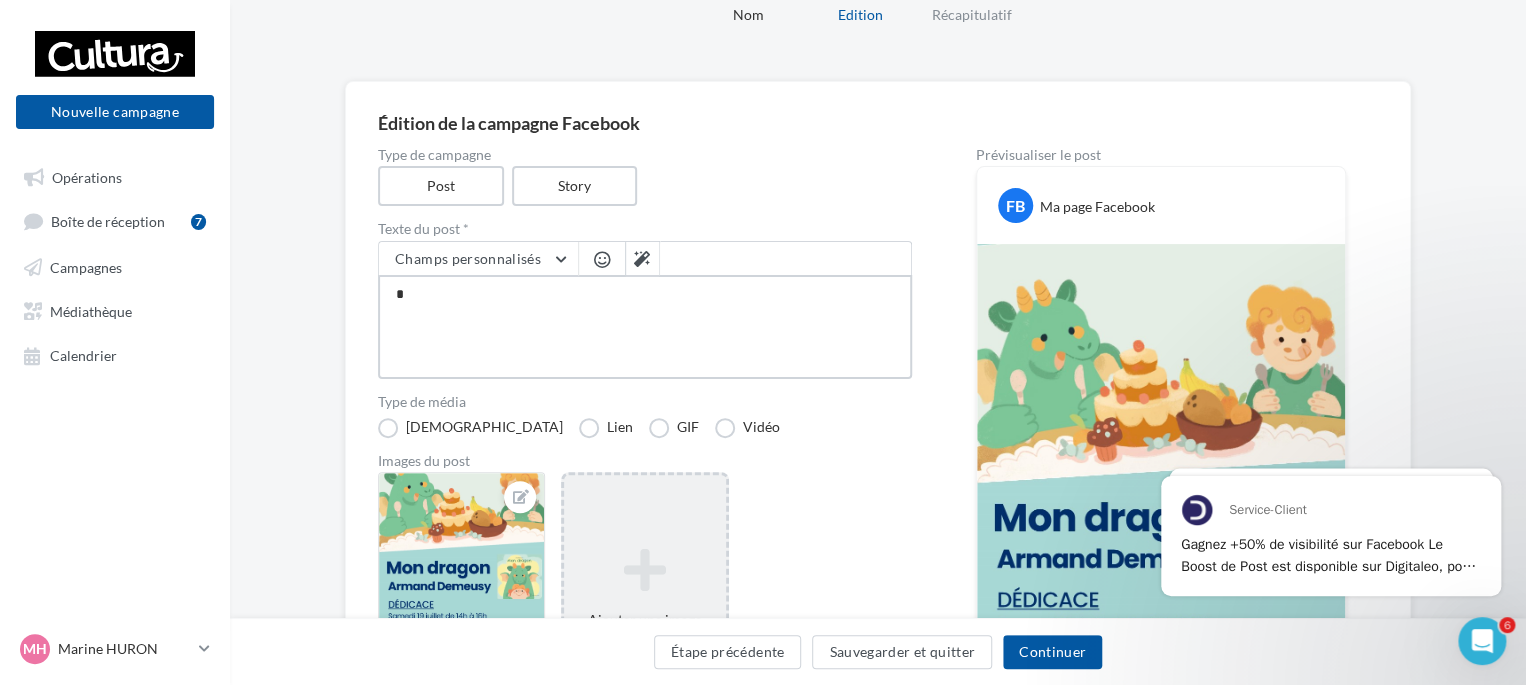 type on "**" 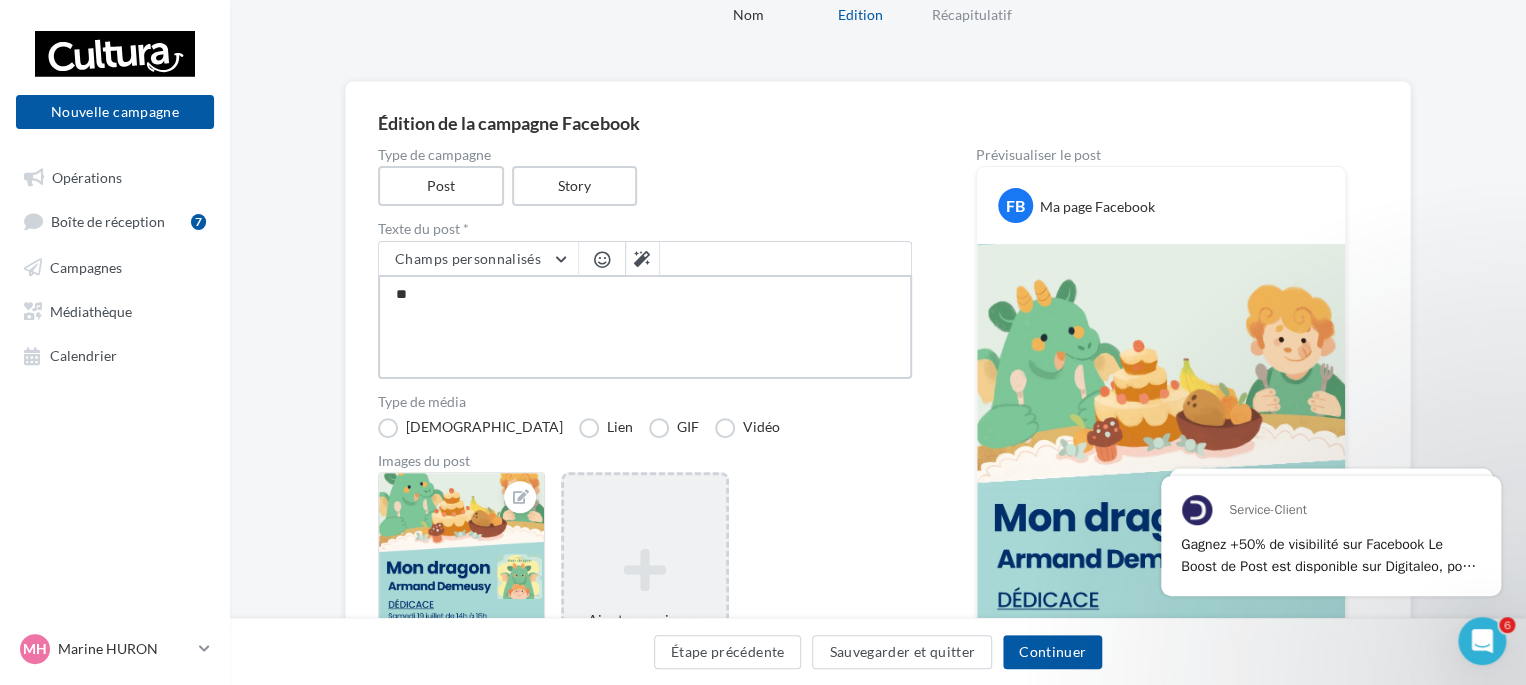 type on "***" 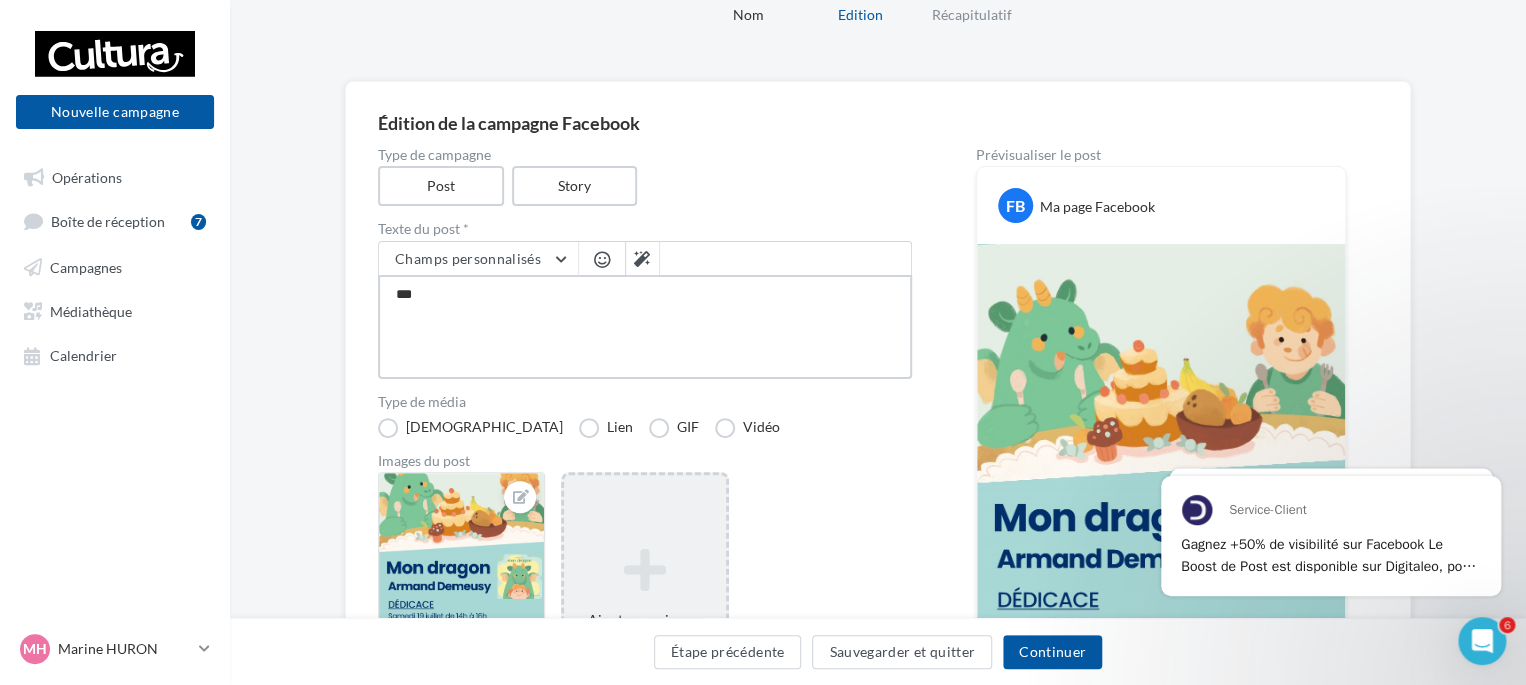 type on "****" 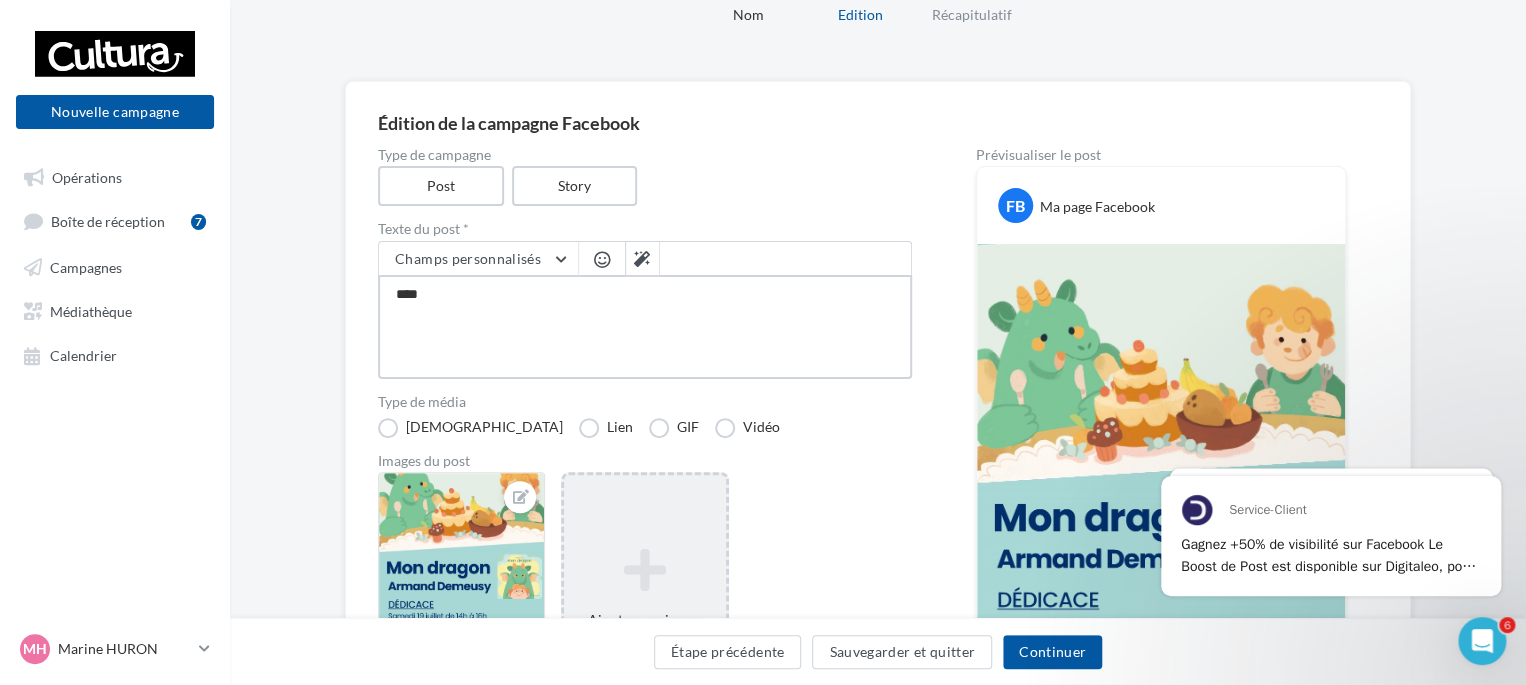 type on "***" 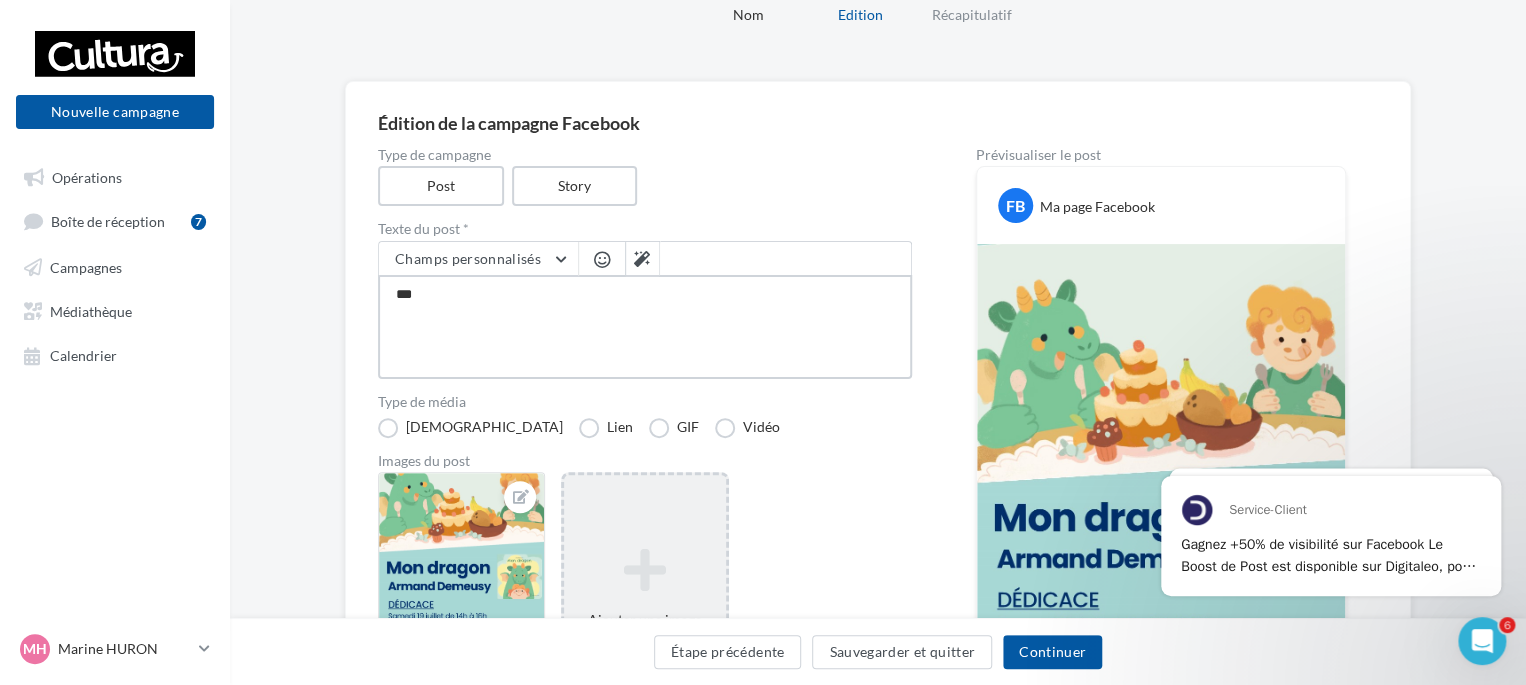 type on "****" 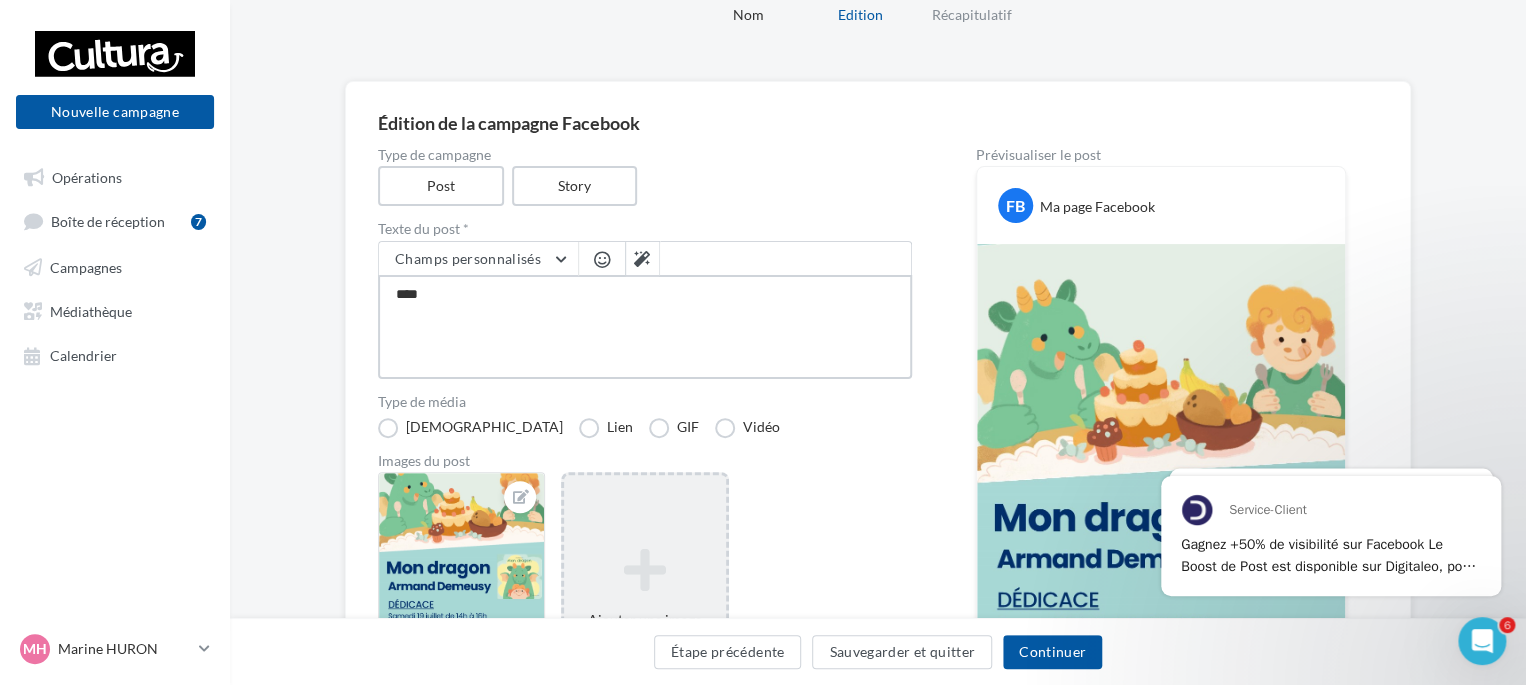 type on "*****" 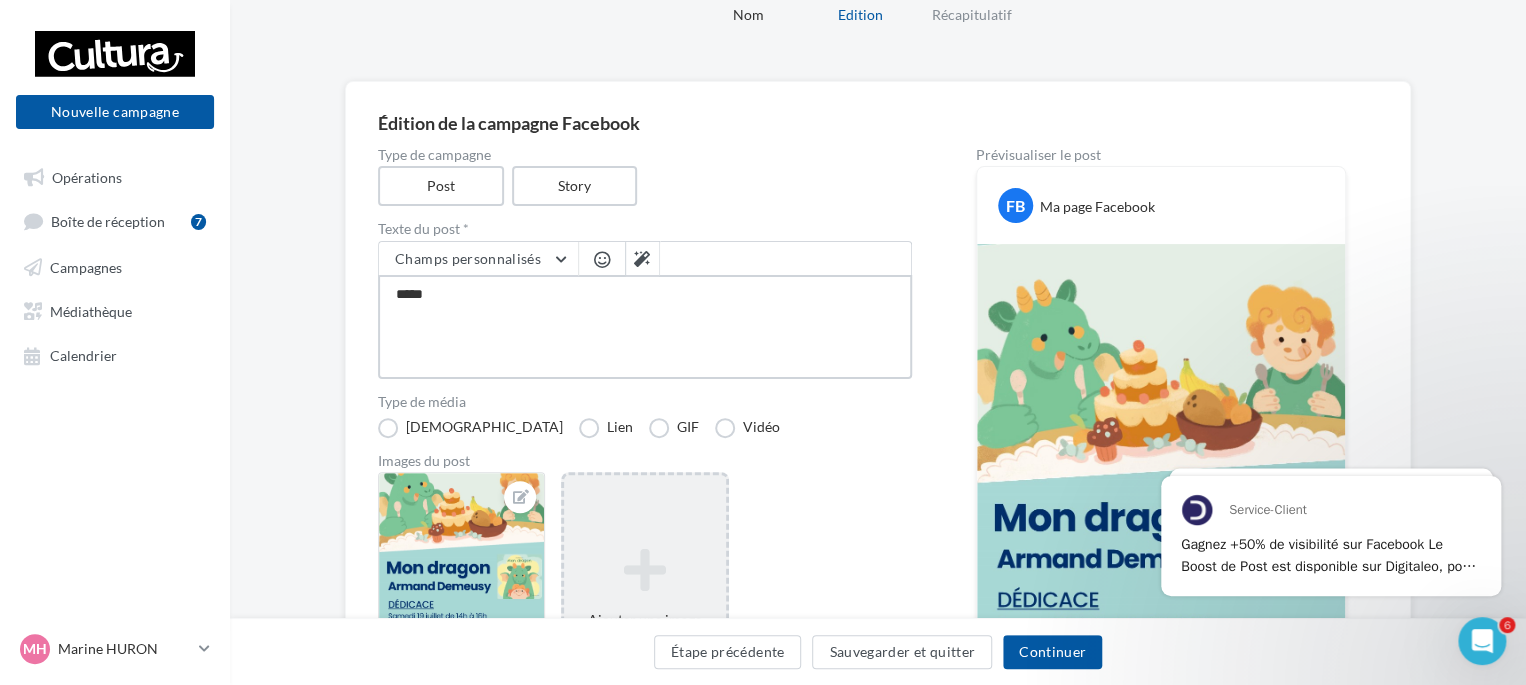type on "******" 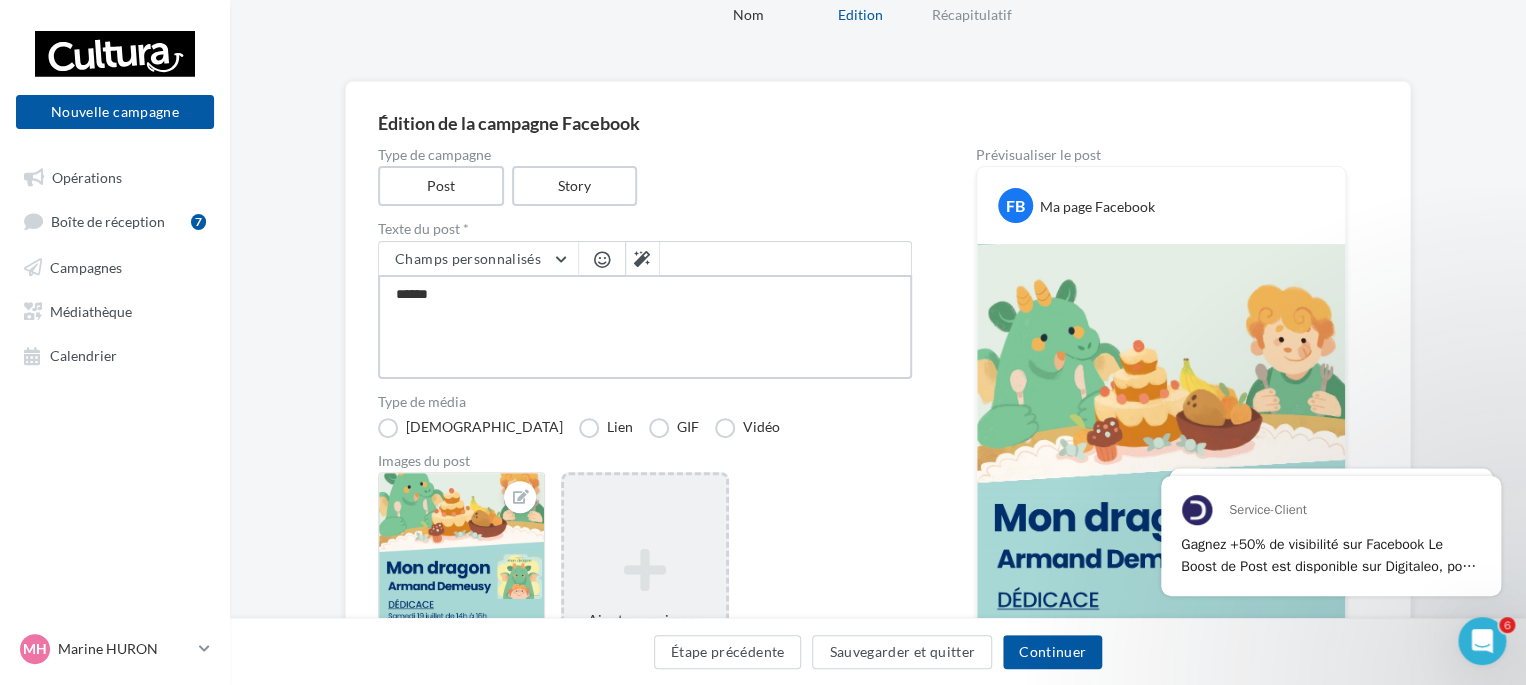 type on "*******" 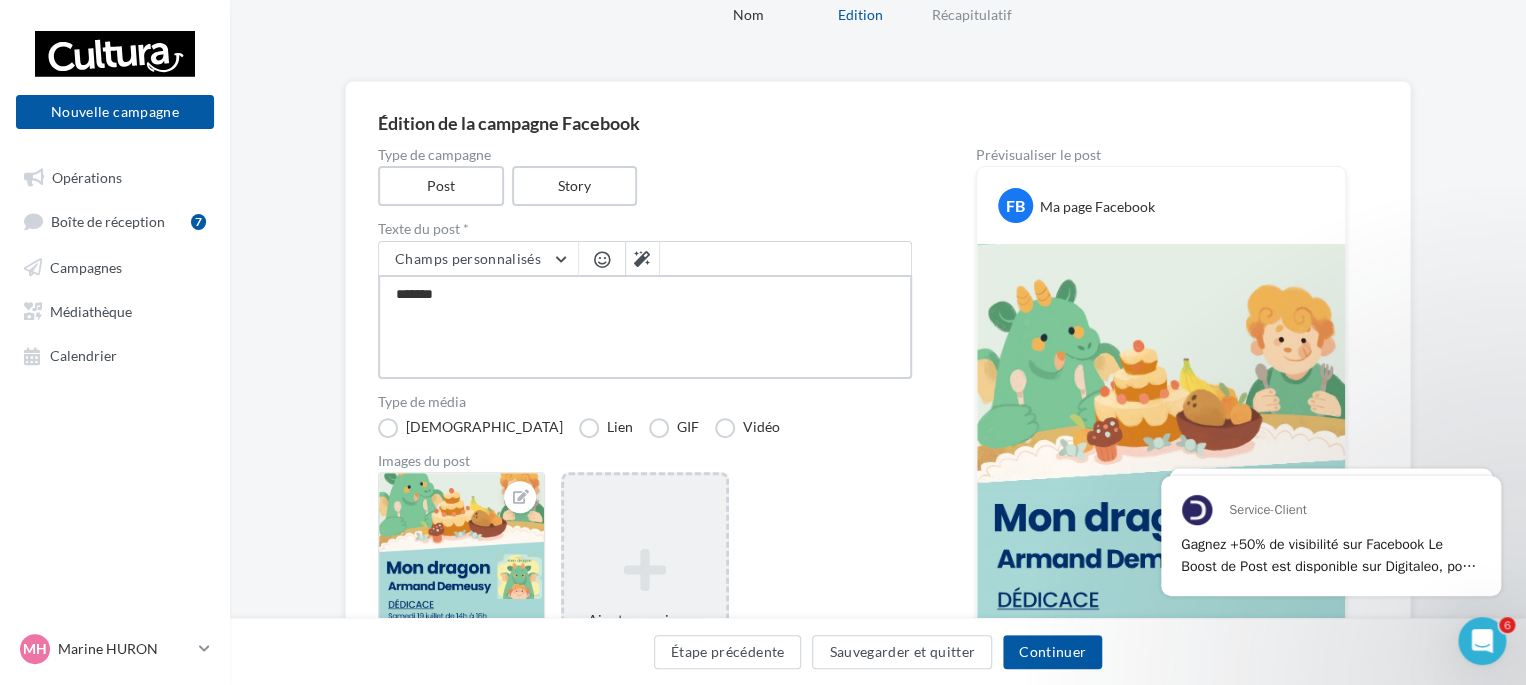 type on "********" 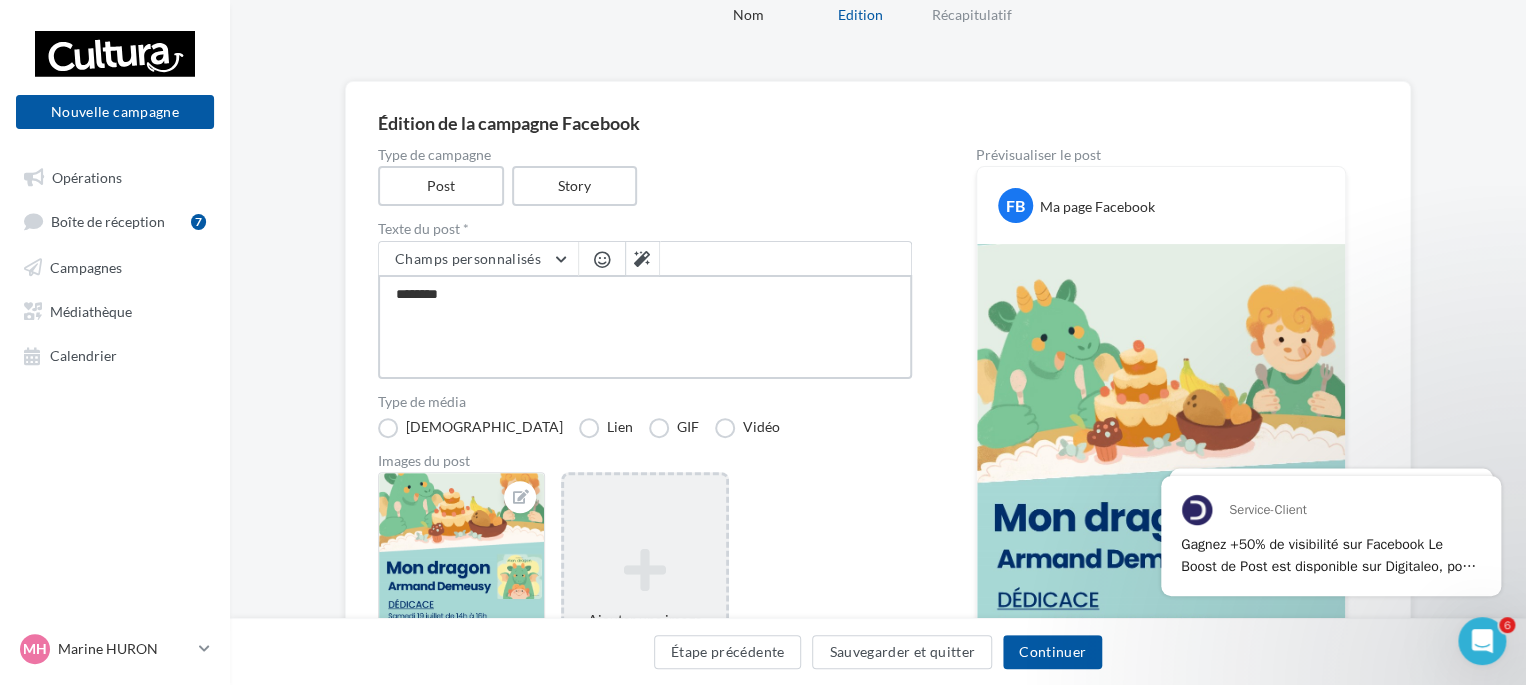 type on "*********" 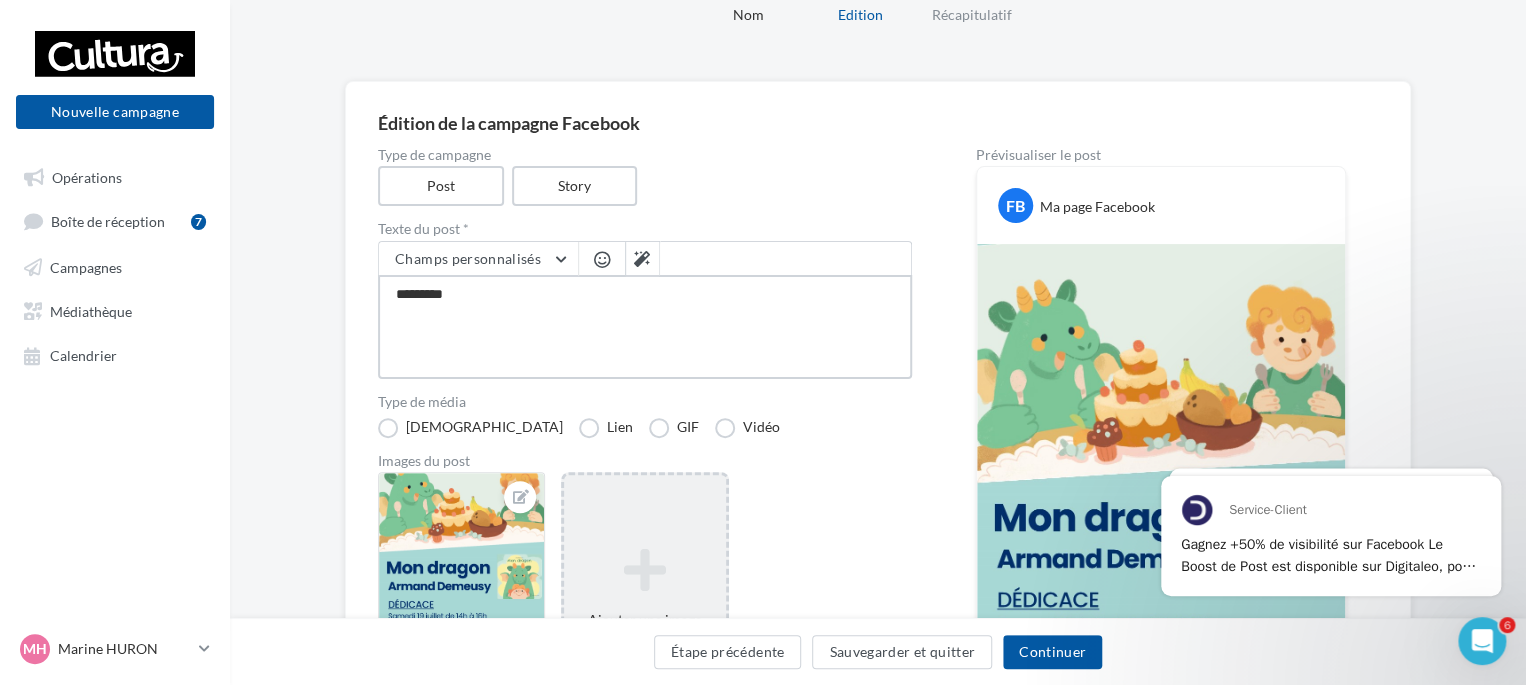 type on "**********" 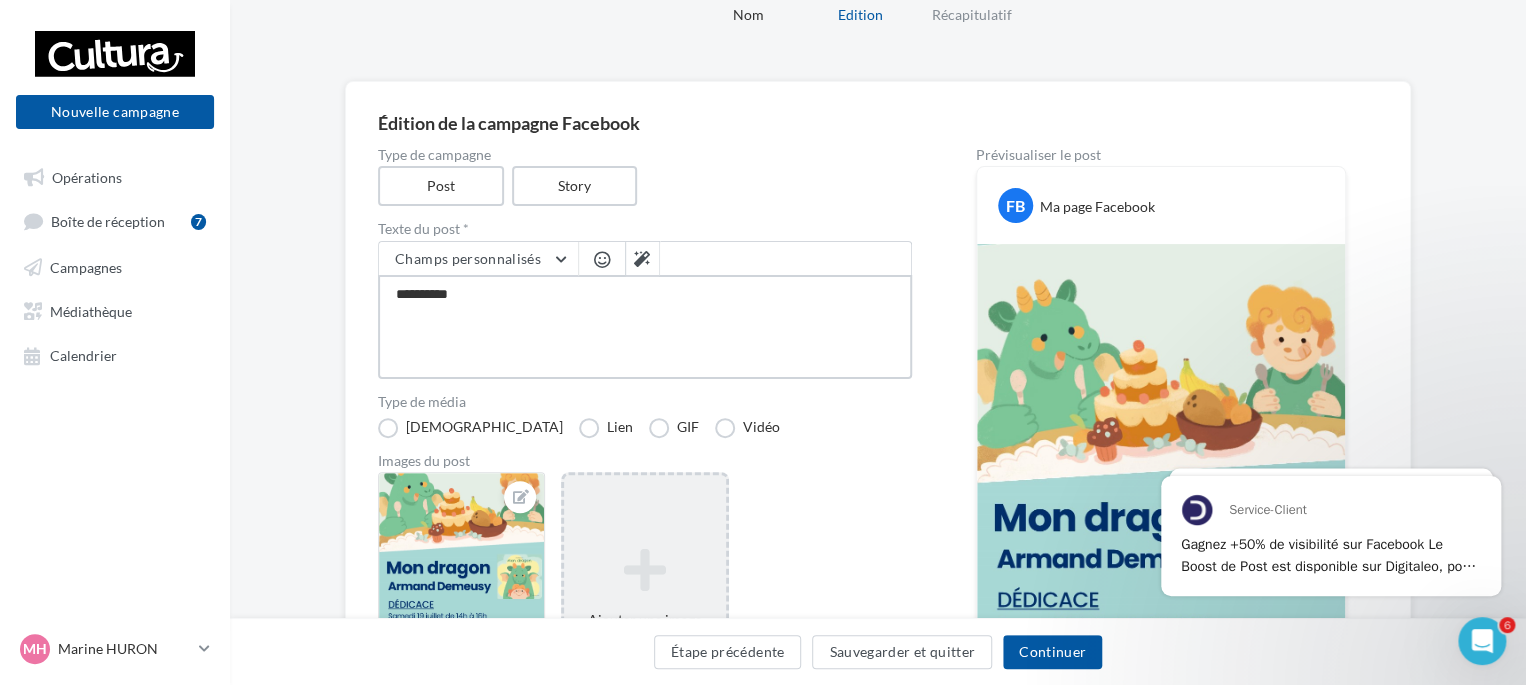 type on "**********" 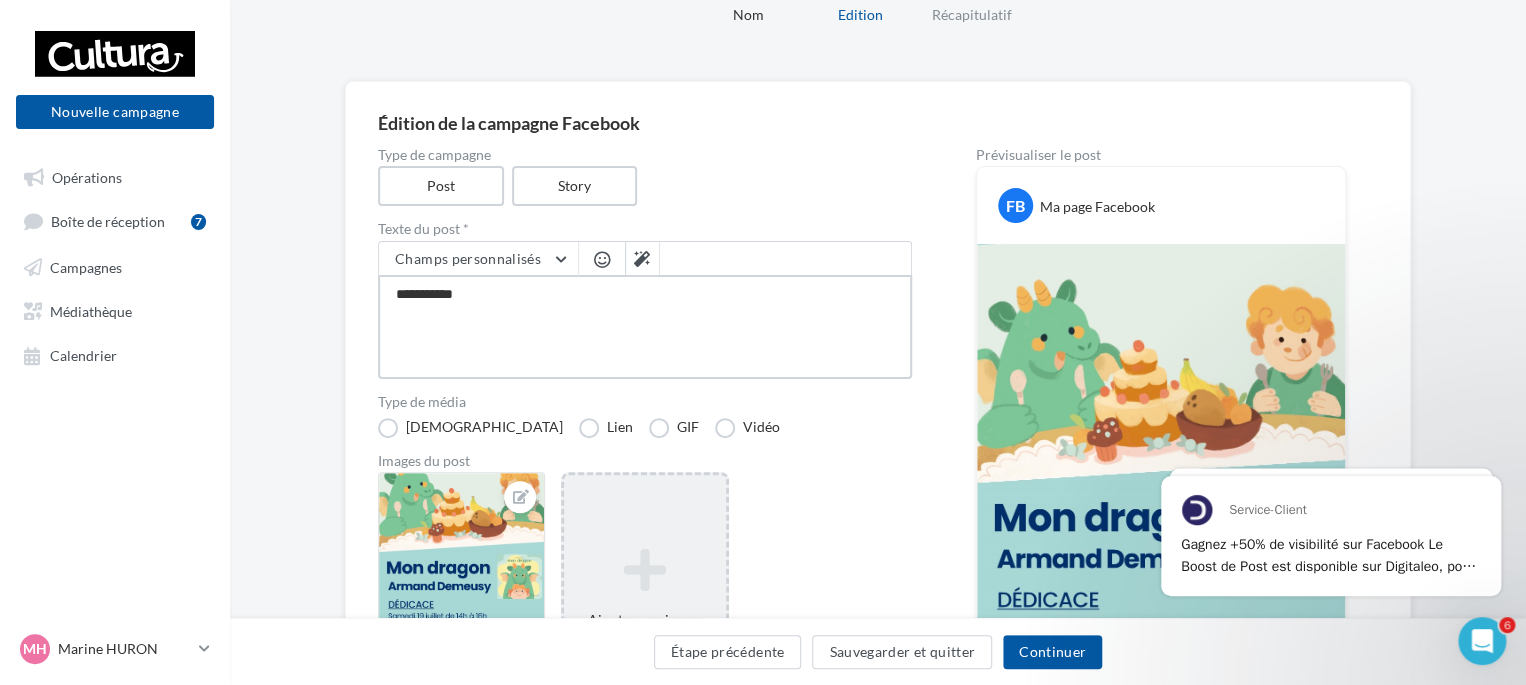 type on "**********" 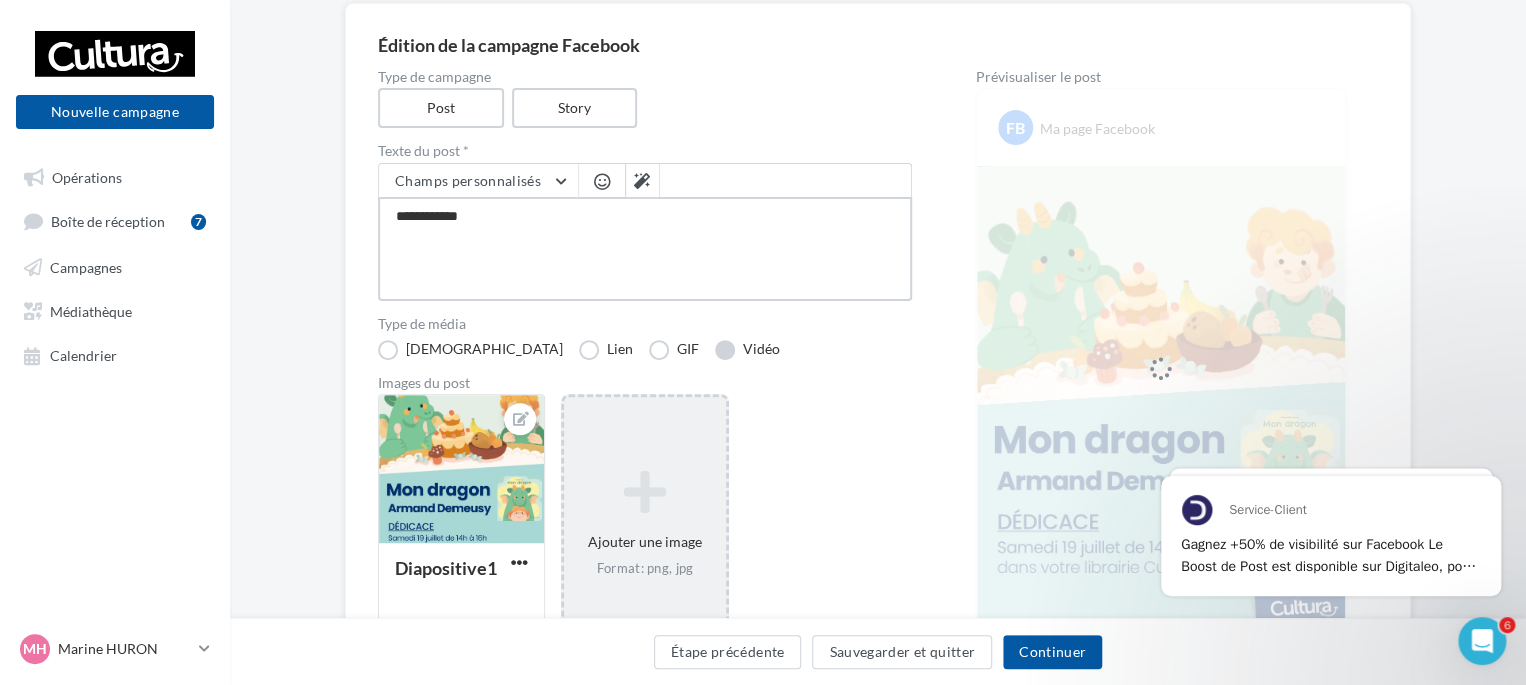 scroll, scrollTop: 187, scrollLeft: 0, axis: vertical 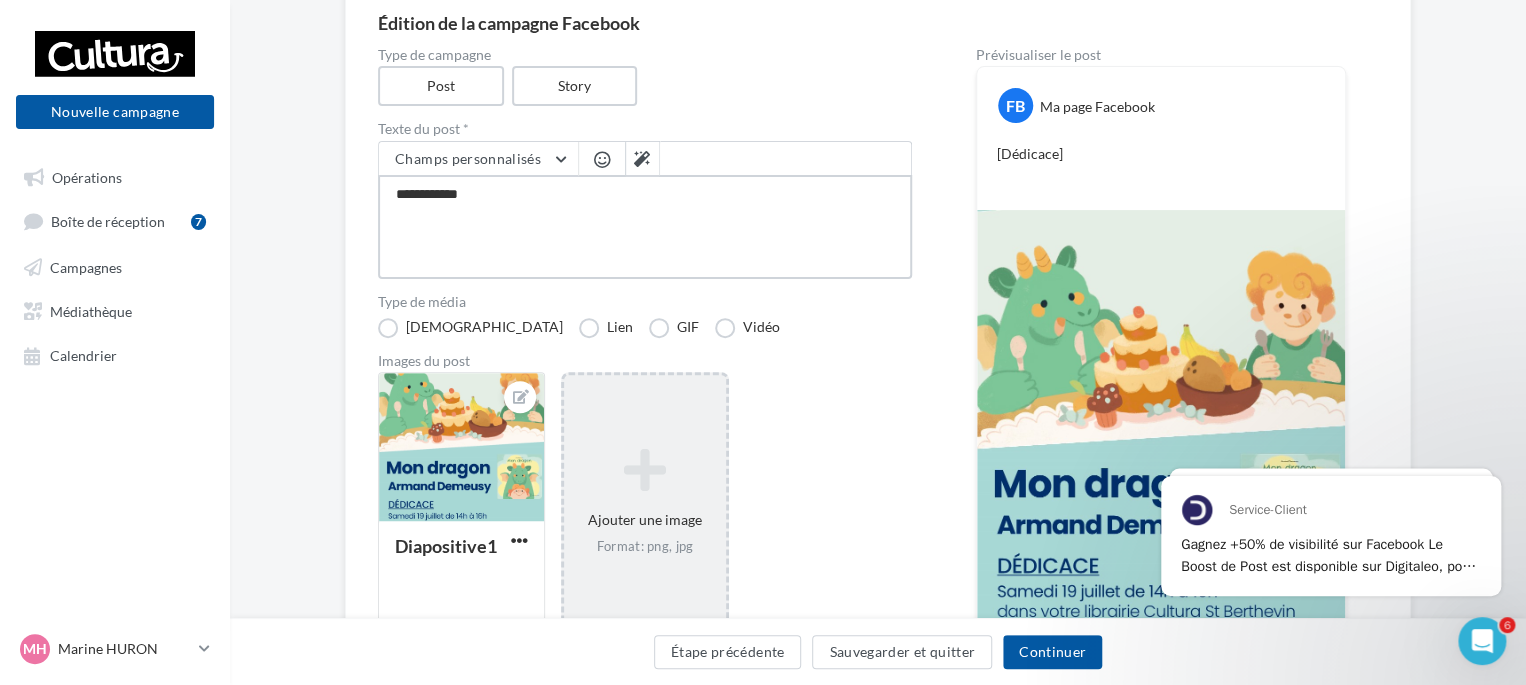 type on "**********" 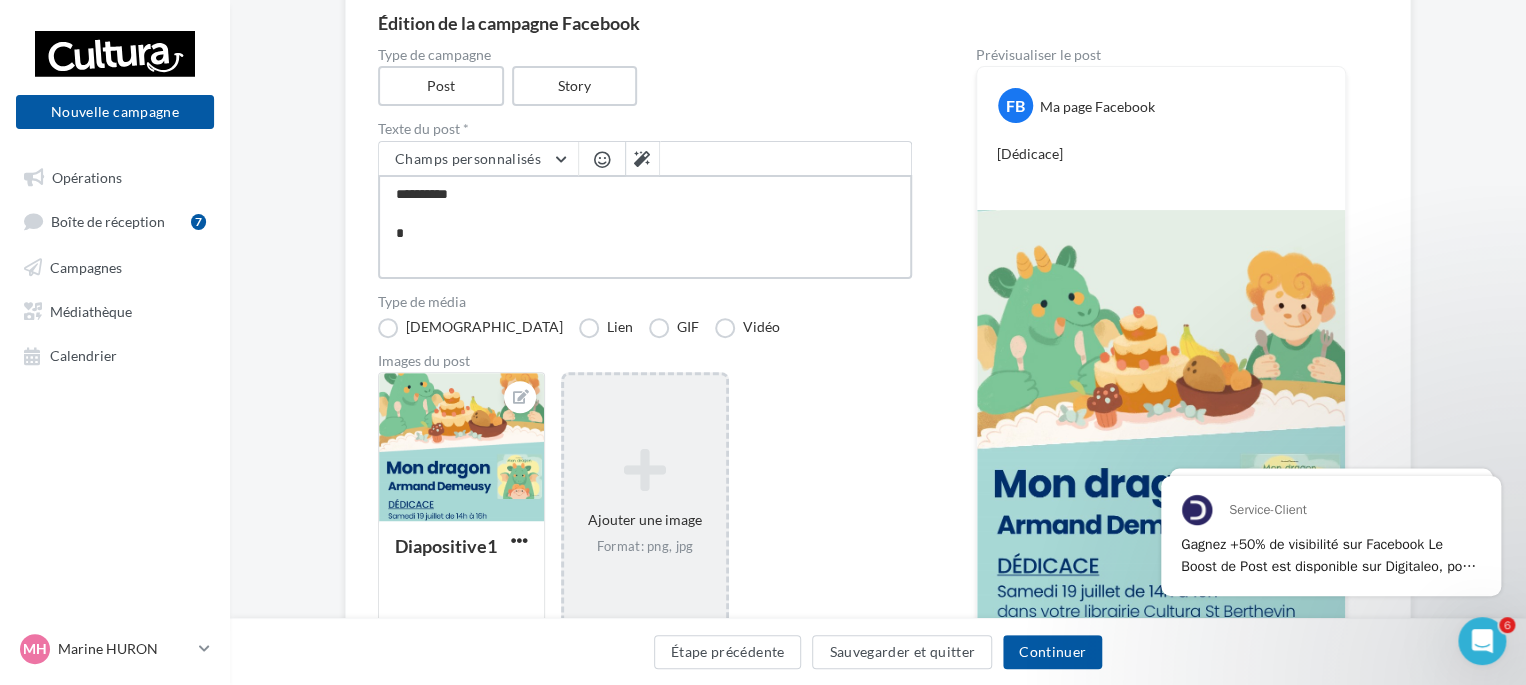 type on "**********" 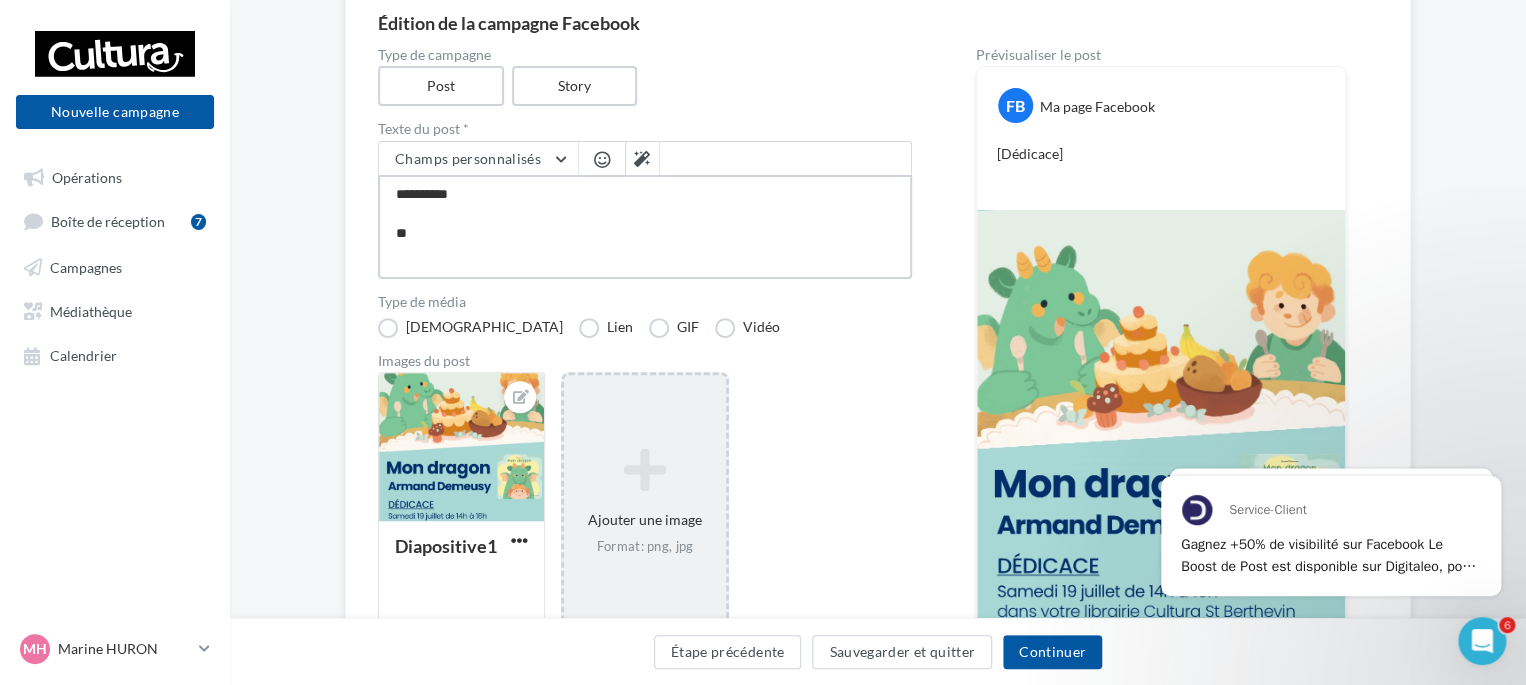 type on "**********" 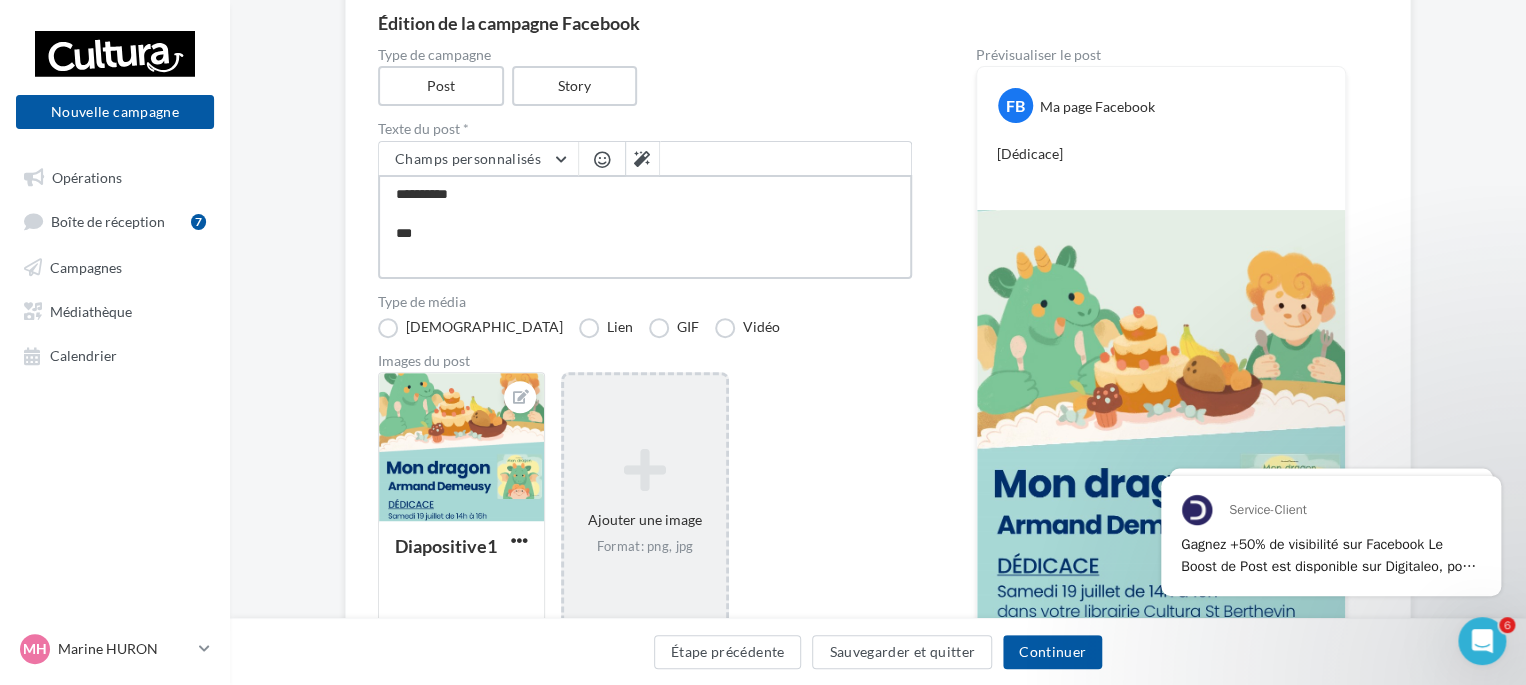 type on "**********" 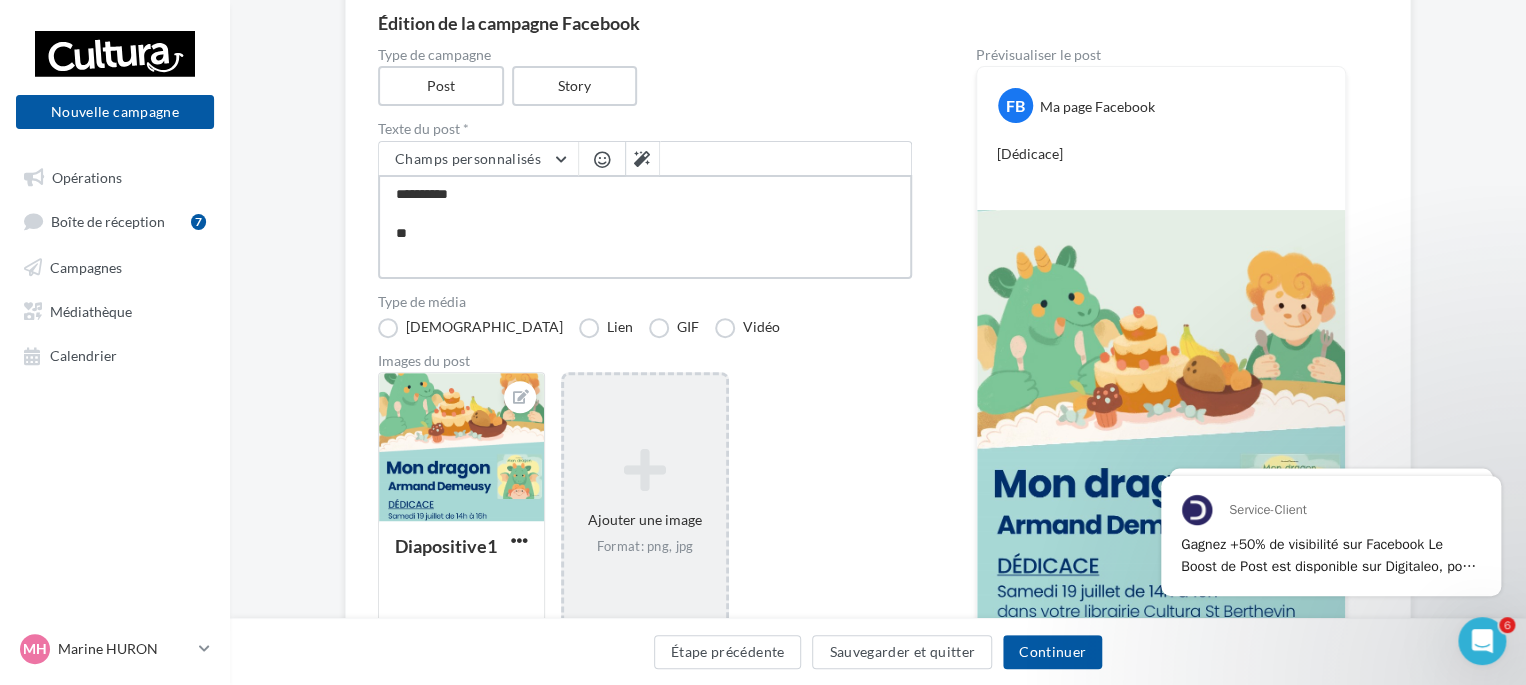 type on "**********" 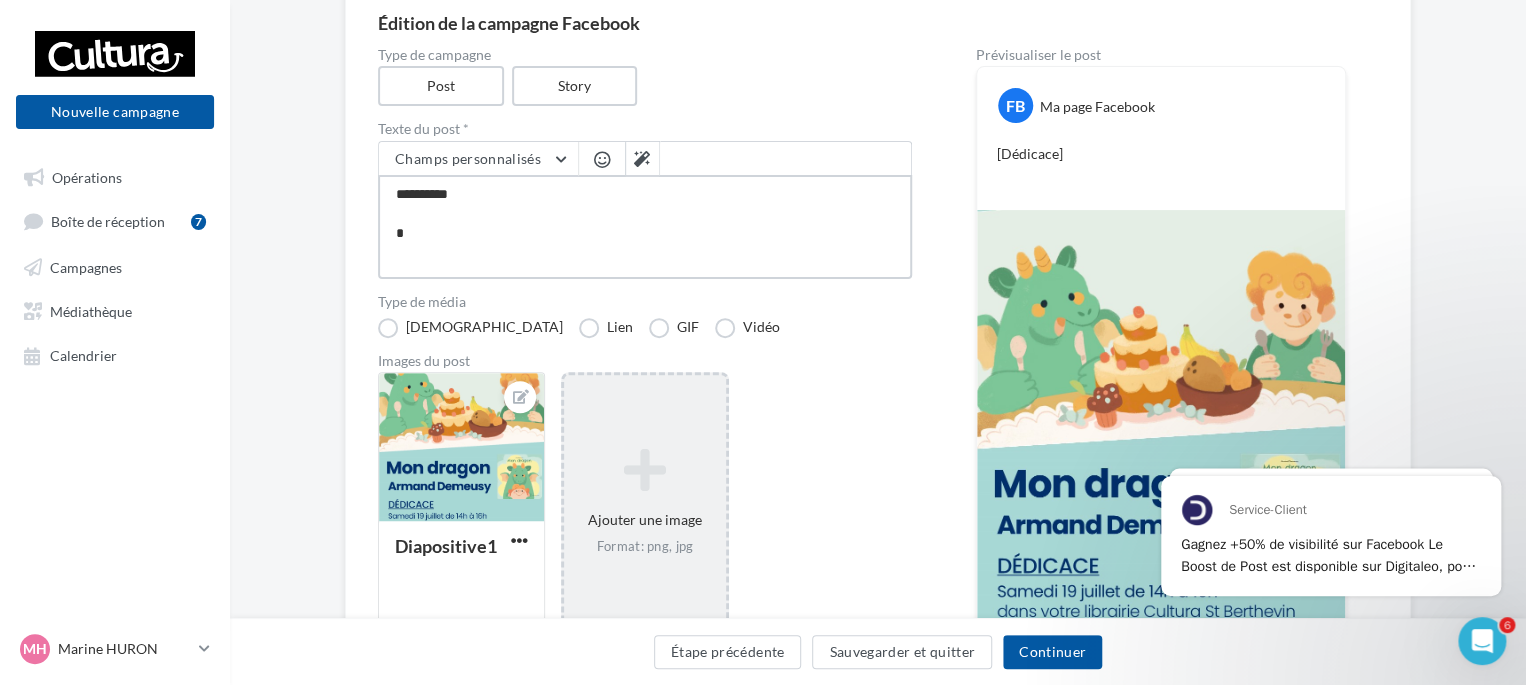 type on "**********" 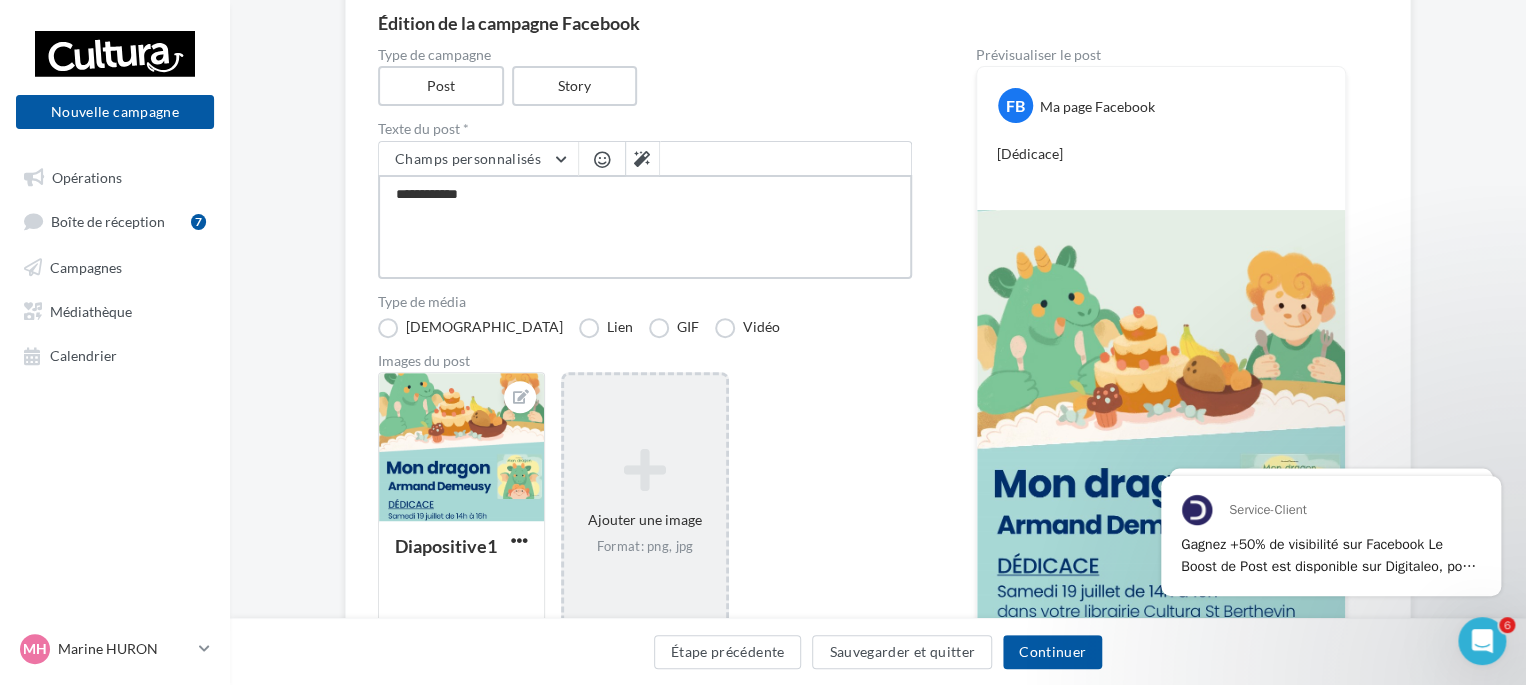 type on "**********" 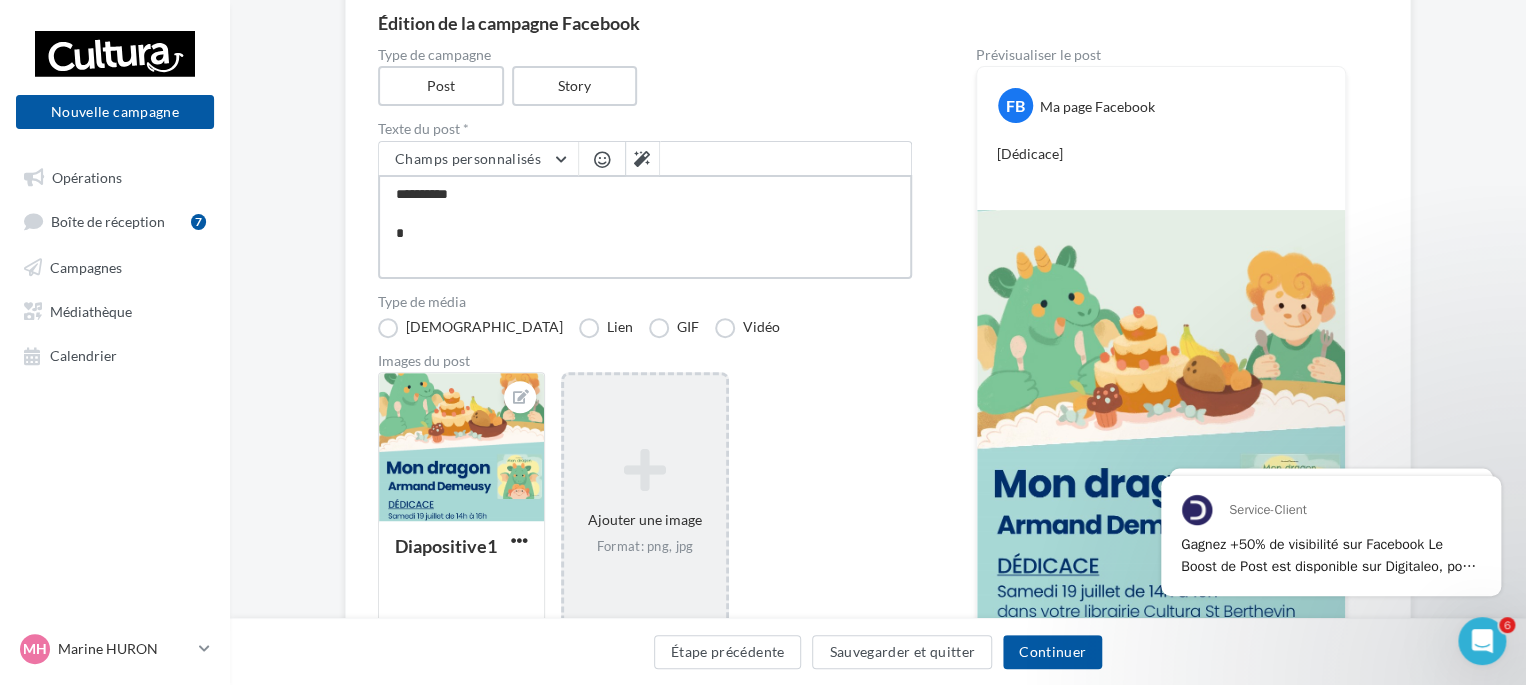 type on "**********" 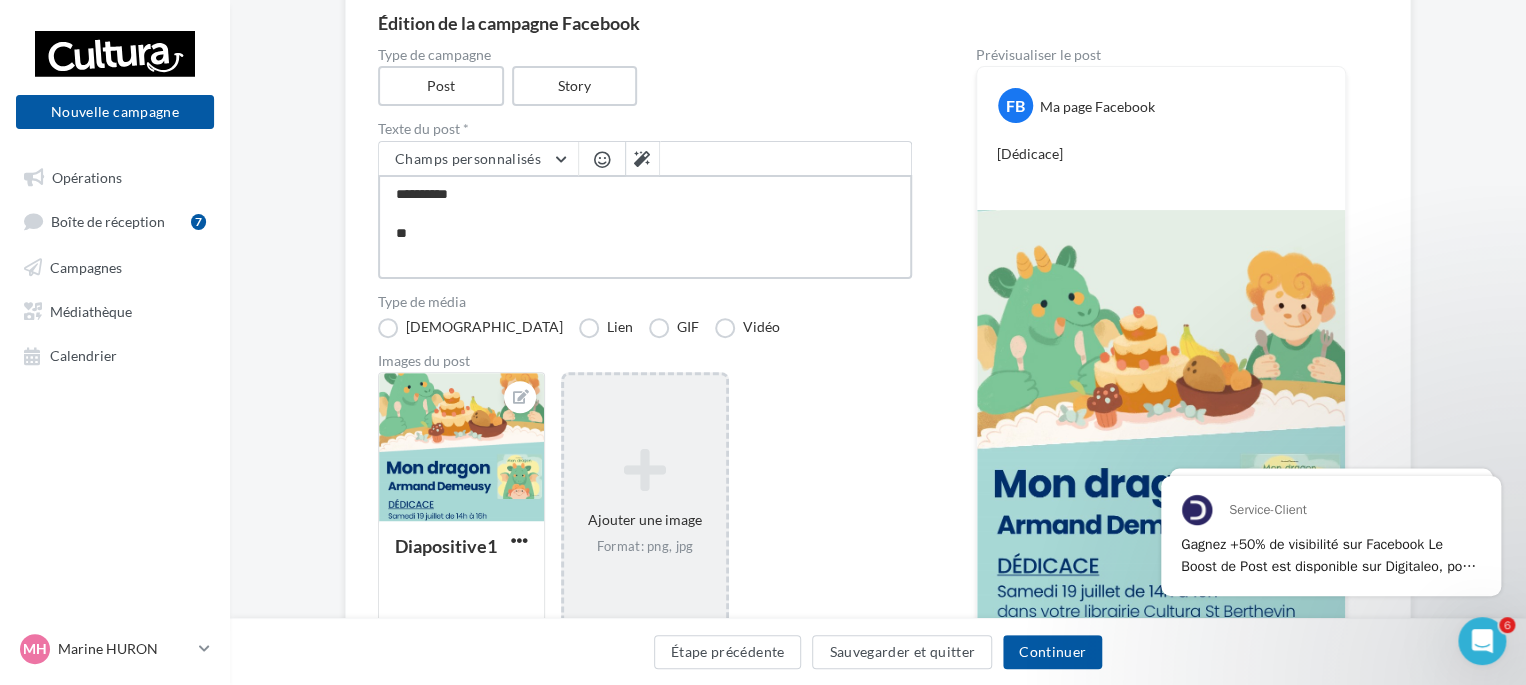 type on "**********" 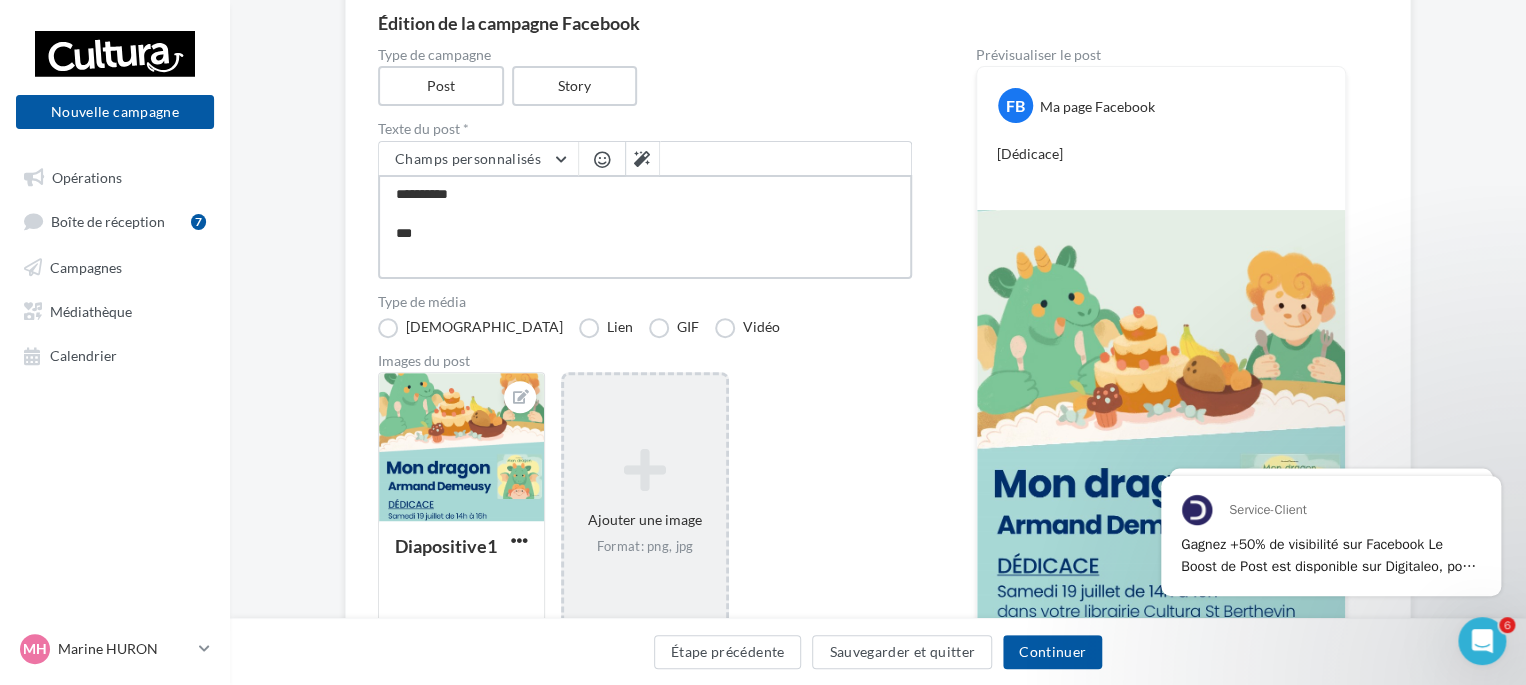 type on "**********" 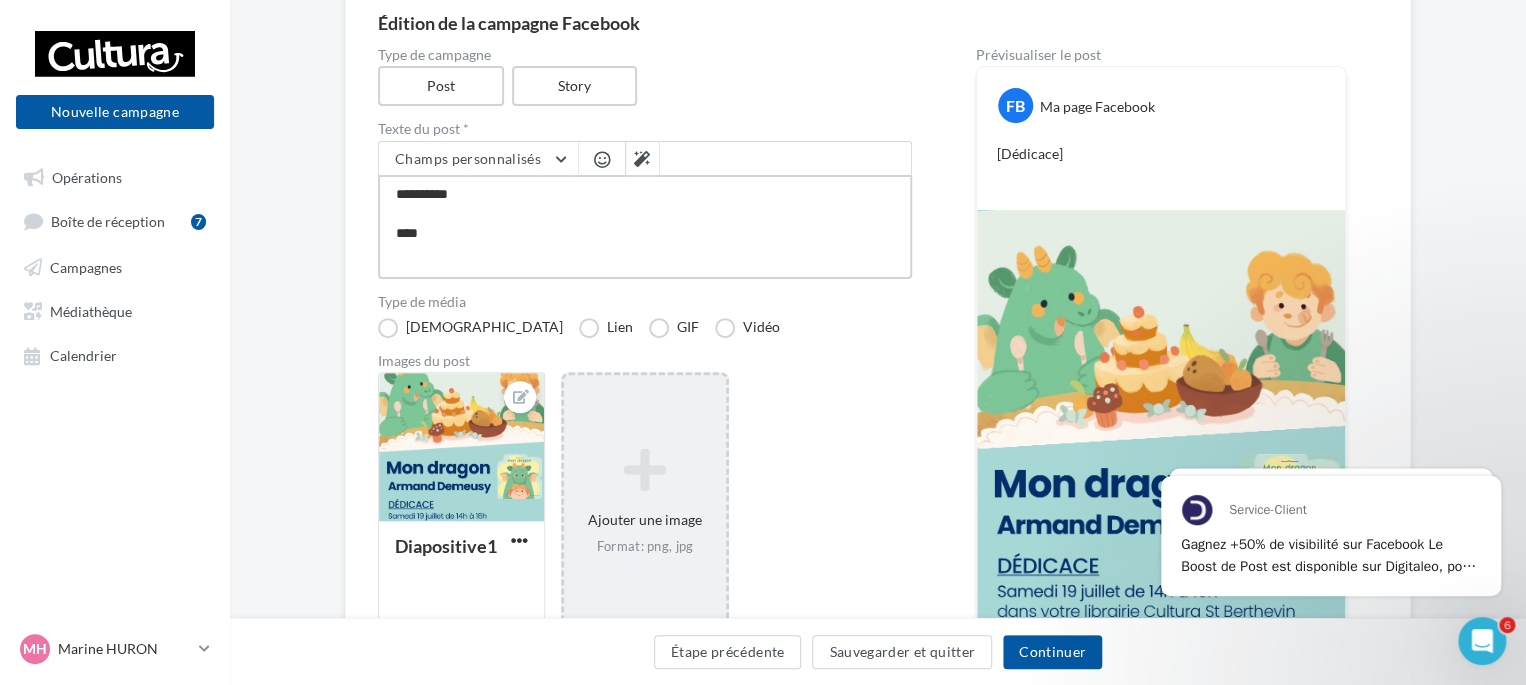 type on "**********" 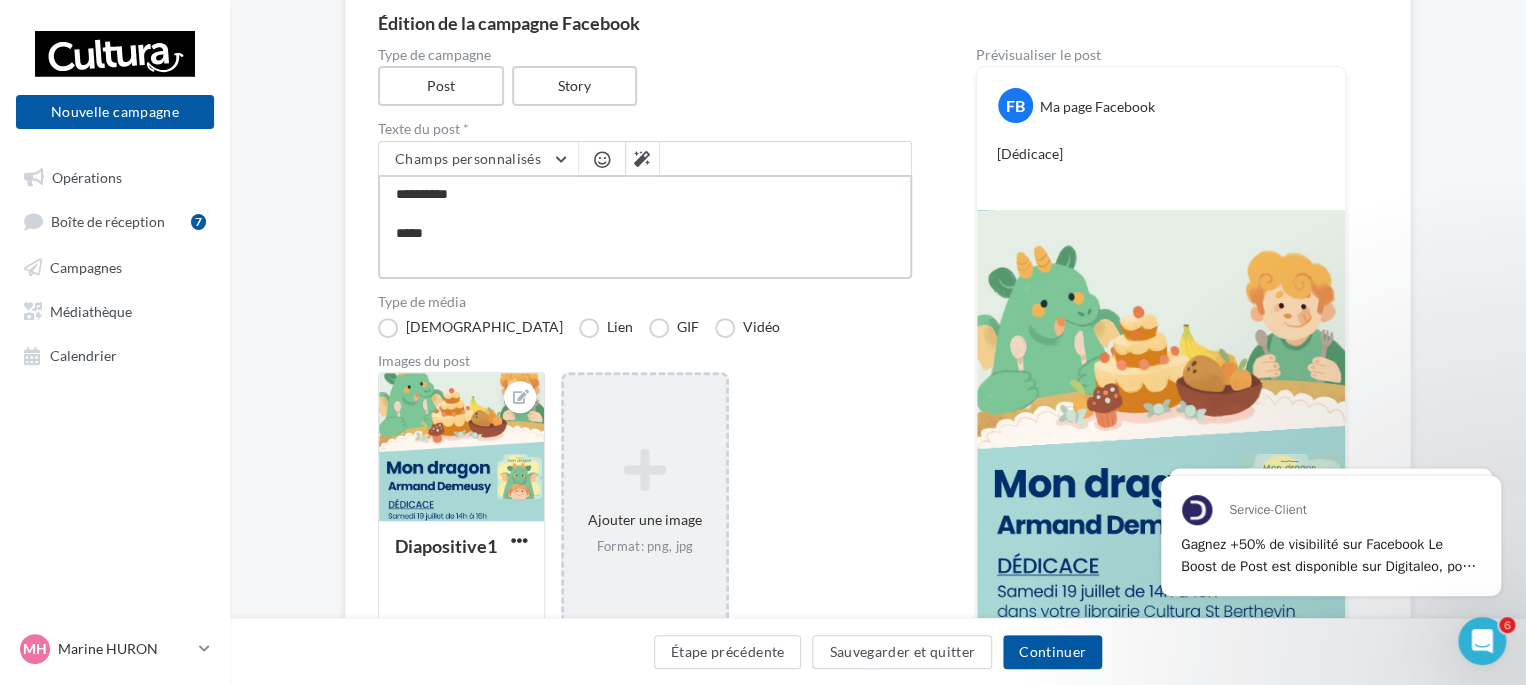 type on "**********" 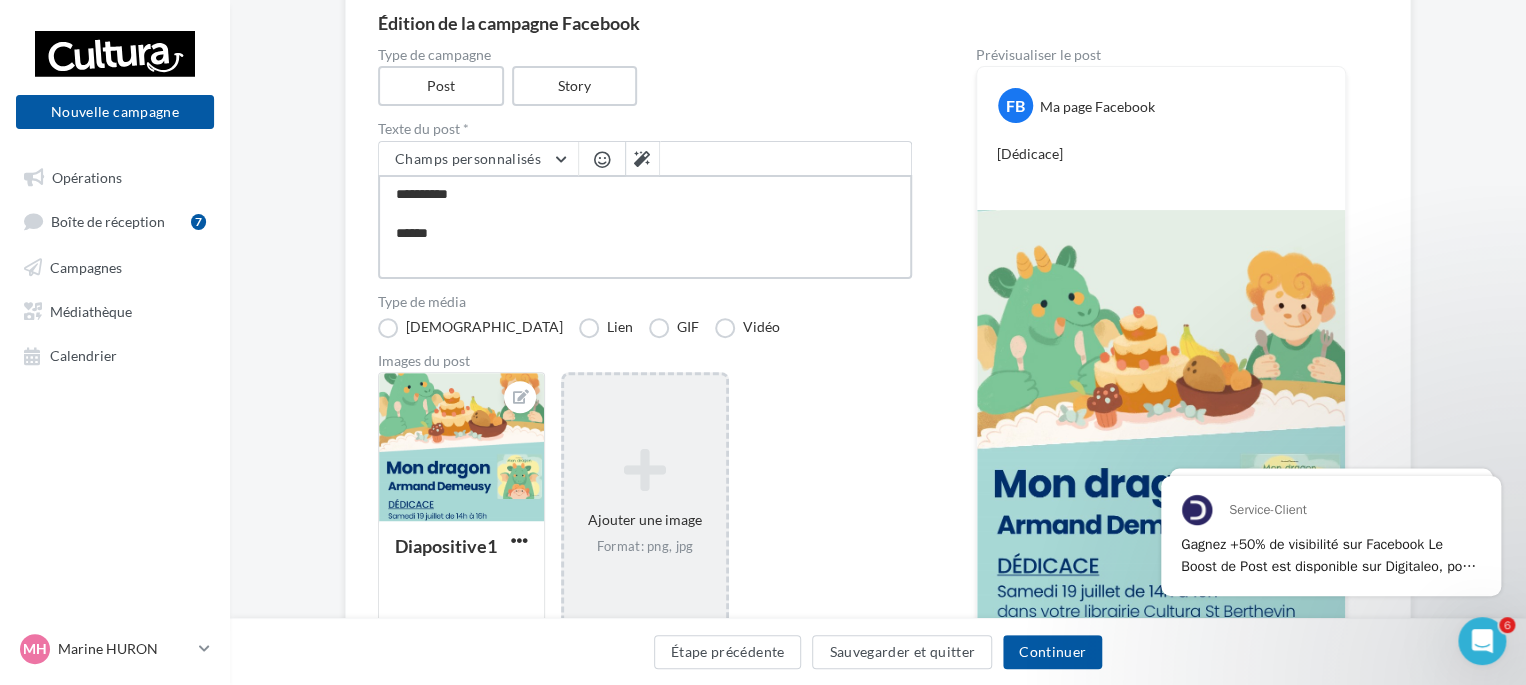 type on "**********" 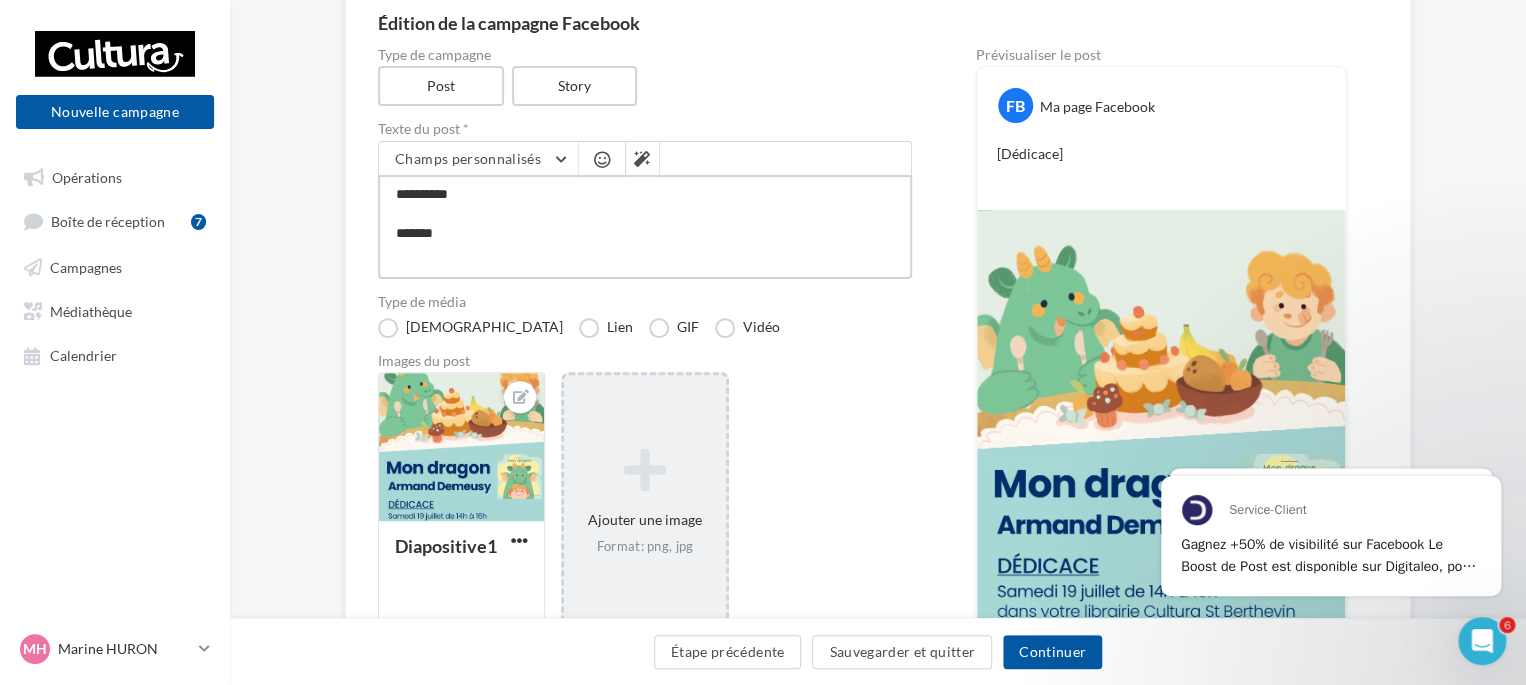 type on "**********" 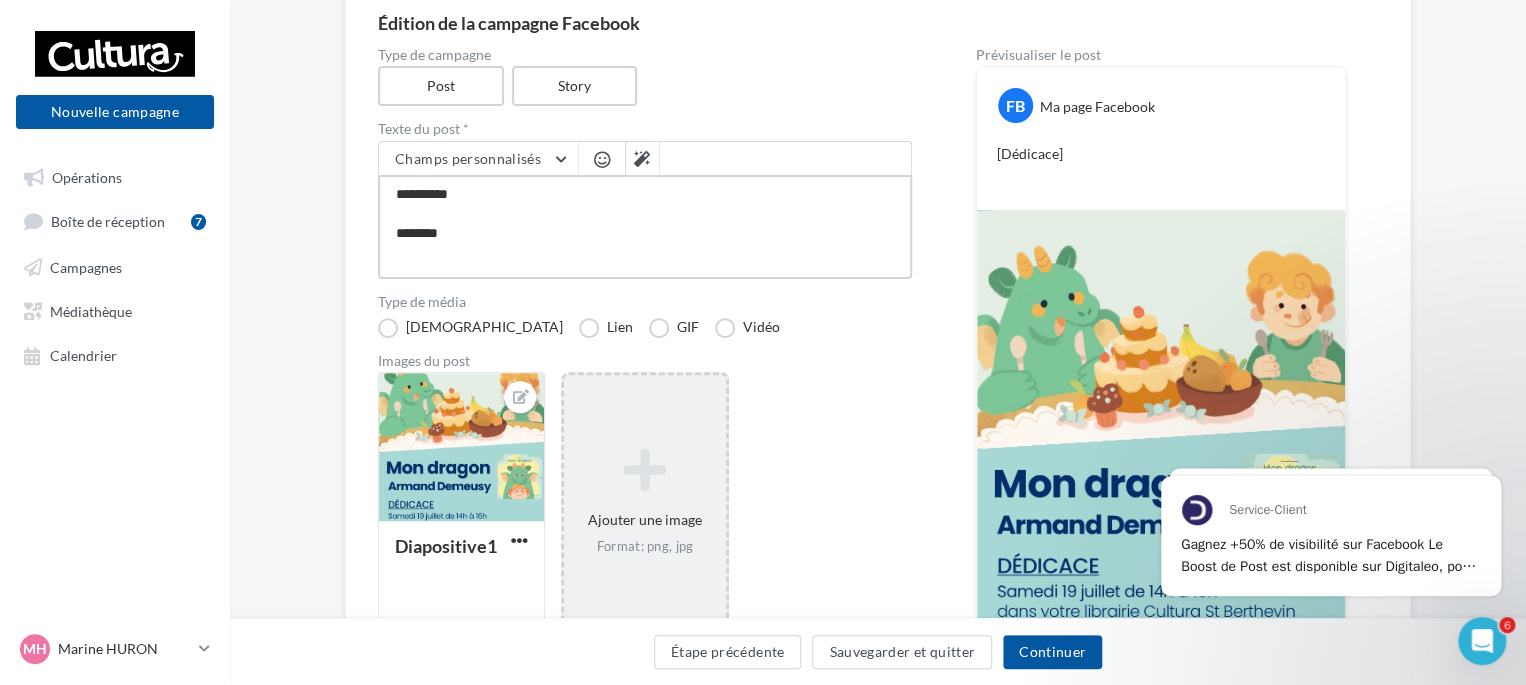 type on "**********" 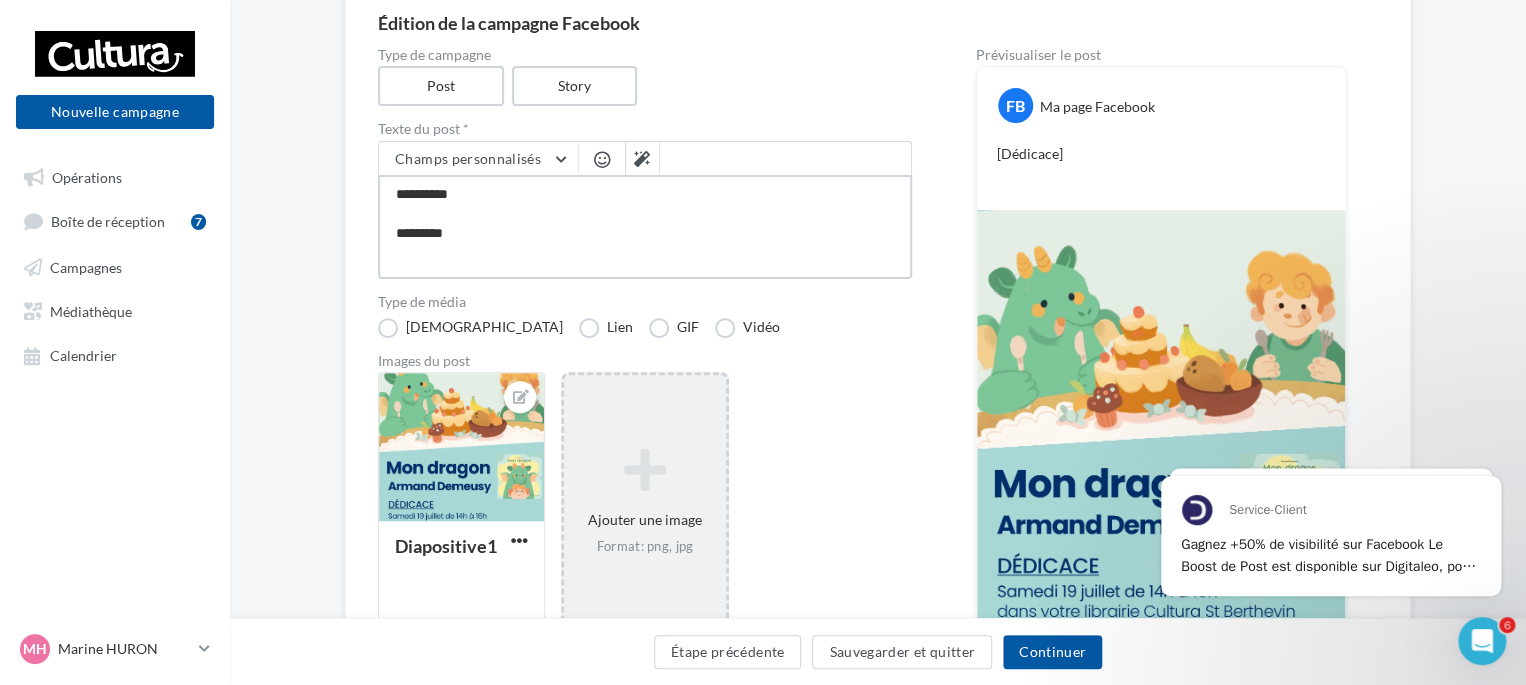 type on "**********" 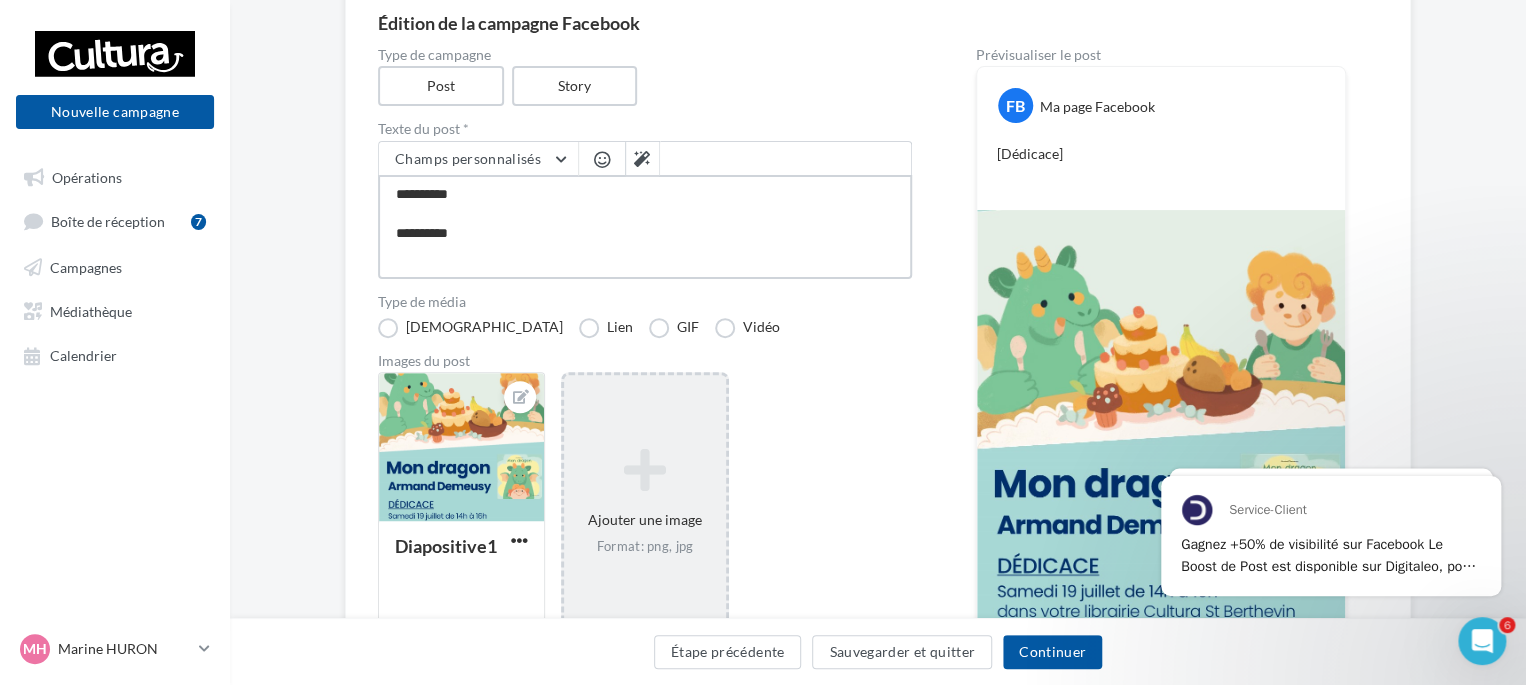 type on "**********" 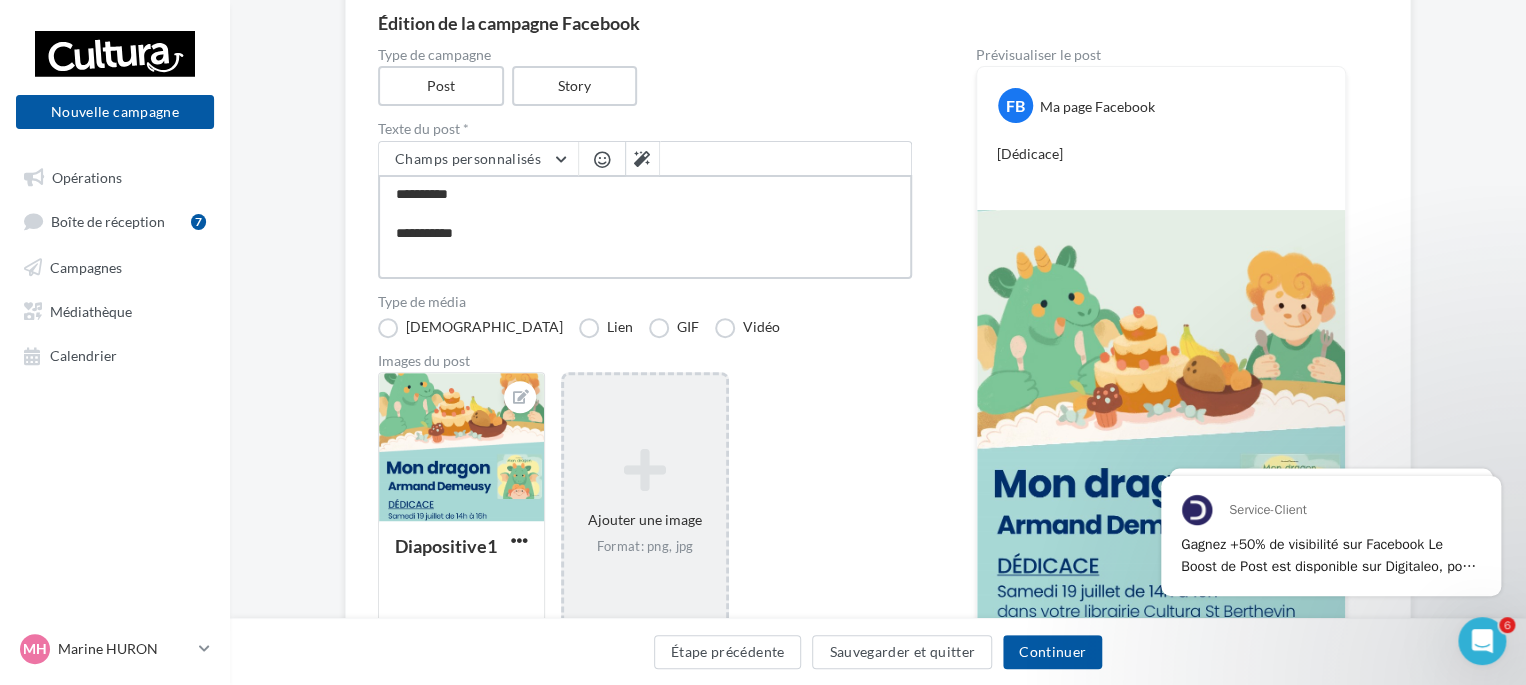 type on "**********" 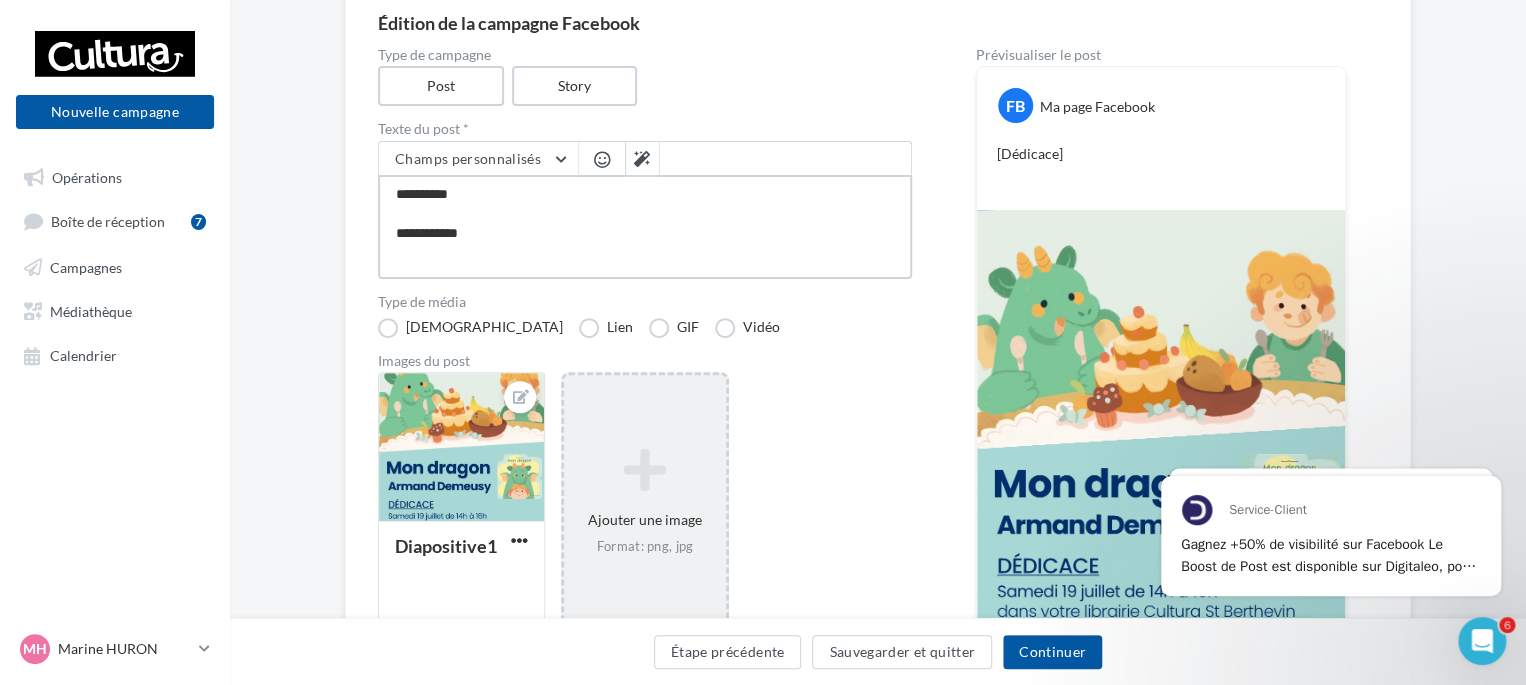 type on "**********" 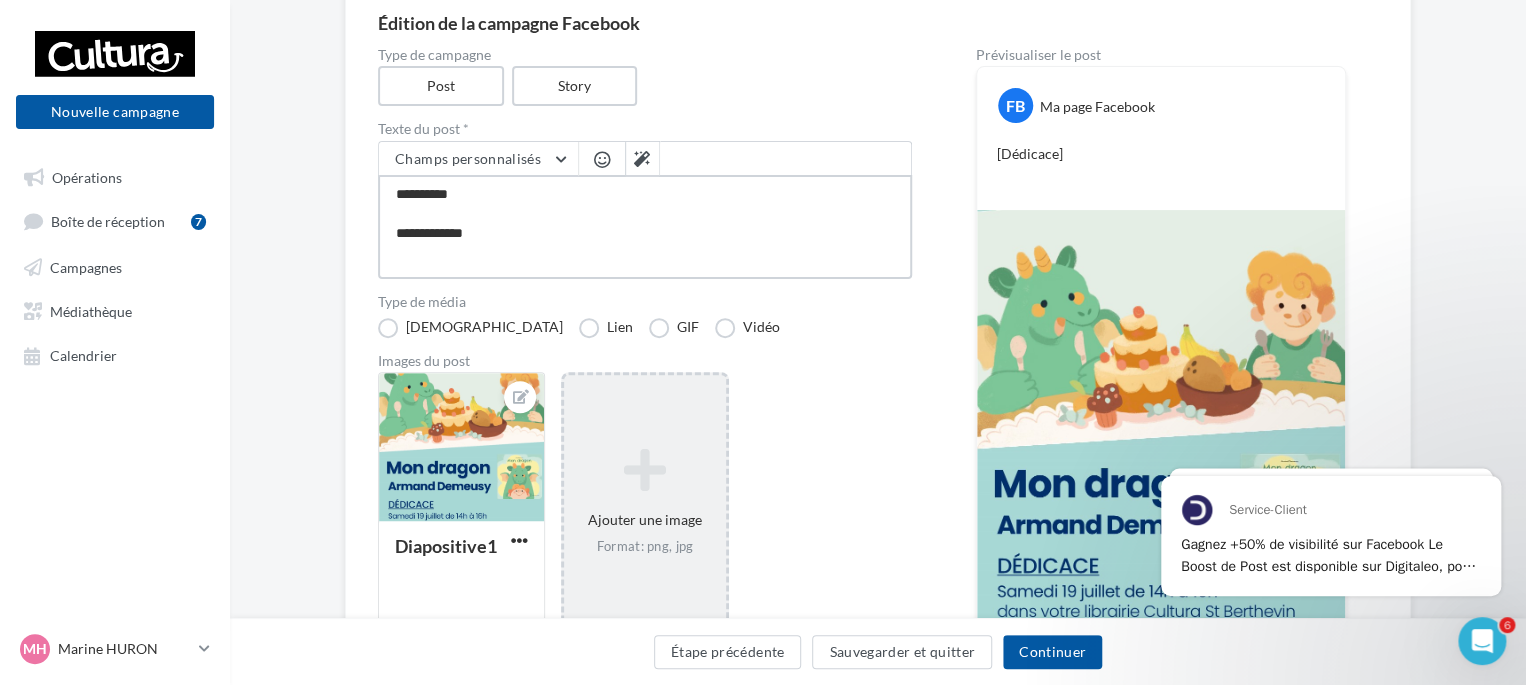type on "**********" 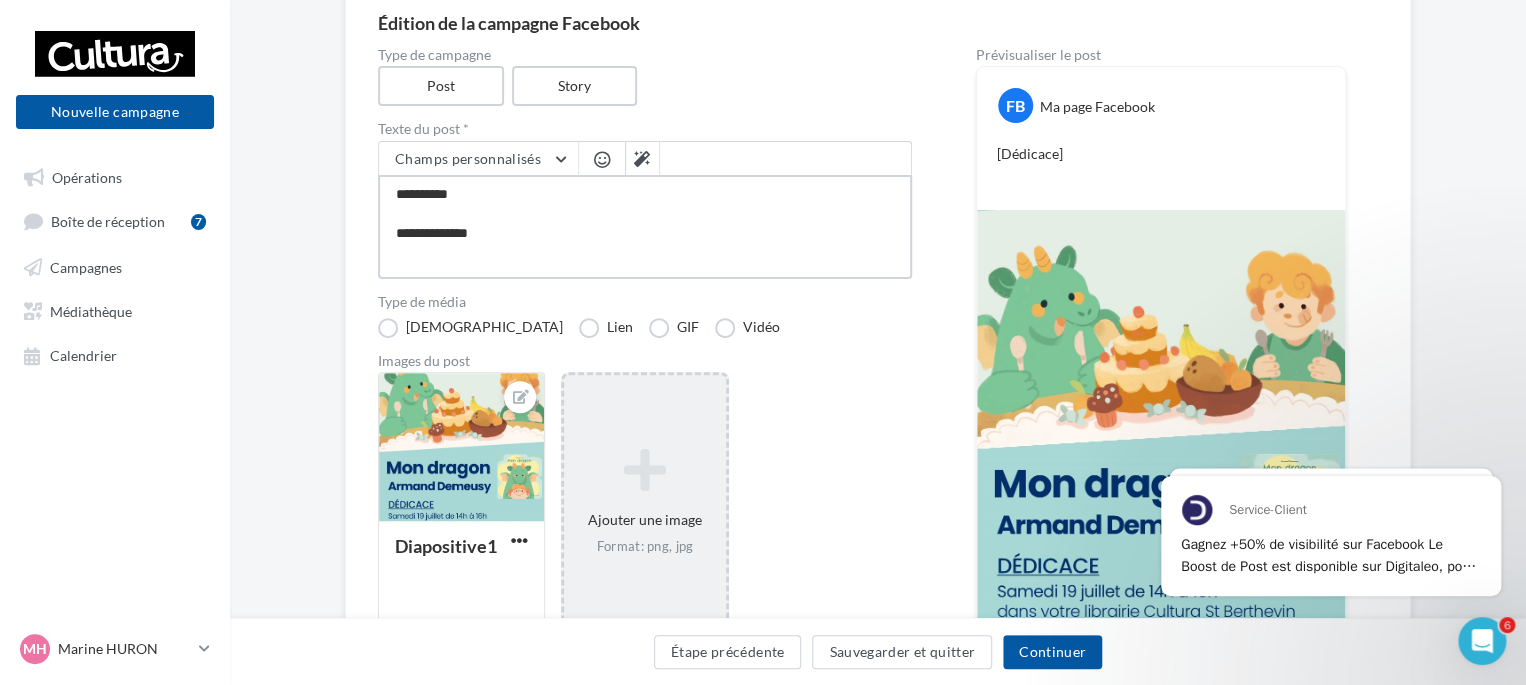 type on "**********" 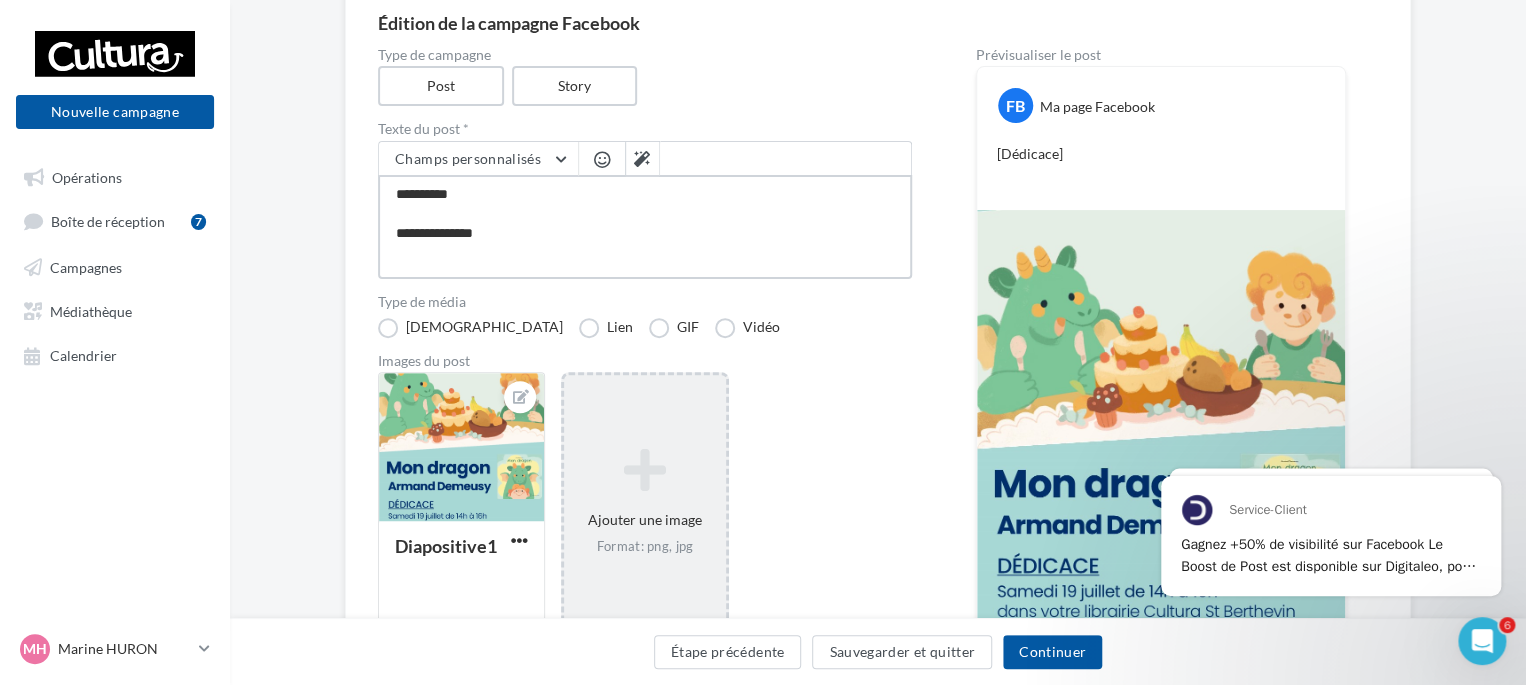 type on "**********" 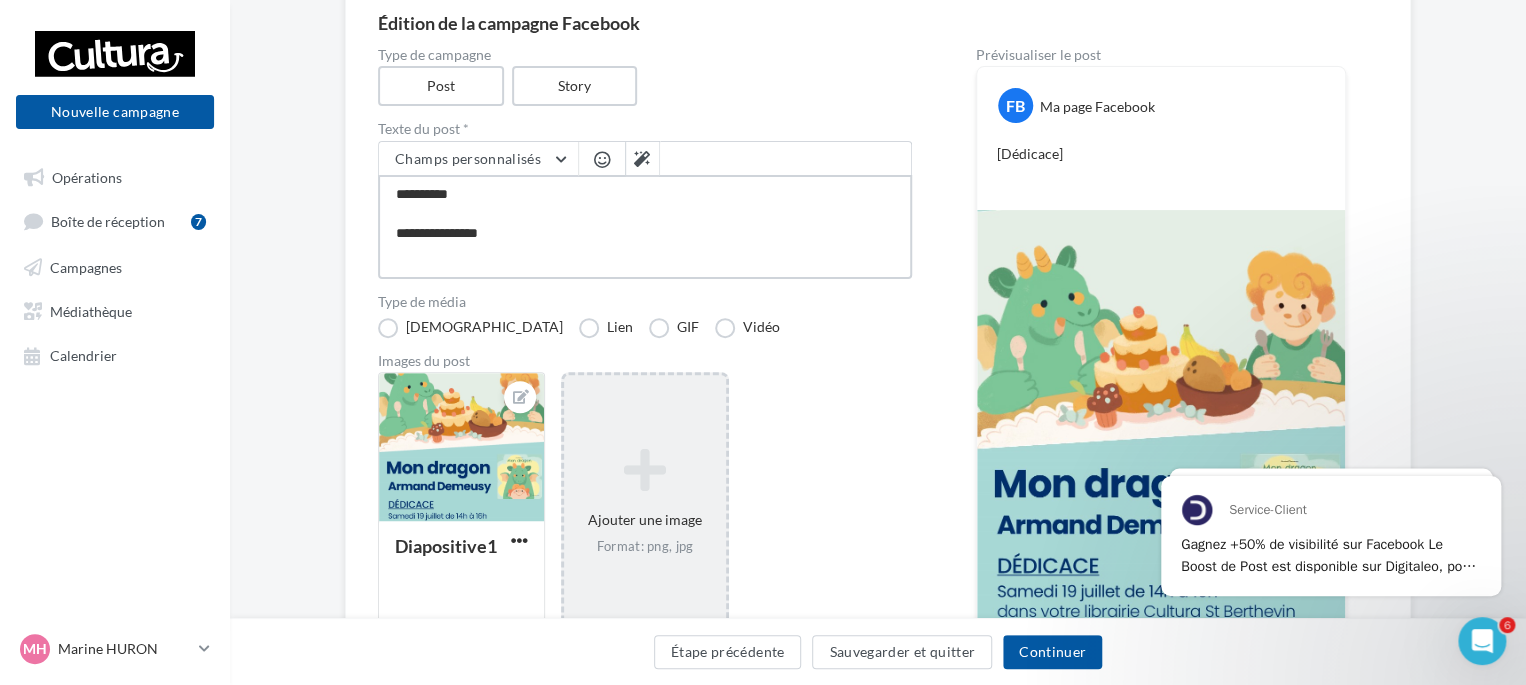 type on "**********" 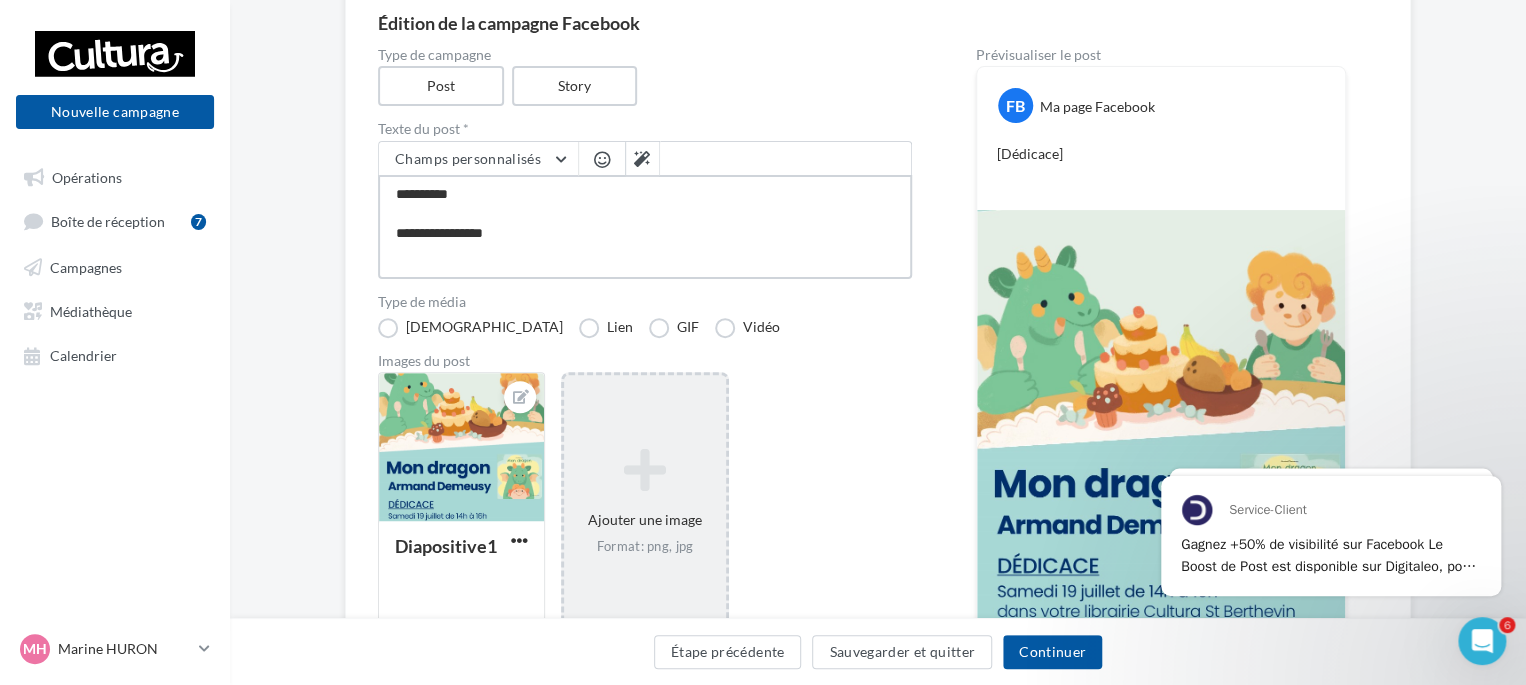 type on "**********" 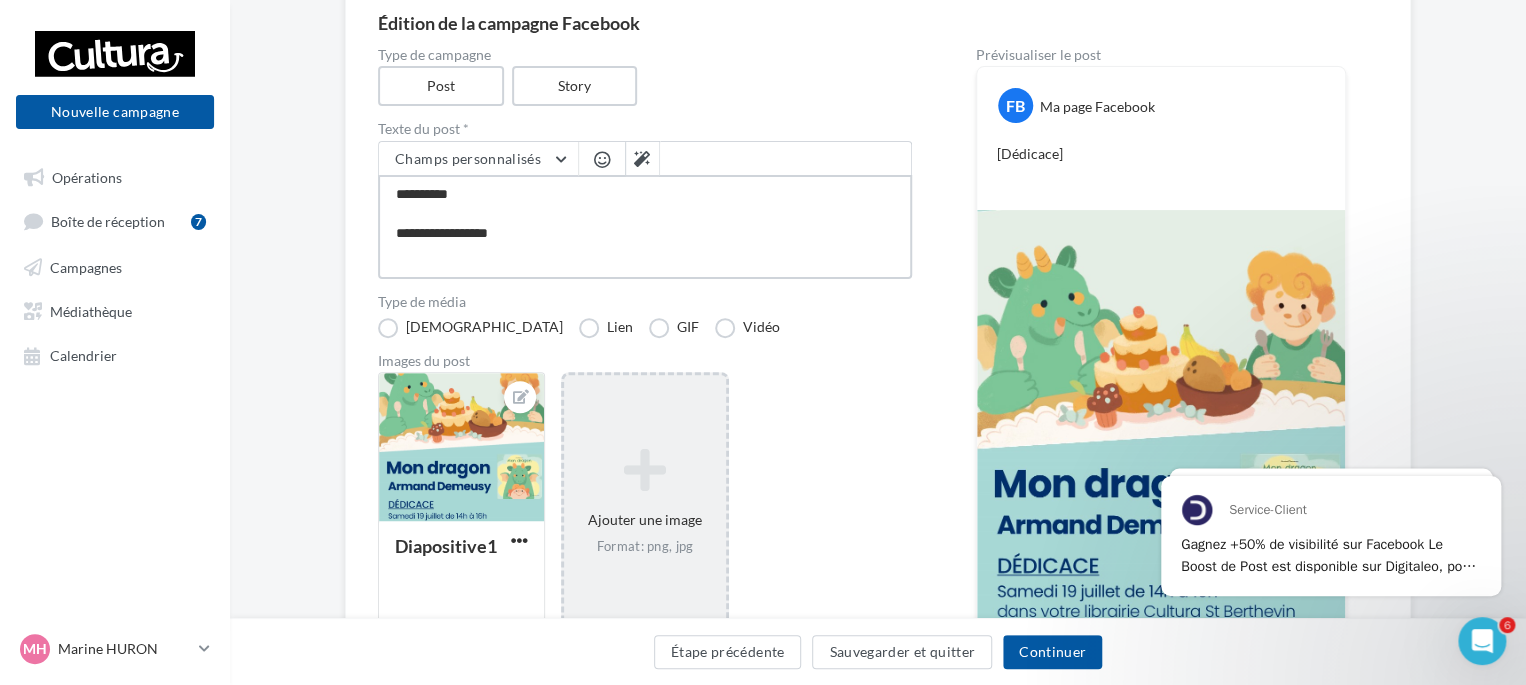 type on "**********" 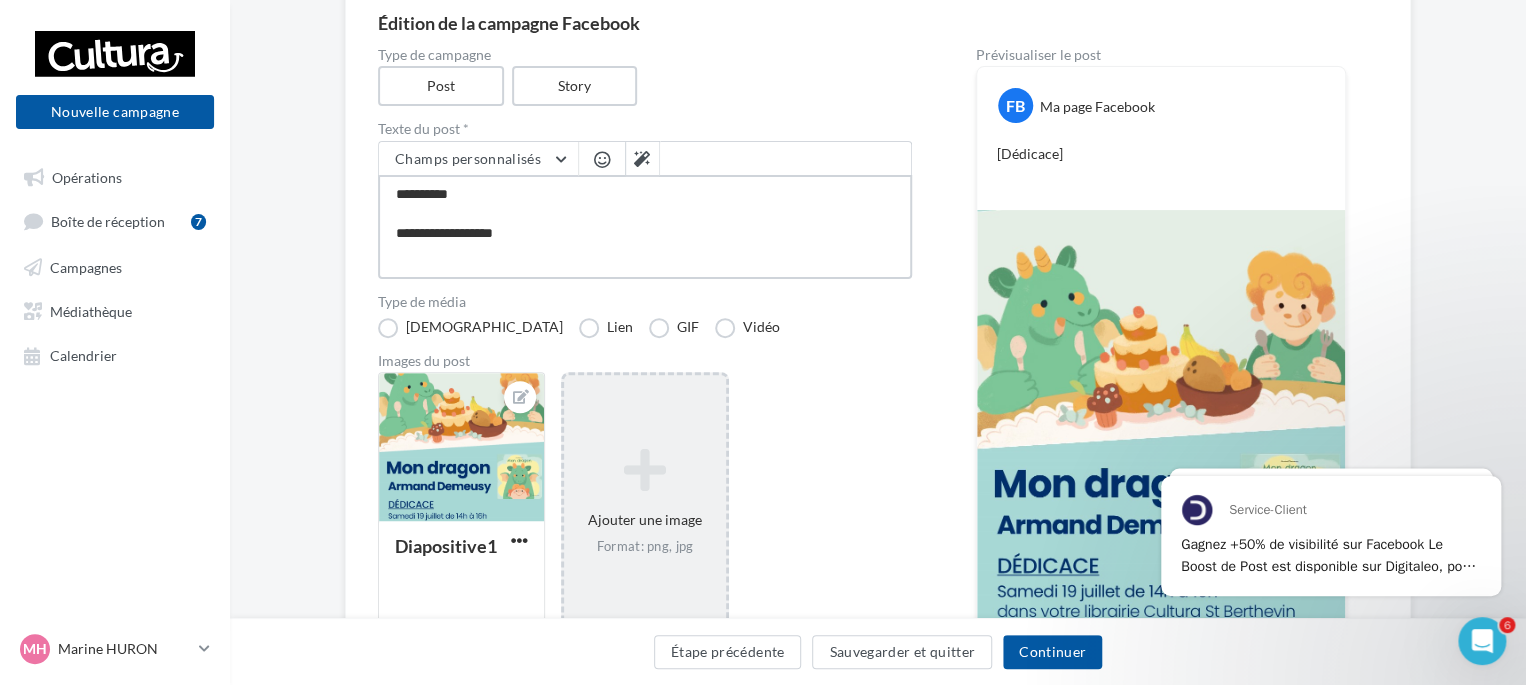 type on "**********" 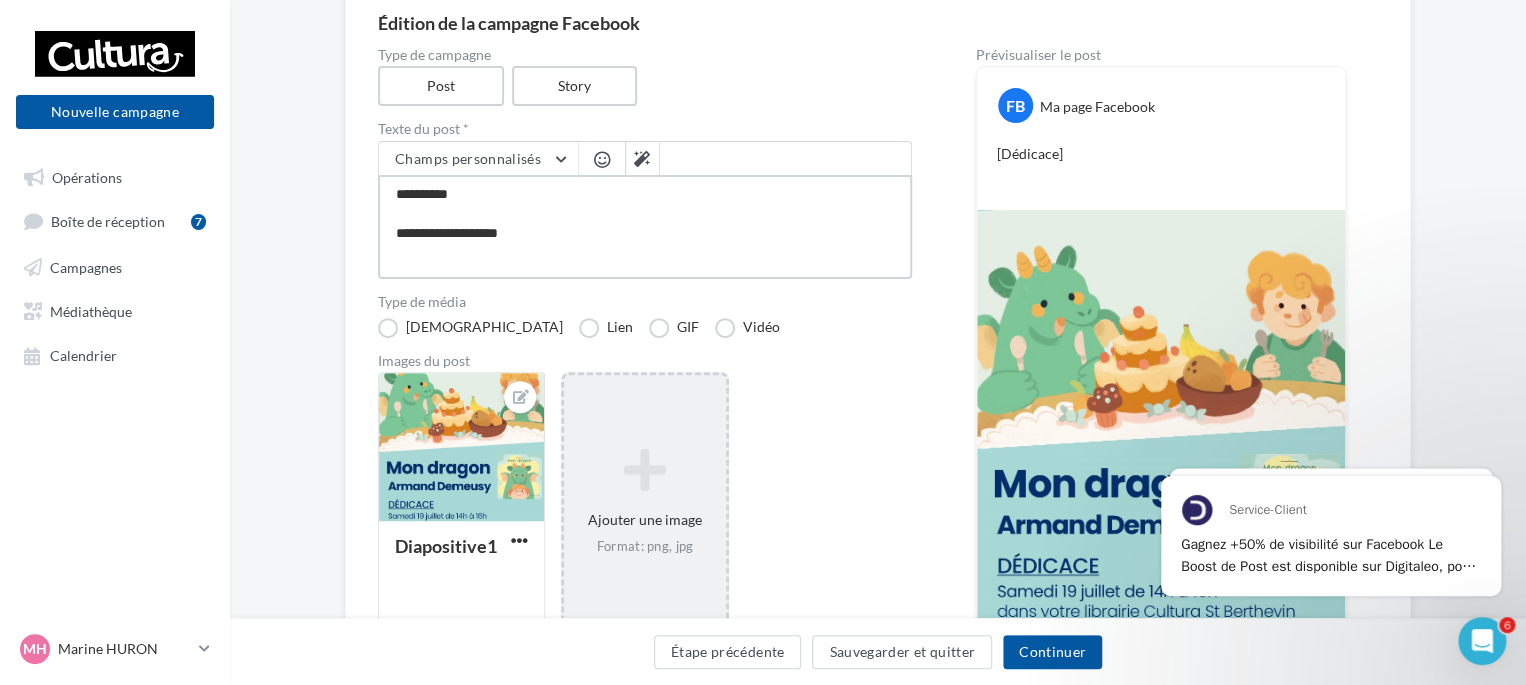 type on "**********" 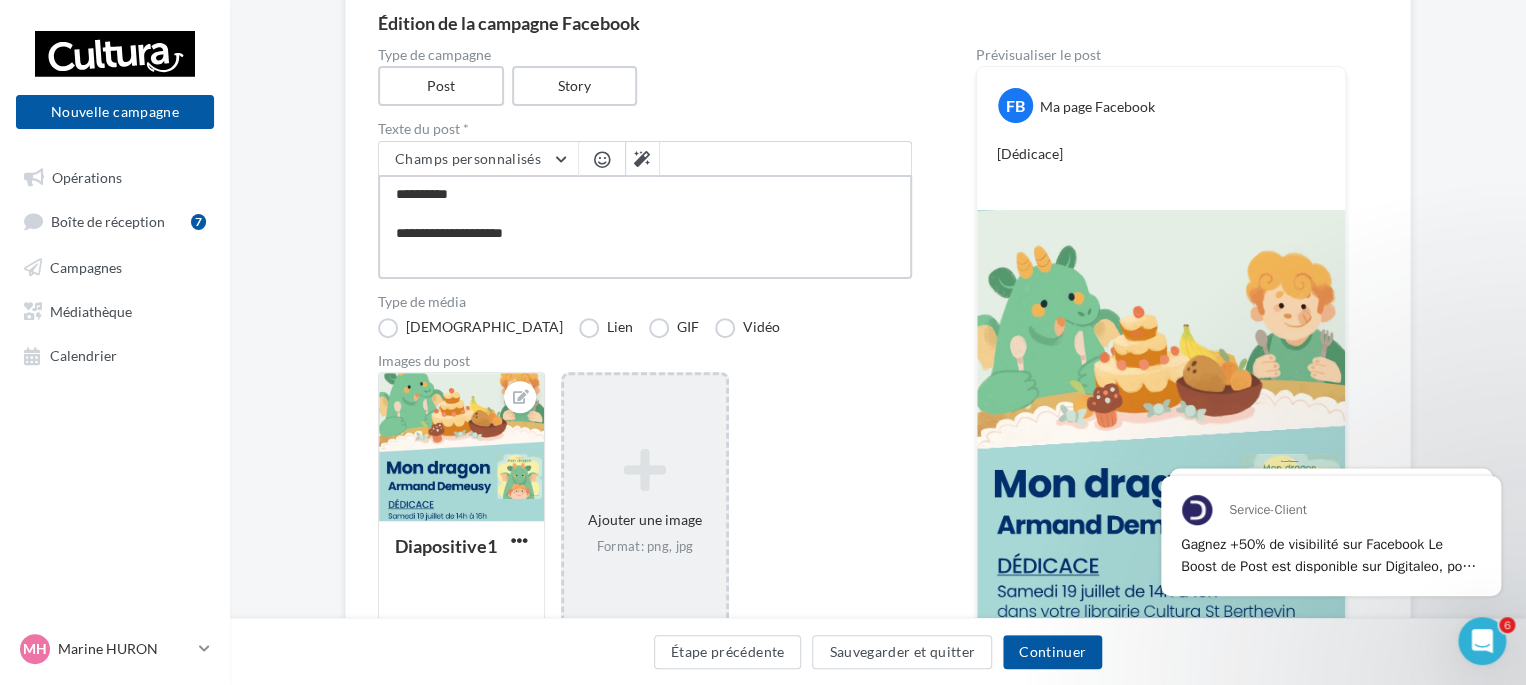 type on "**********" 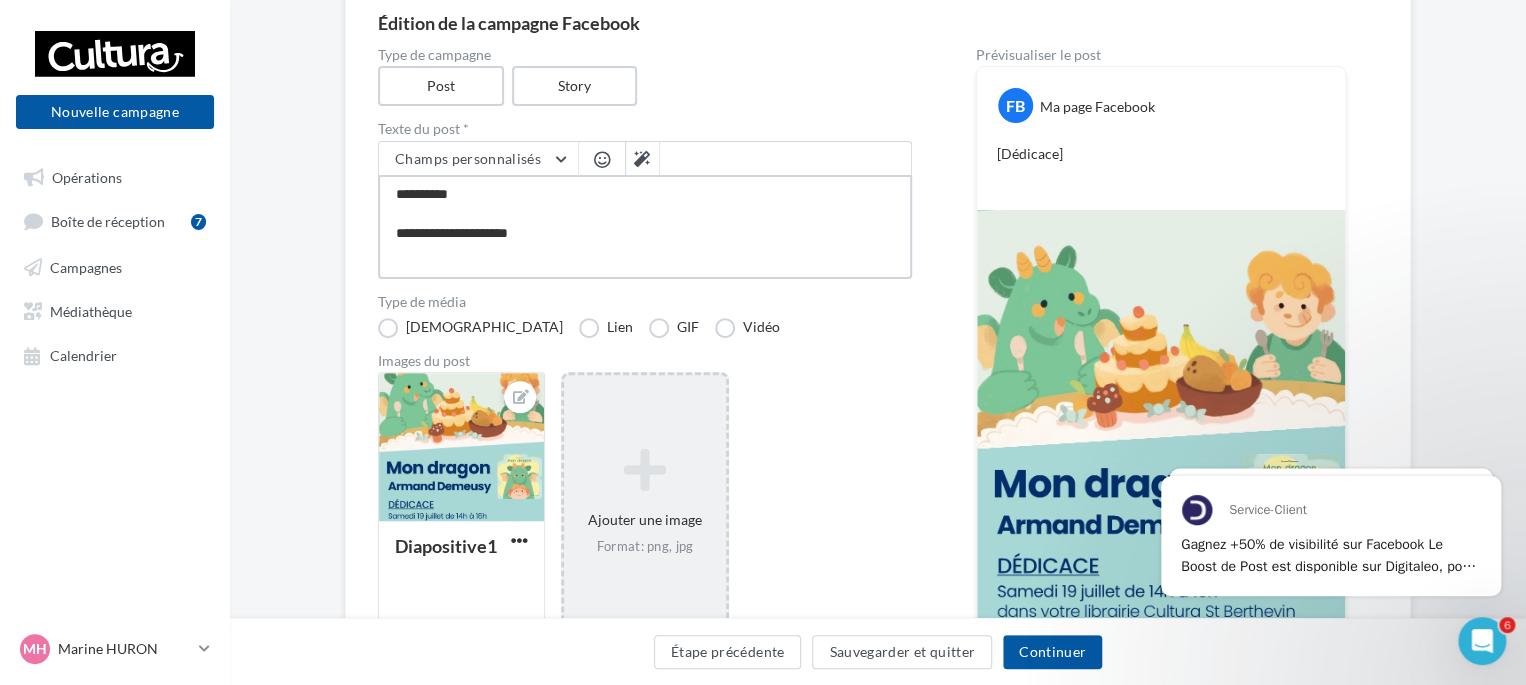 type on "**********" 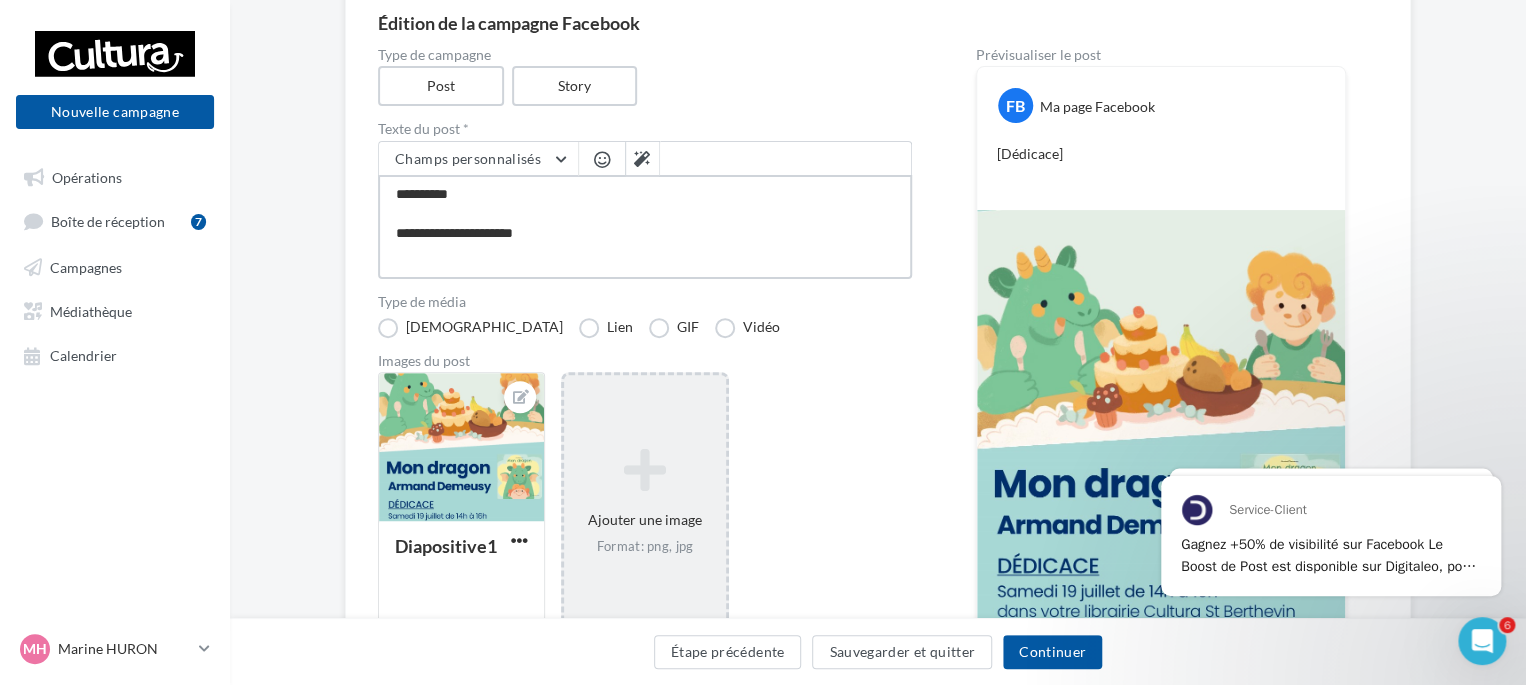 type on "**********" 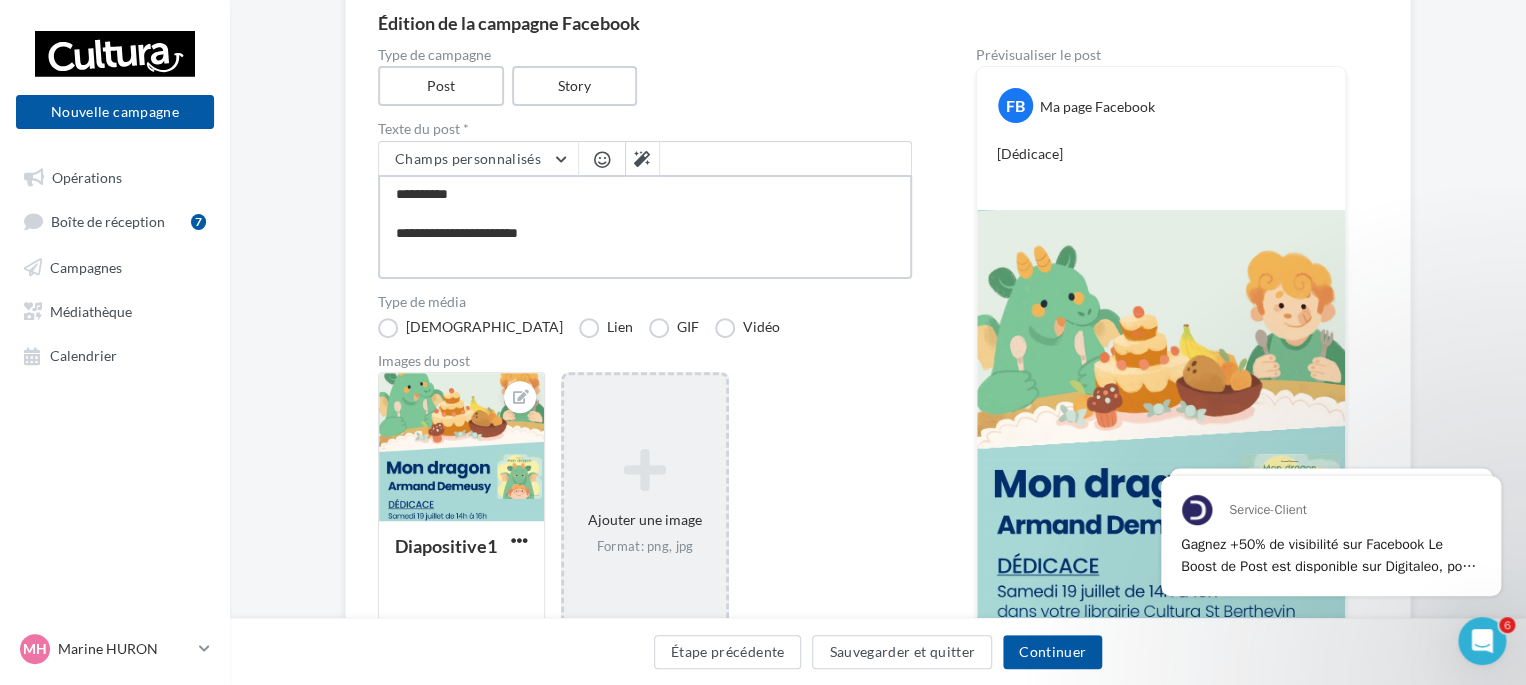 type on "**********" 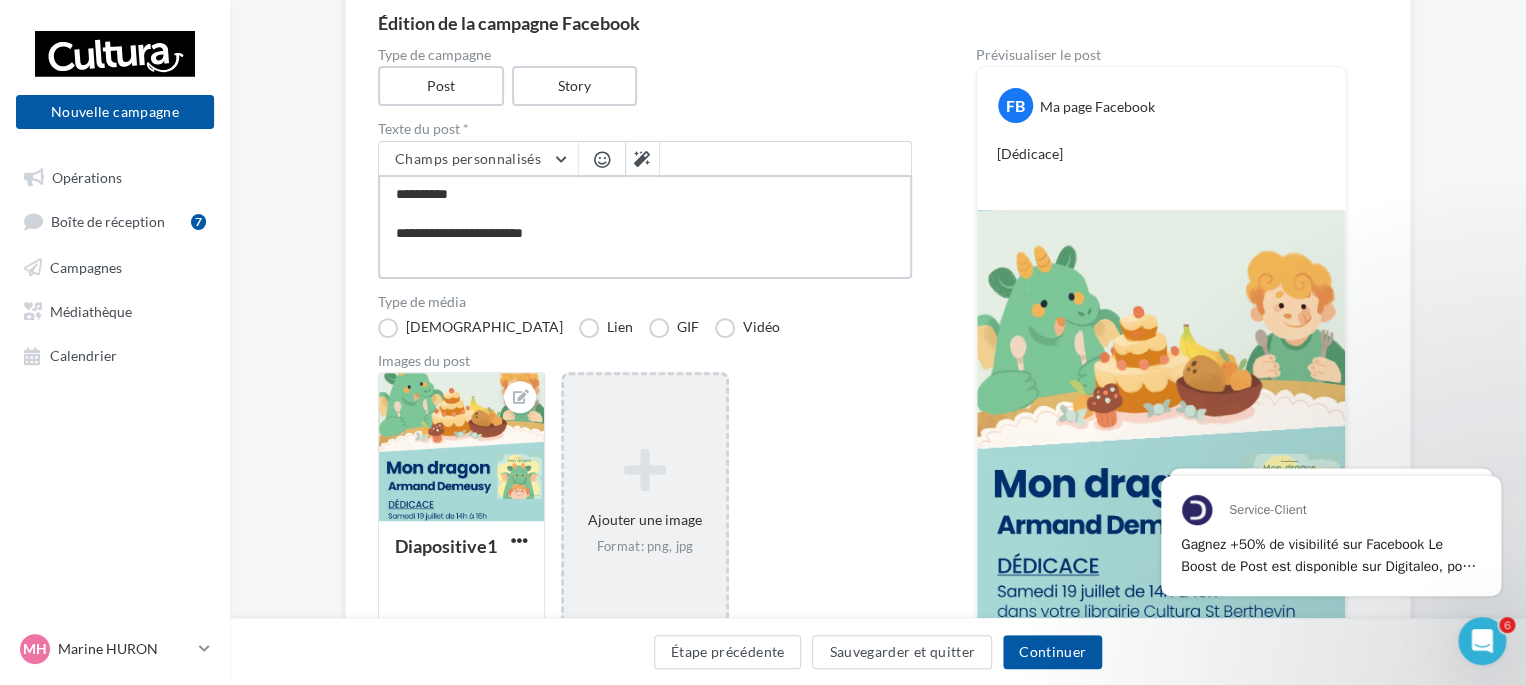 type on "**********" 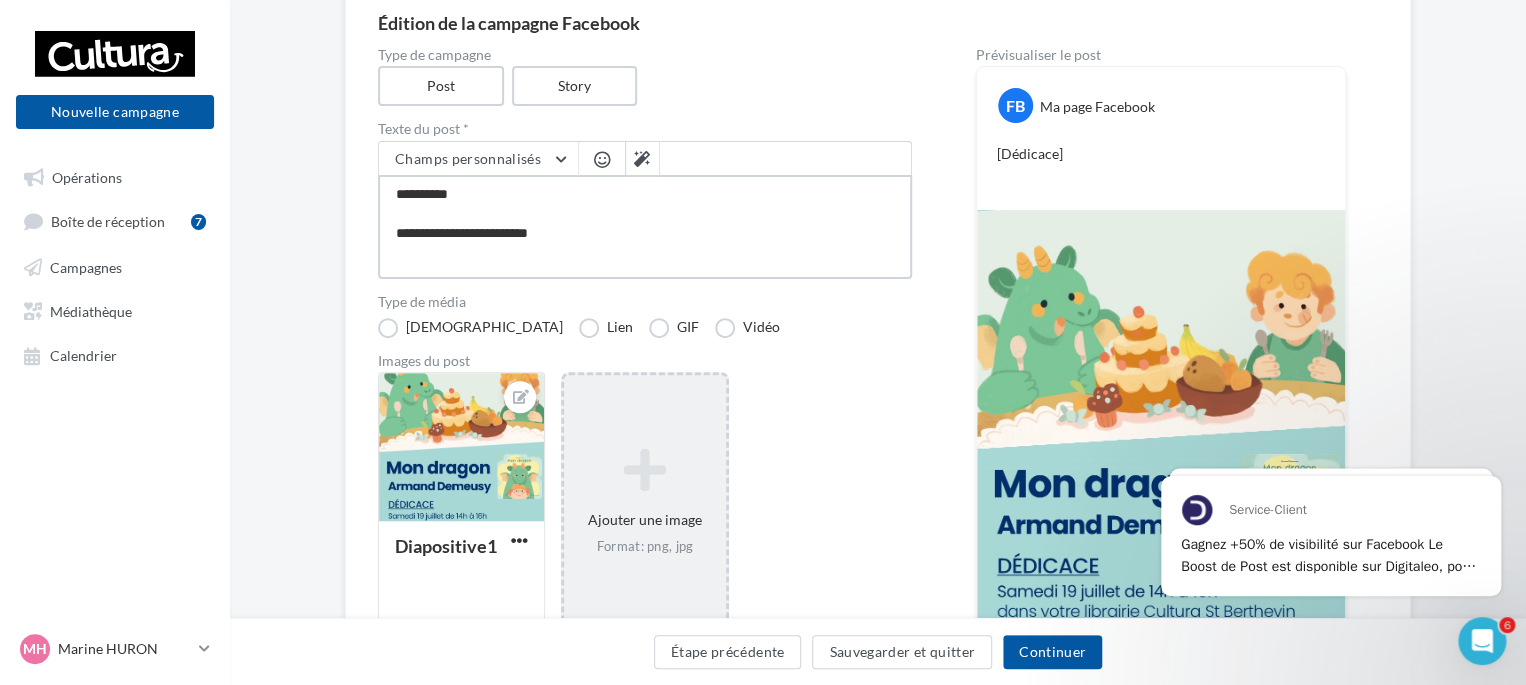 type on "**********" 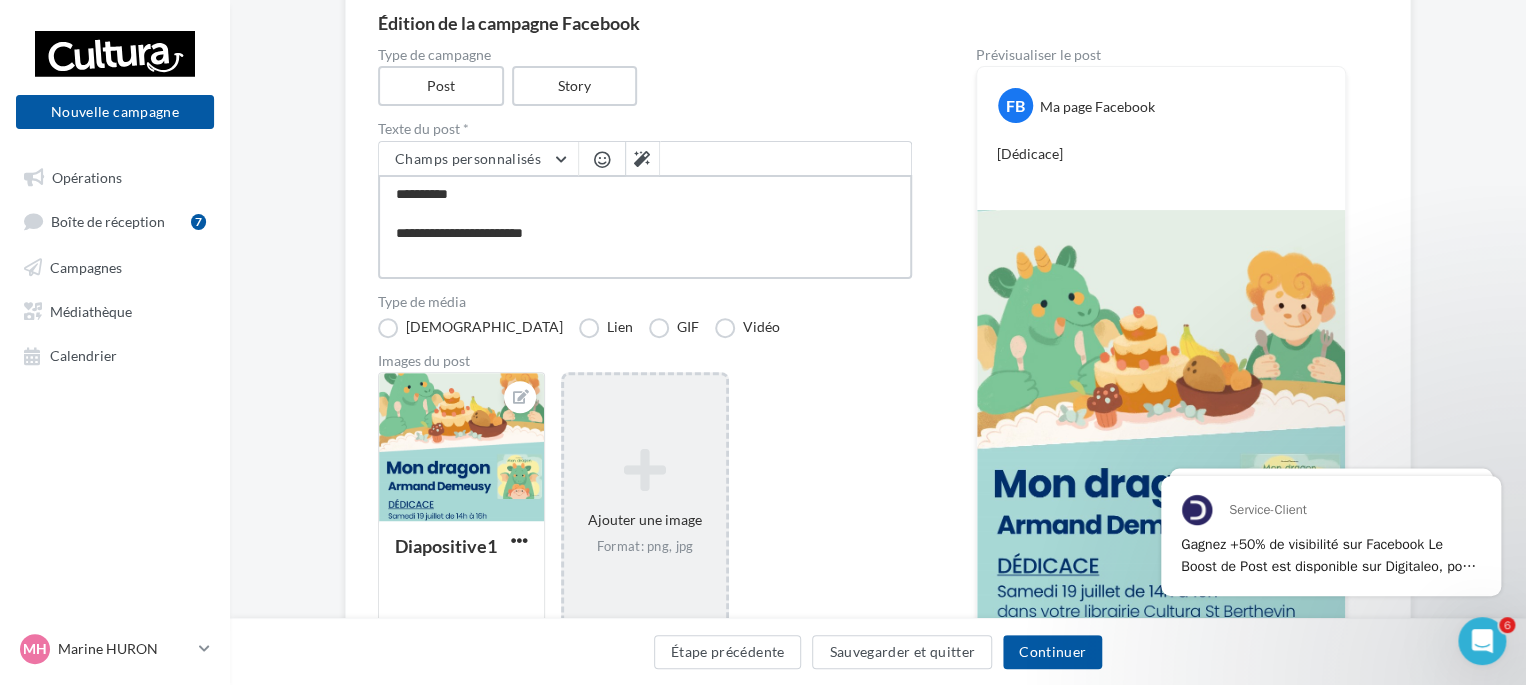 type on "**********" 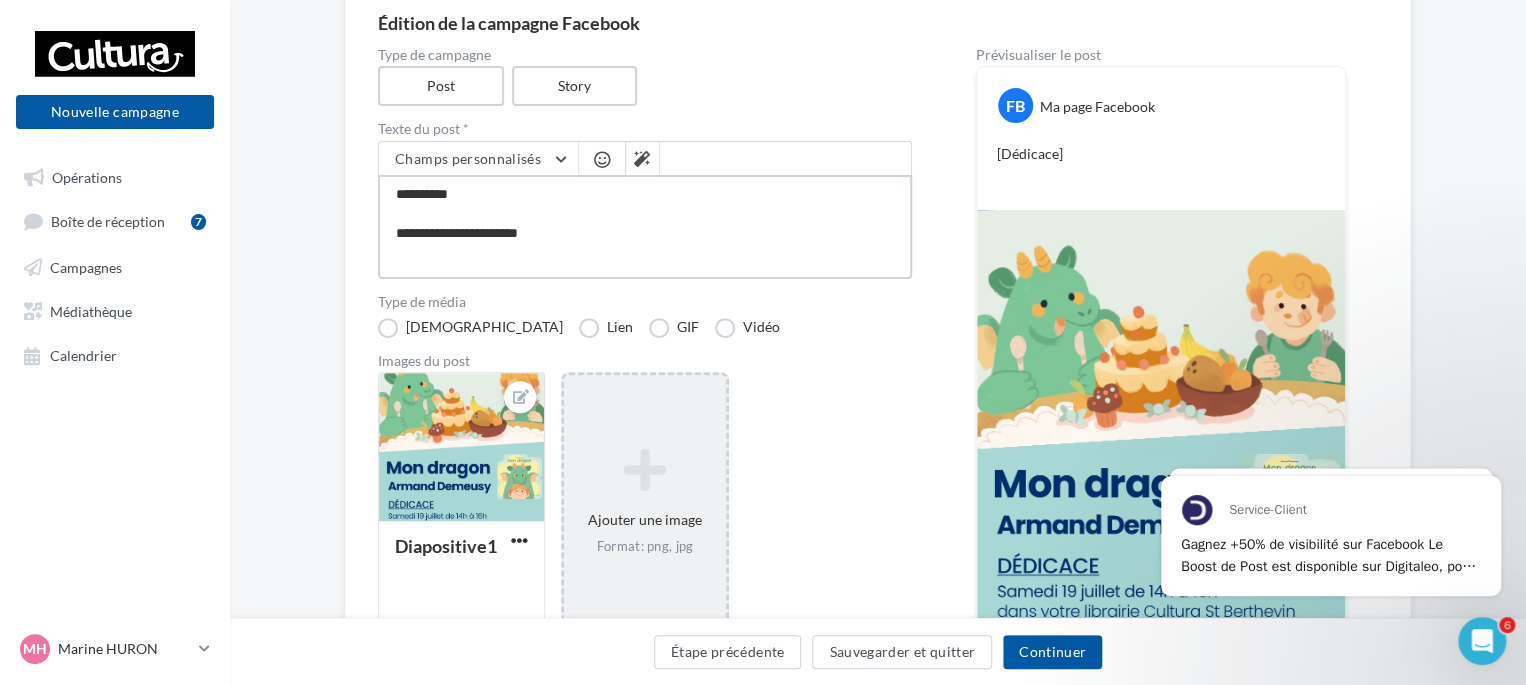 type on "**********" 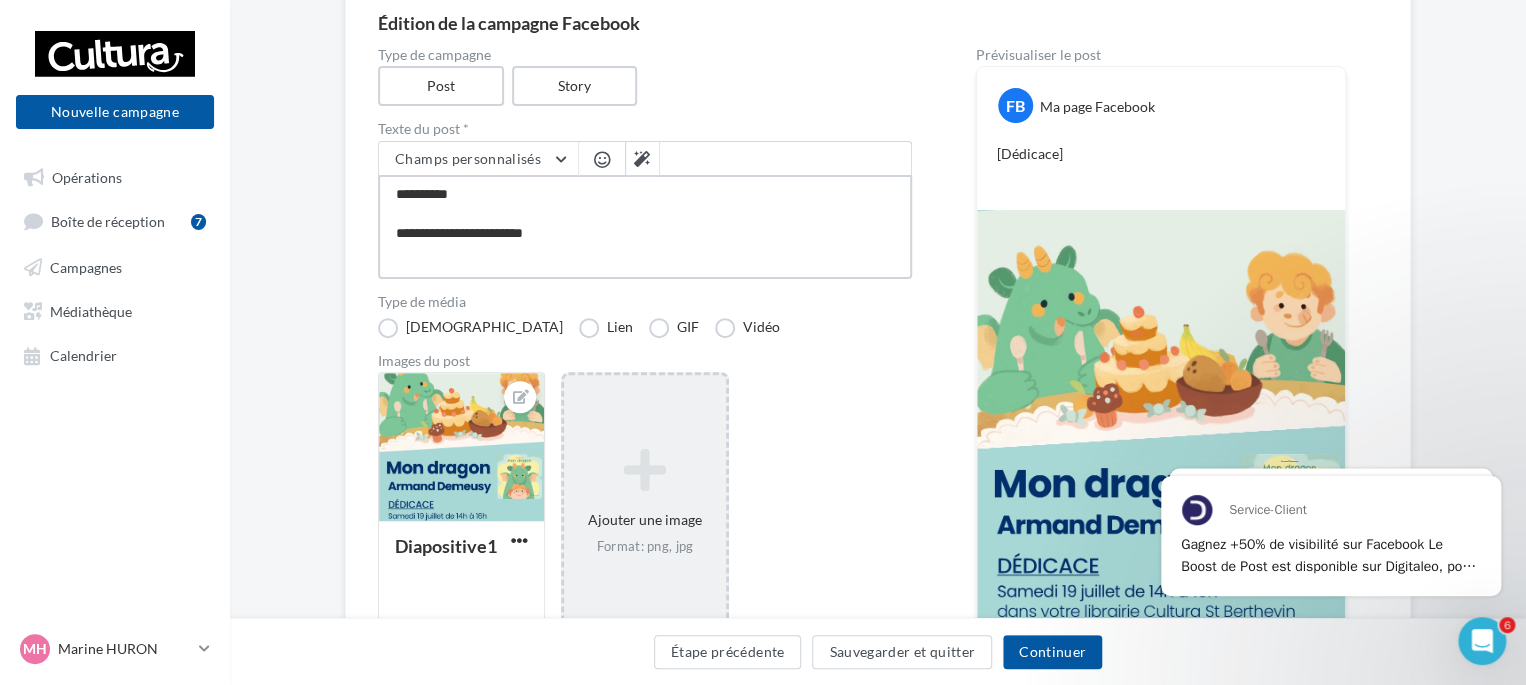 type on "**********" 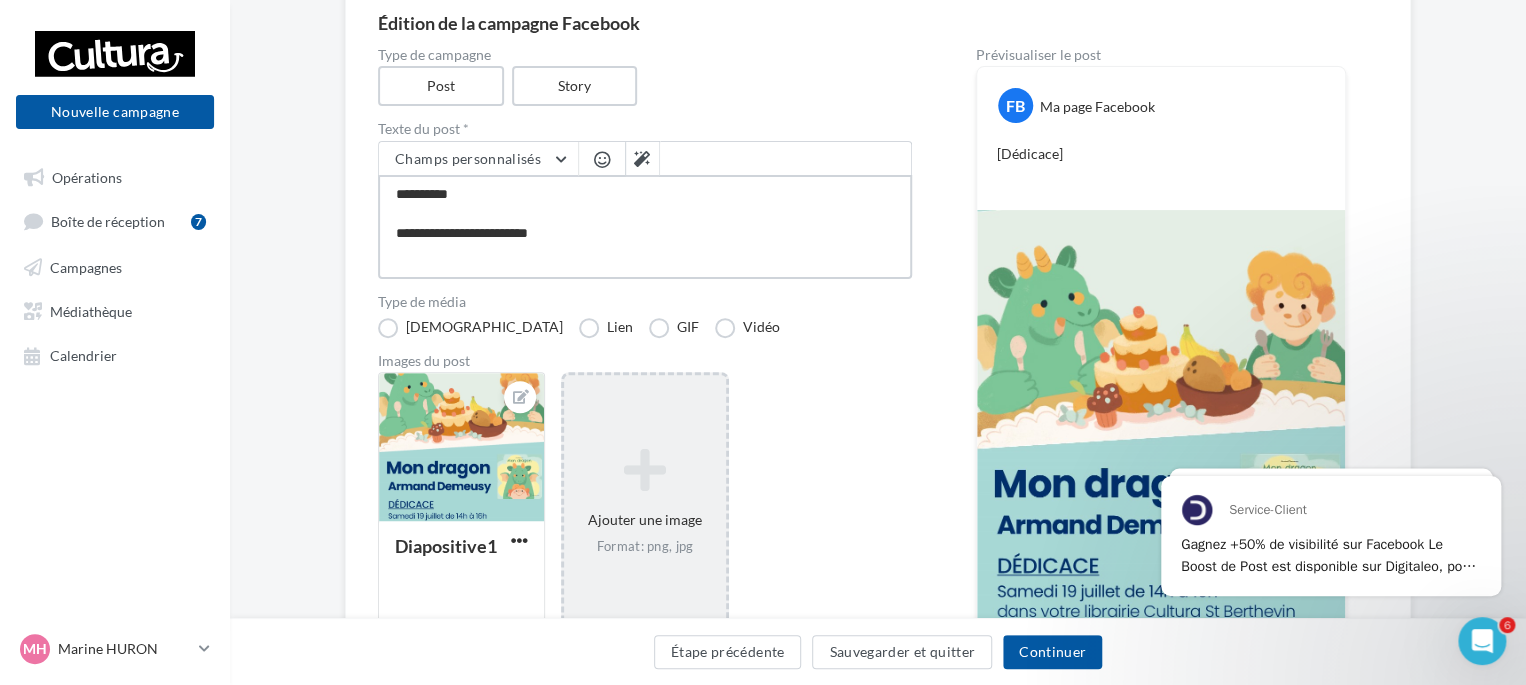 type on "**********" 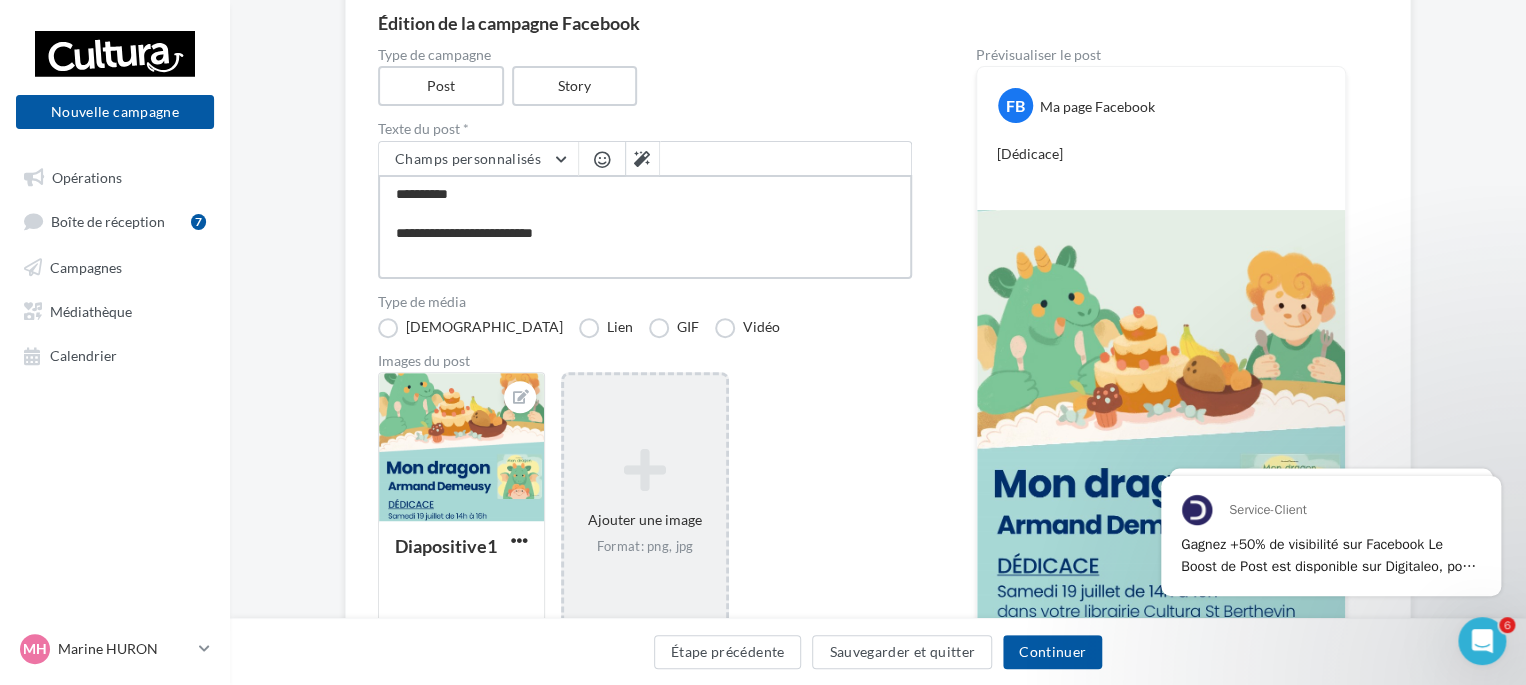 type on "**********" 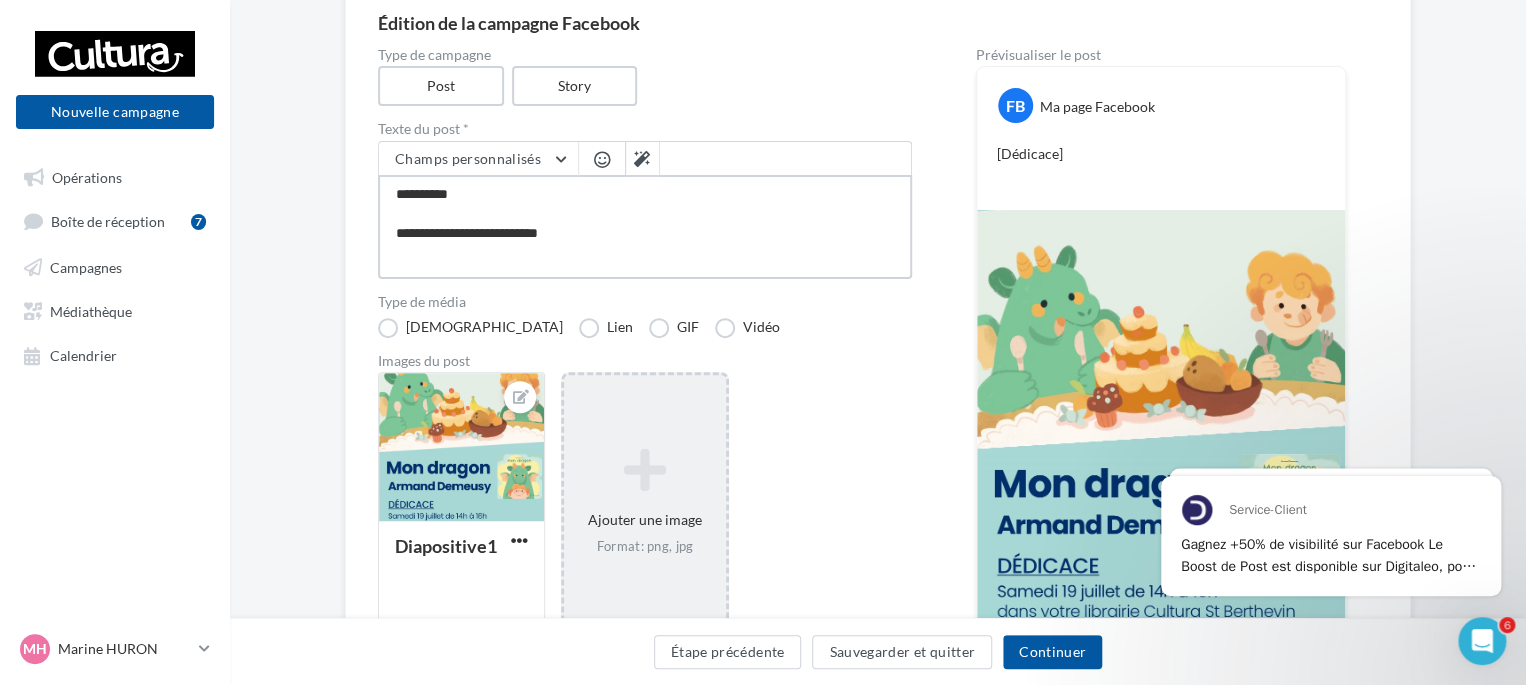 type on "**********" 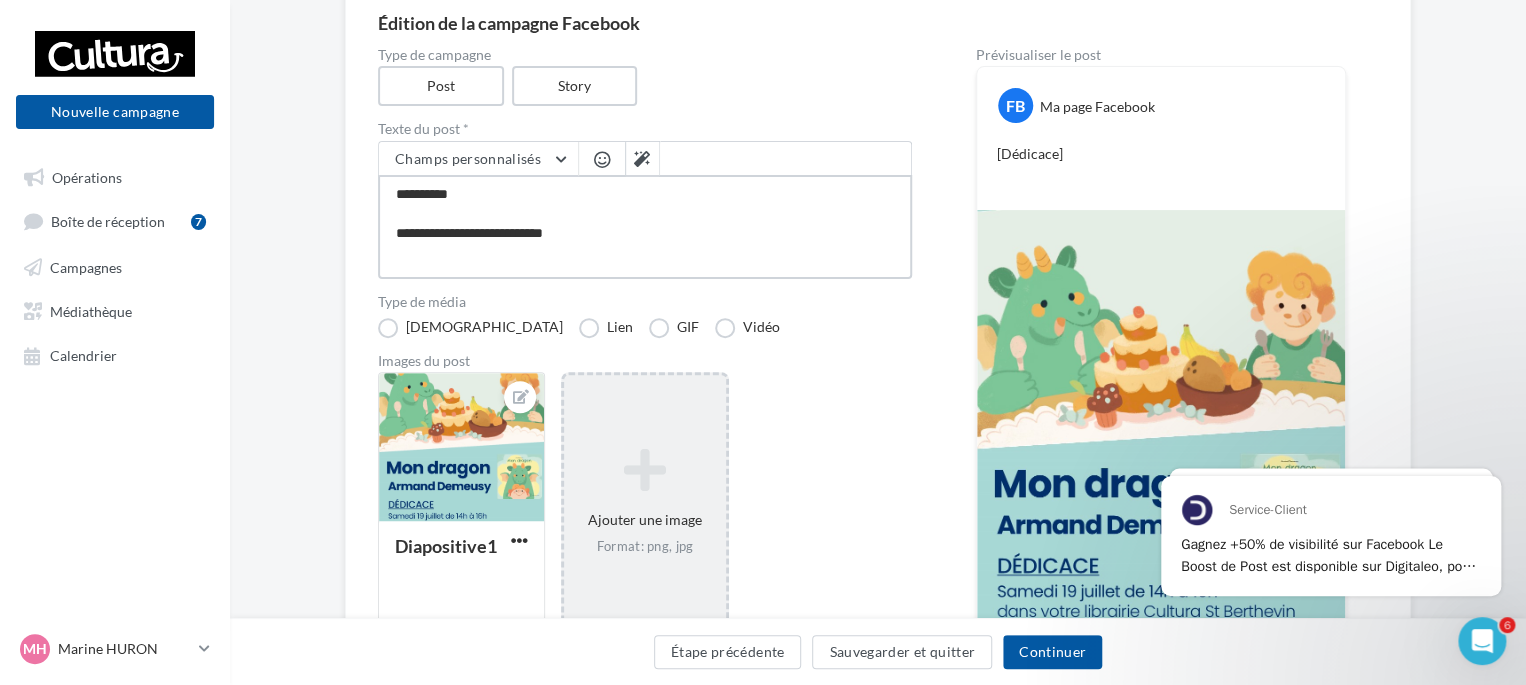 type on "**********" 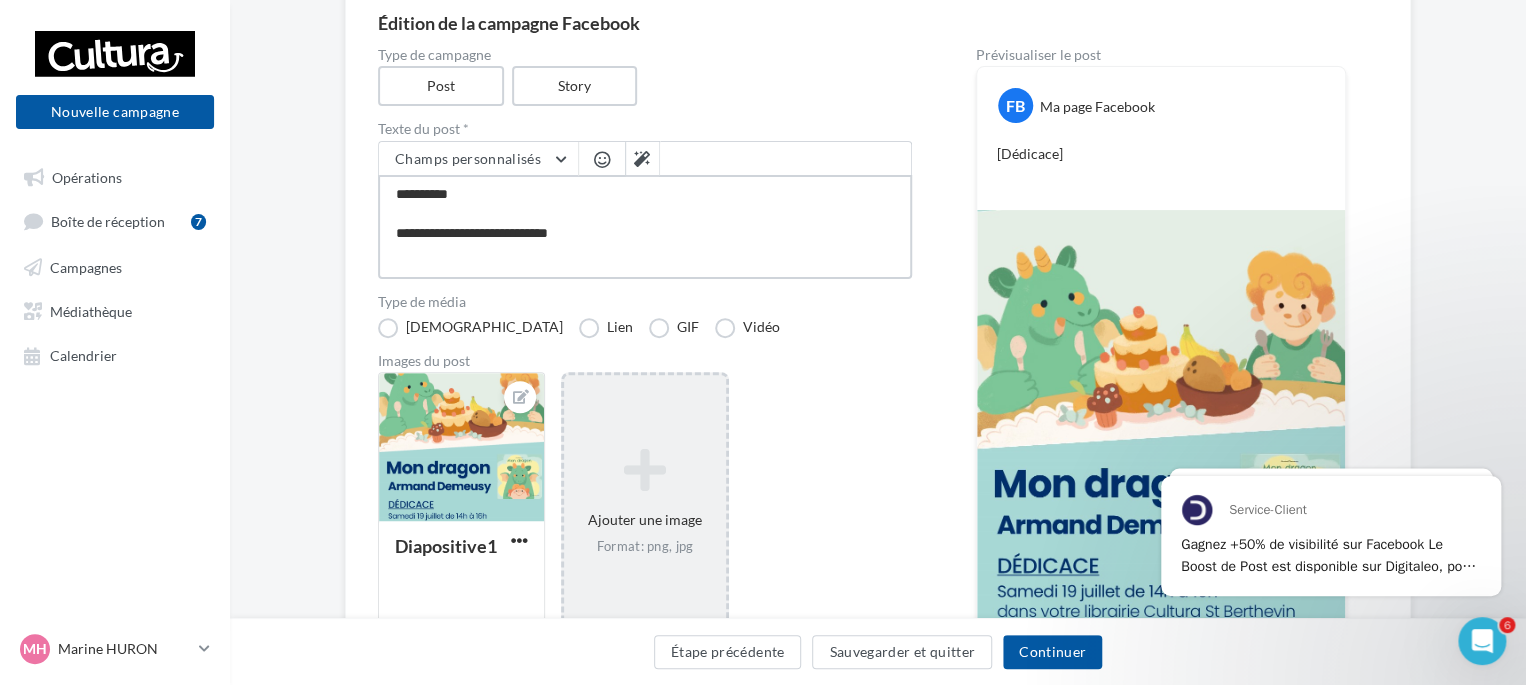 type on "**********" 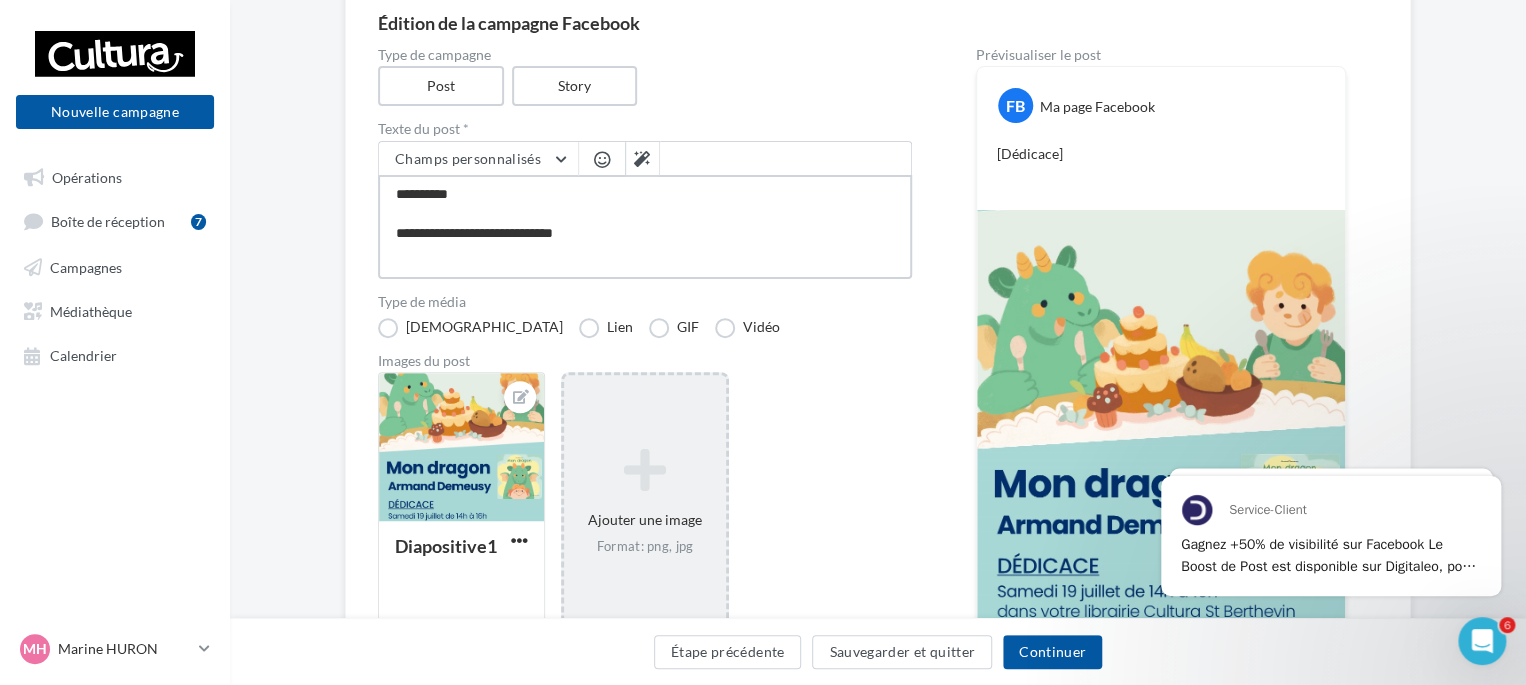 type on "**********" 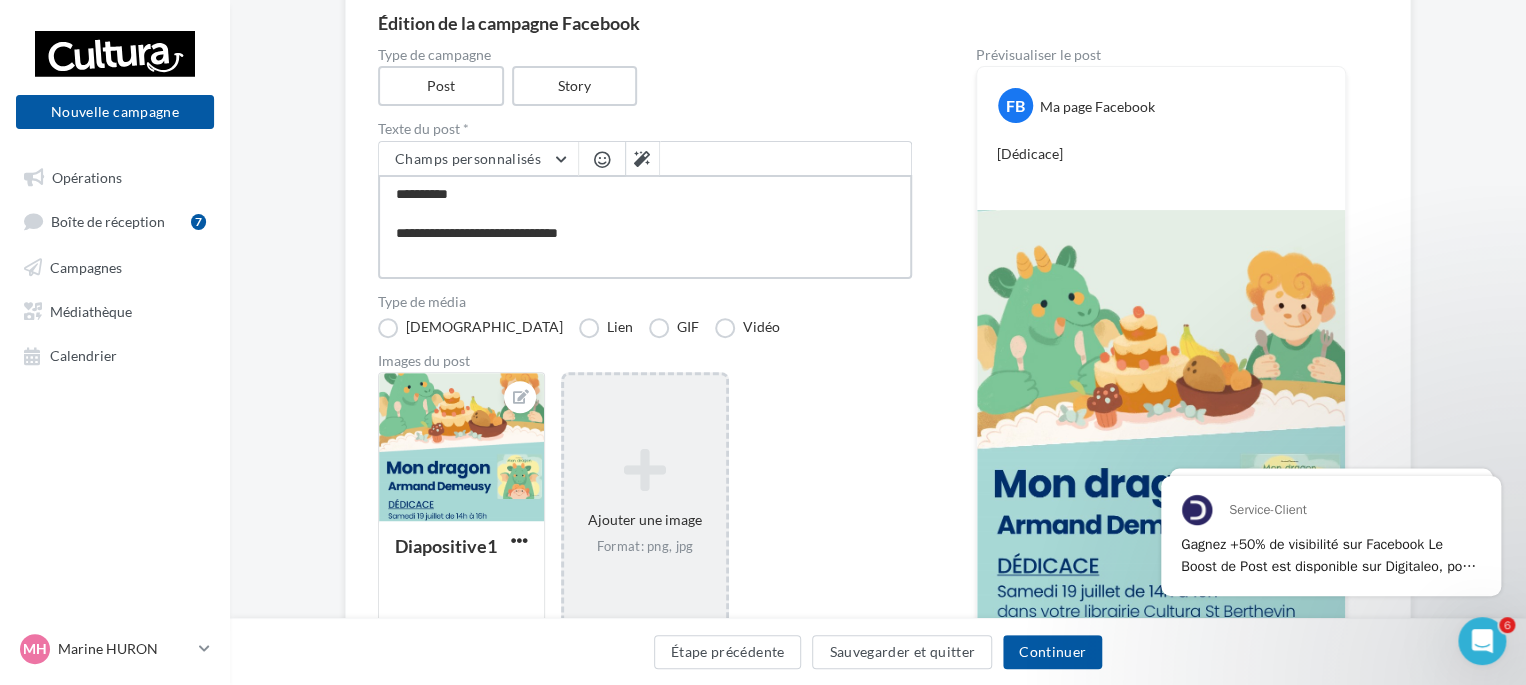 type on "**********" 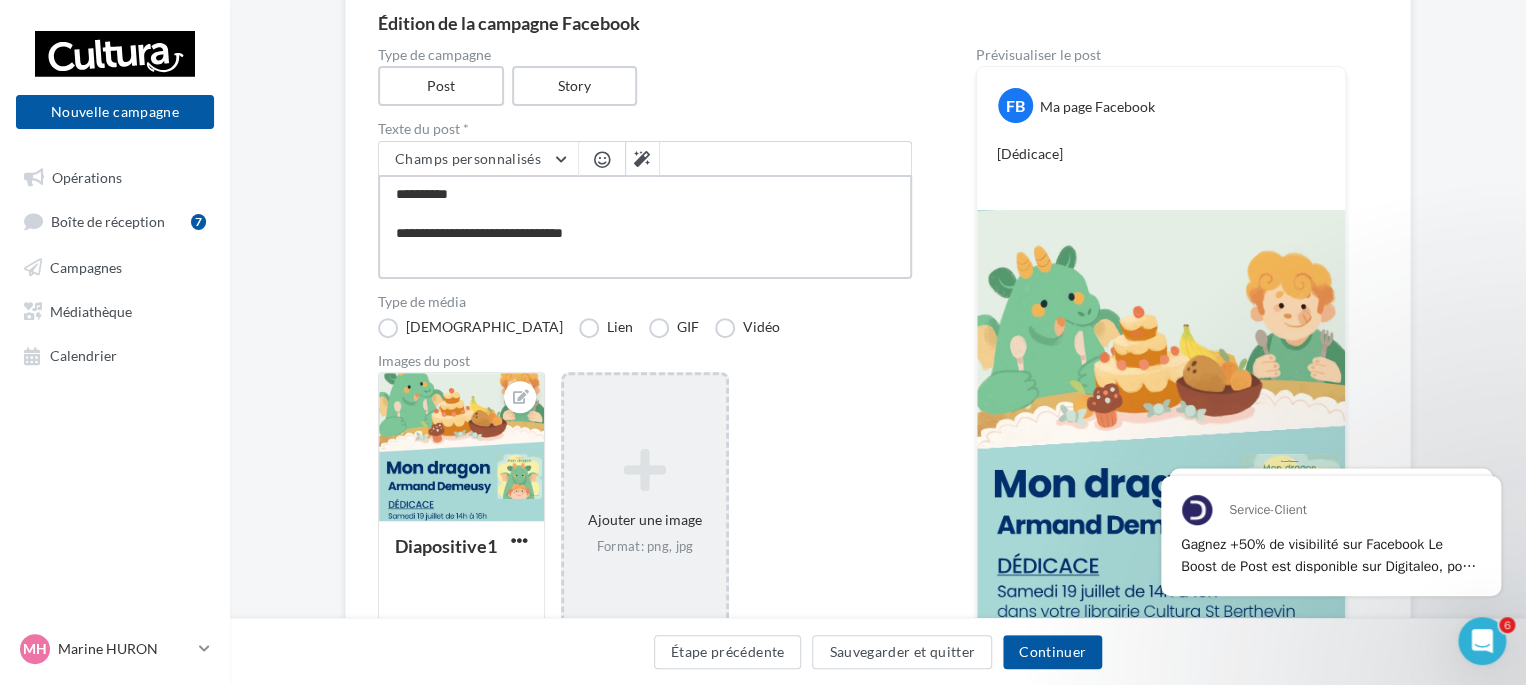 type on "**********" 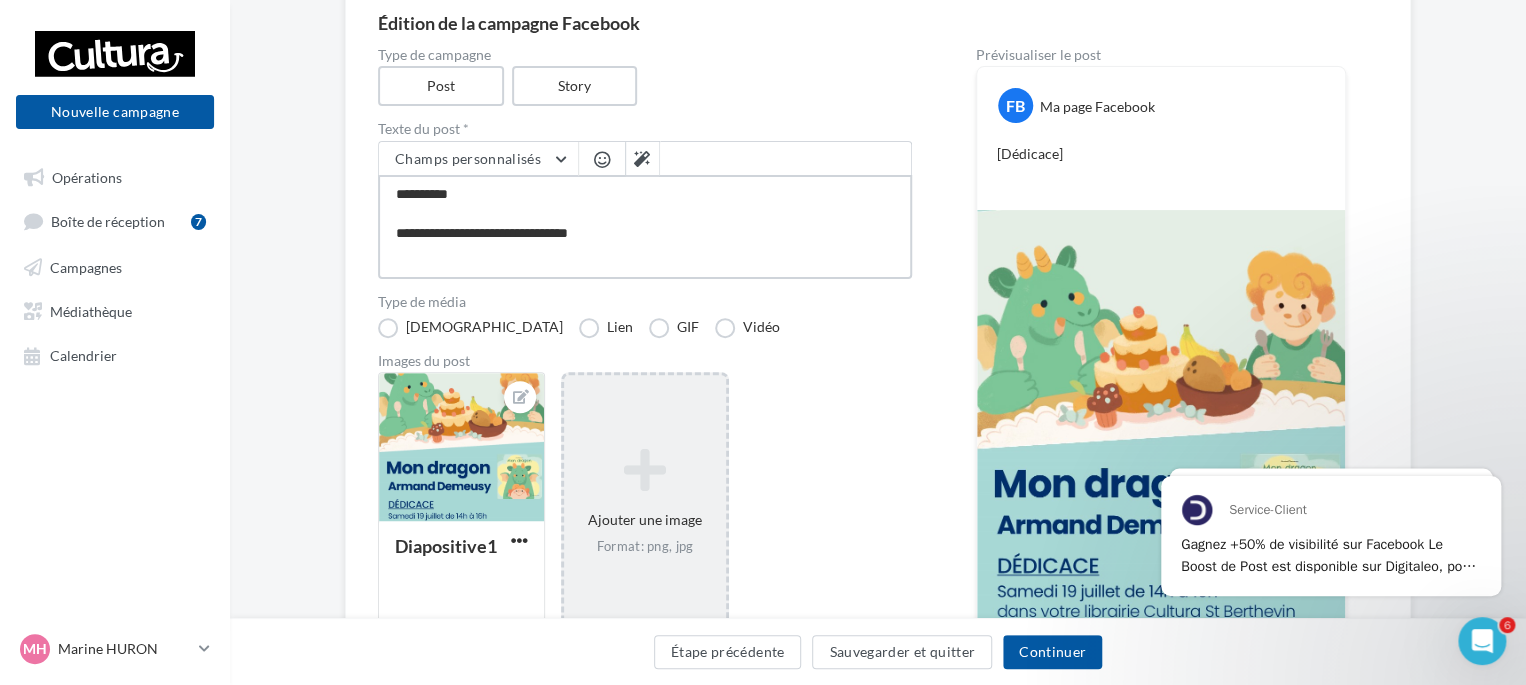 type on "**********" 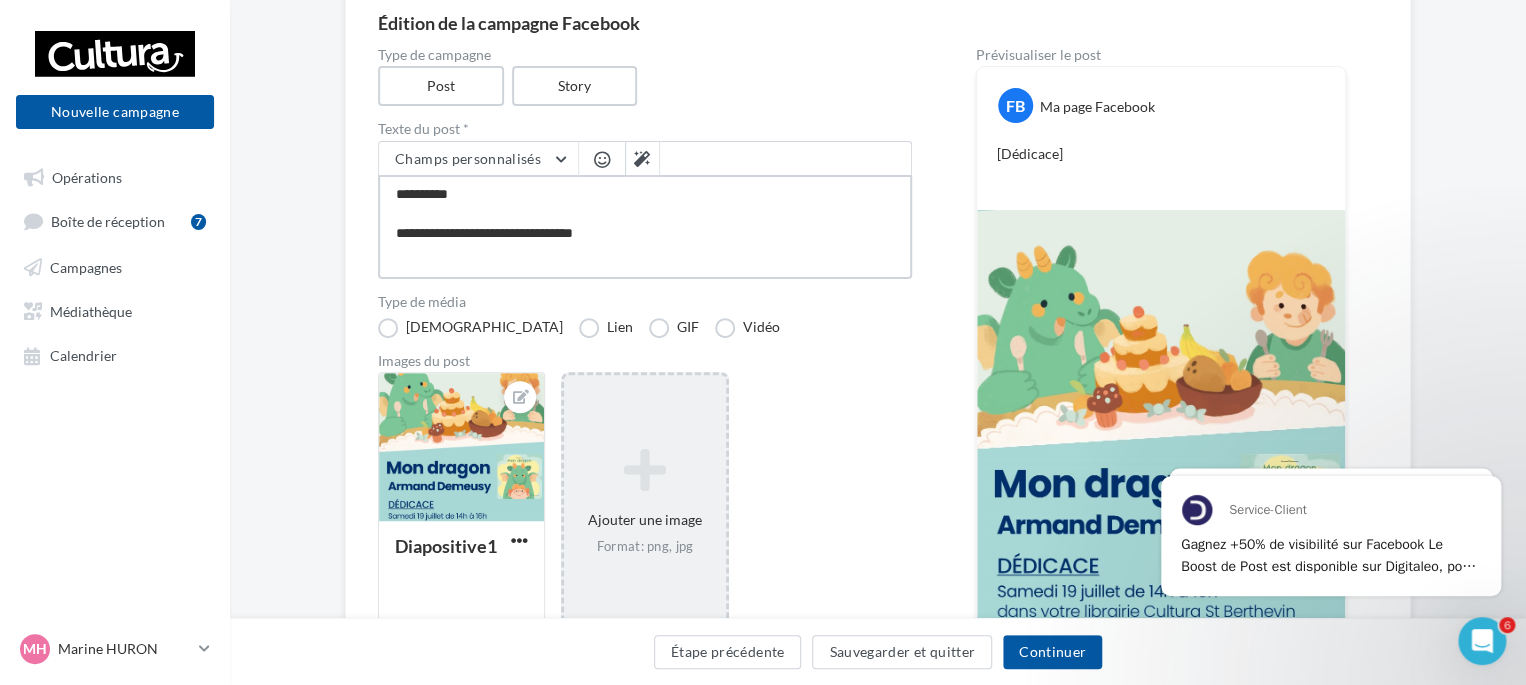 type on "**********" 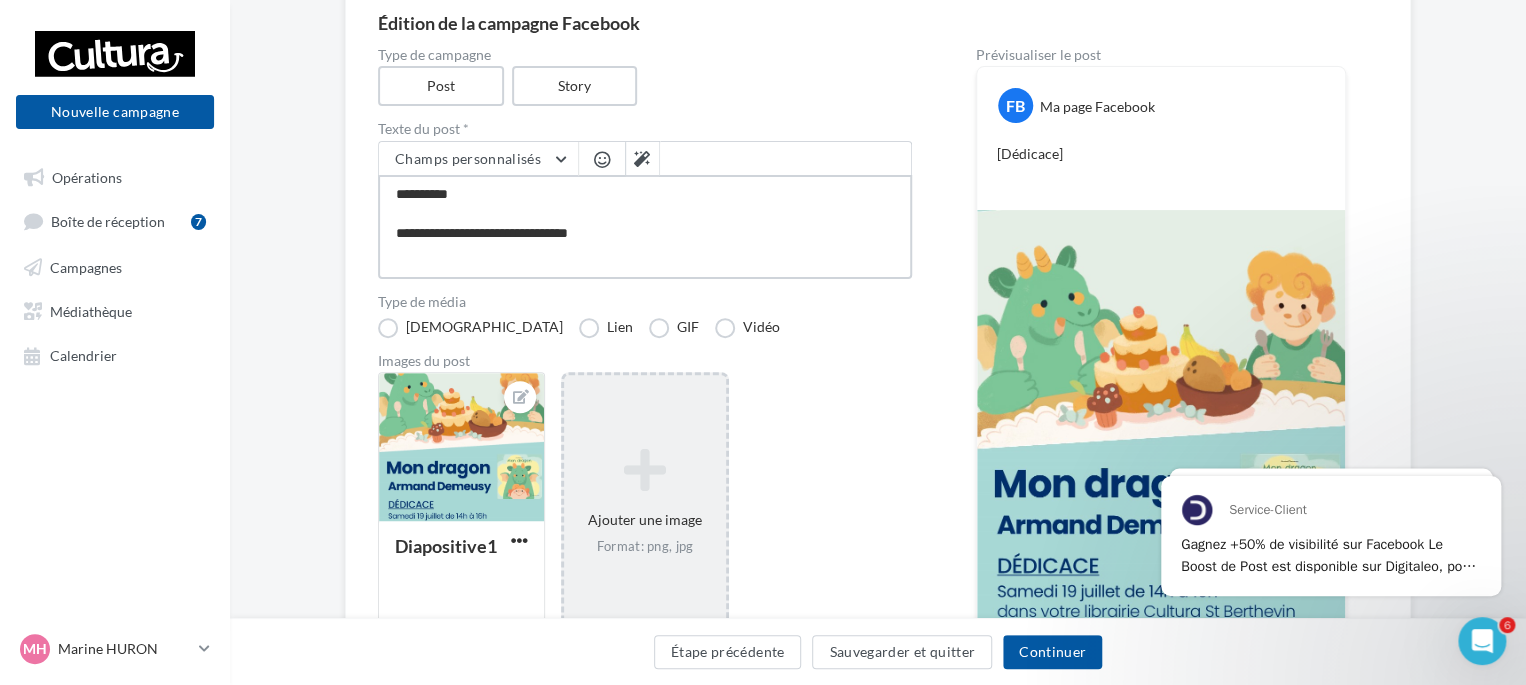 type on "**********" 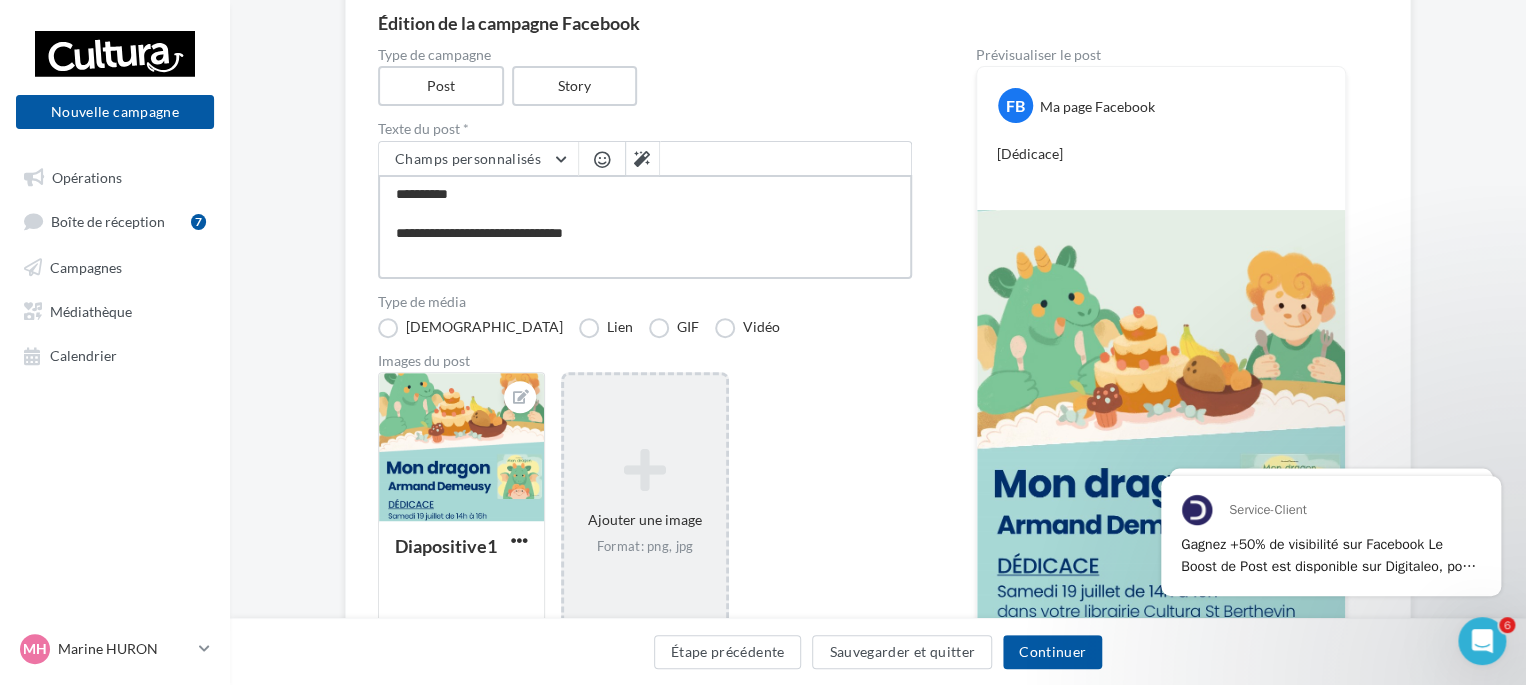 type on "**********" 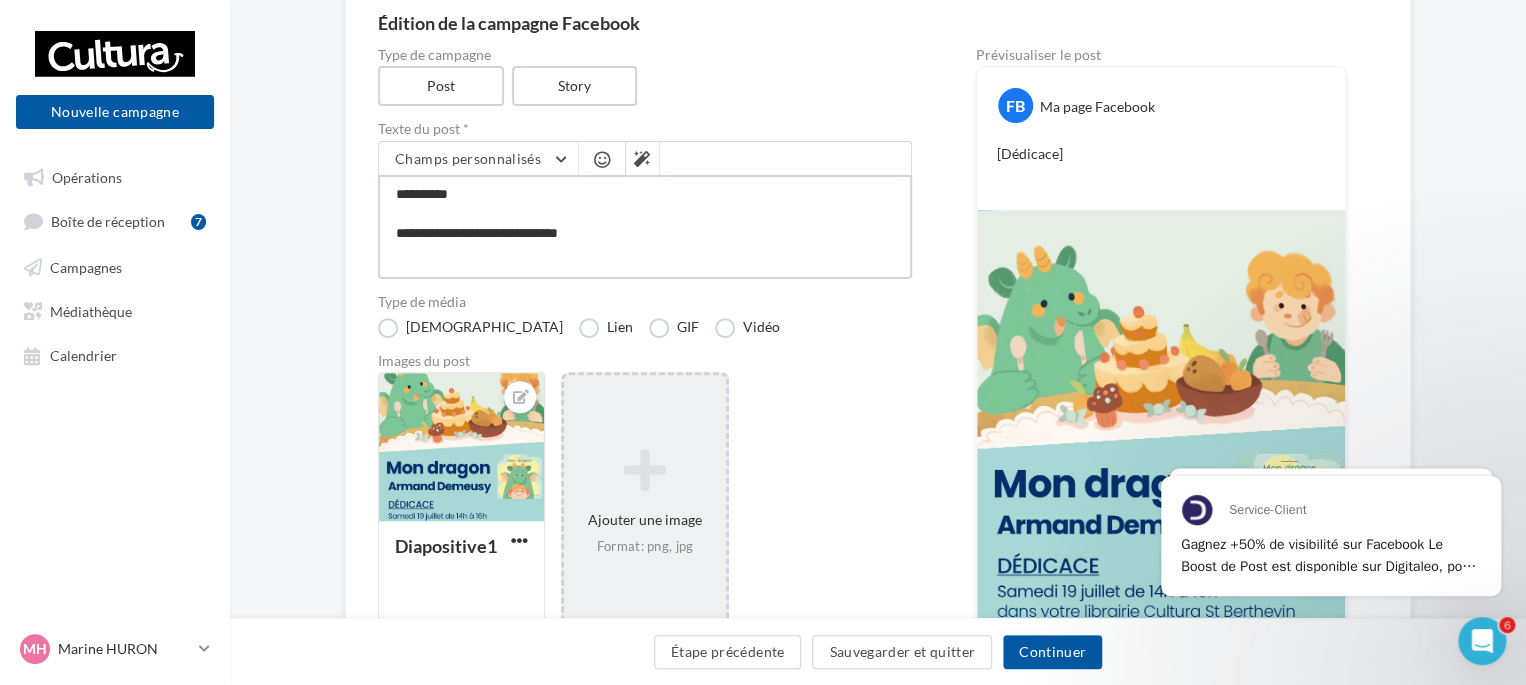 type on "**********" 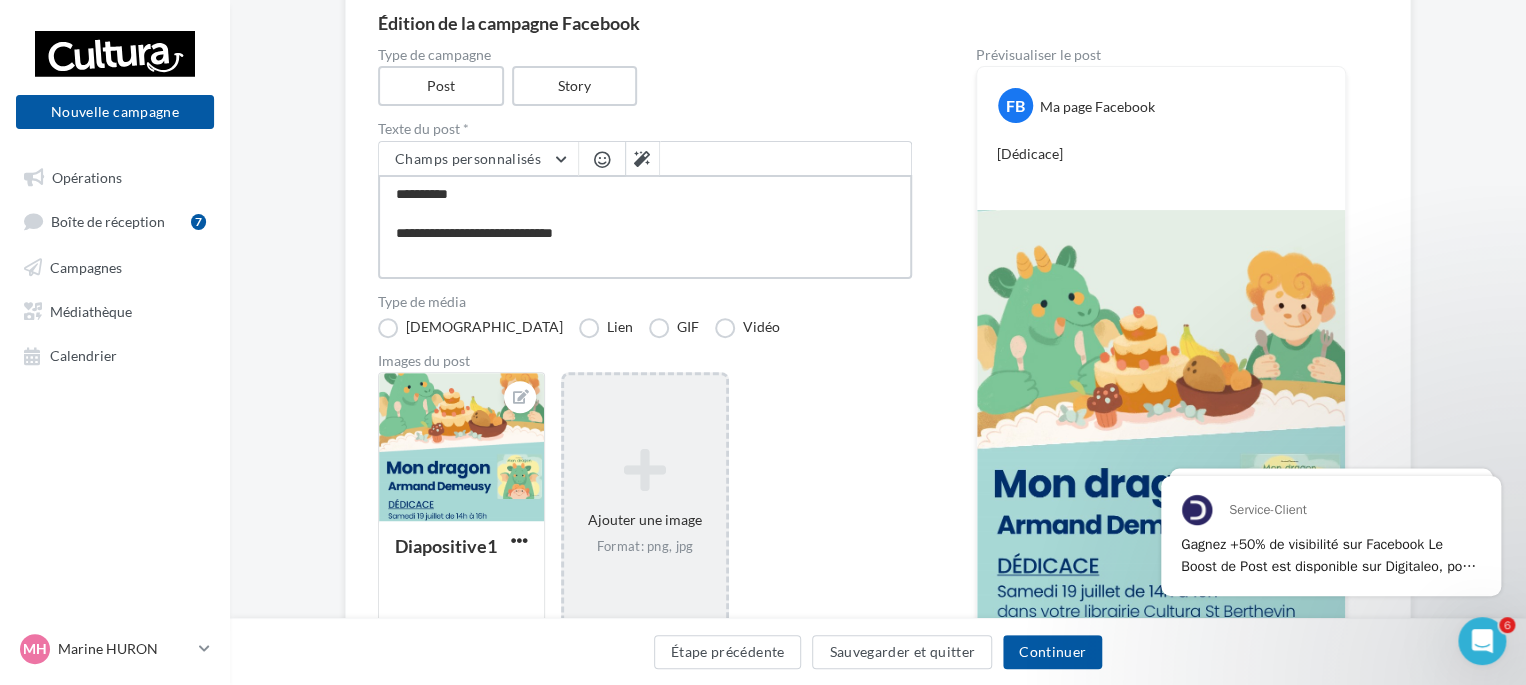 type on "**********" 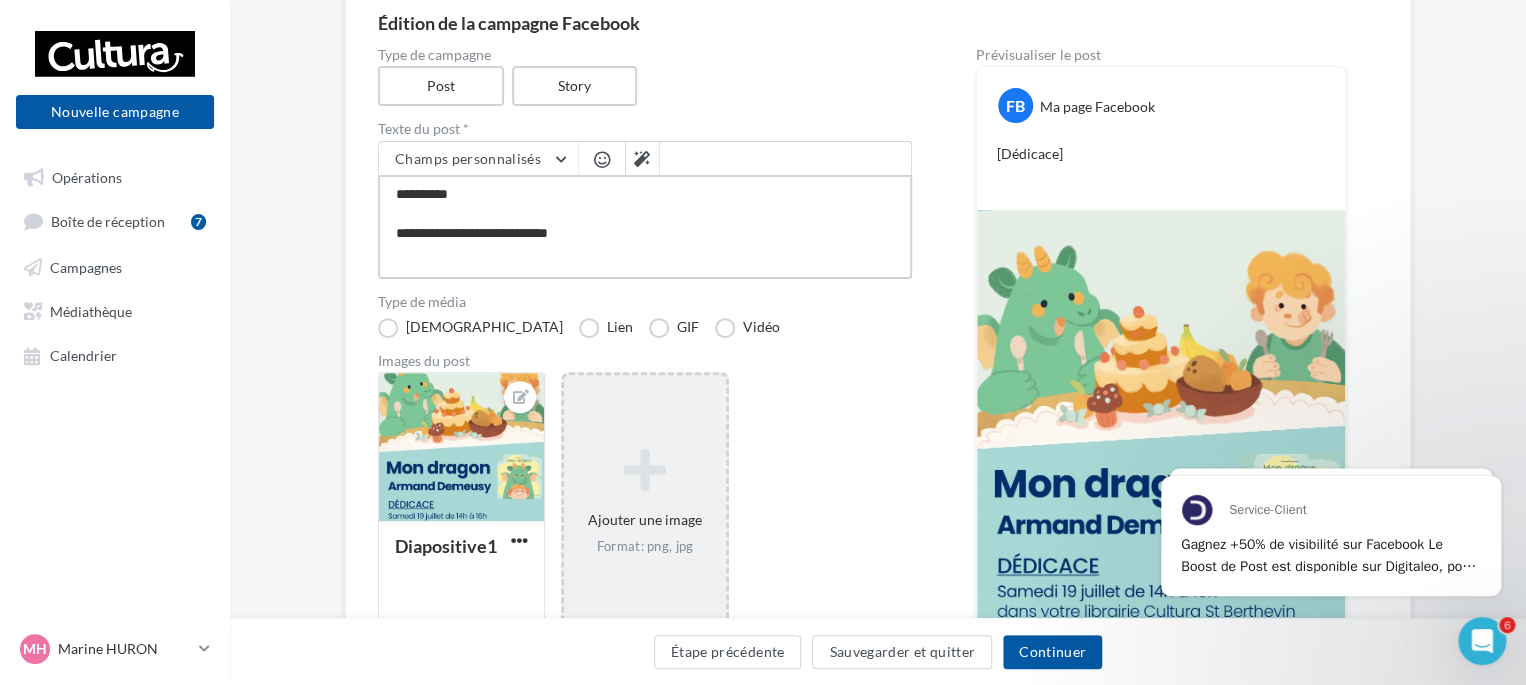 type on "**********" 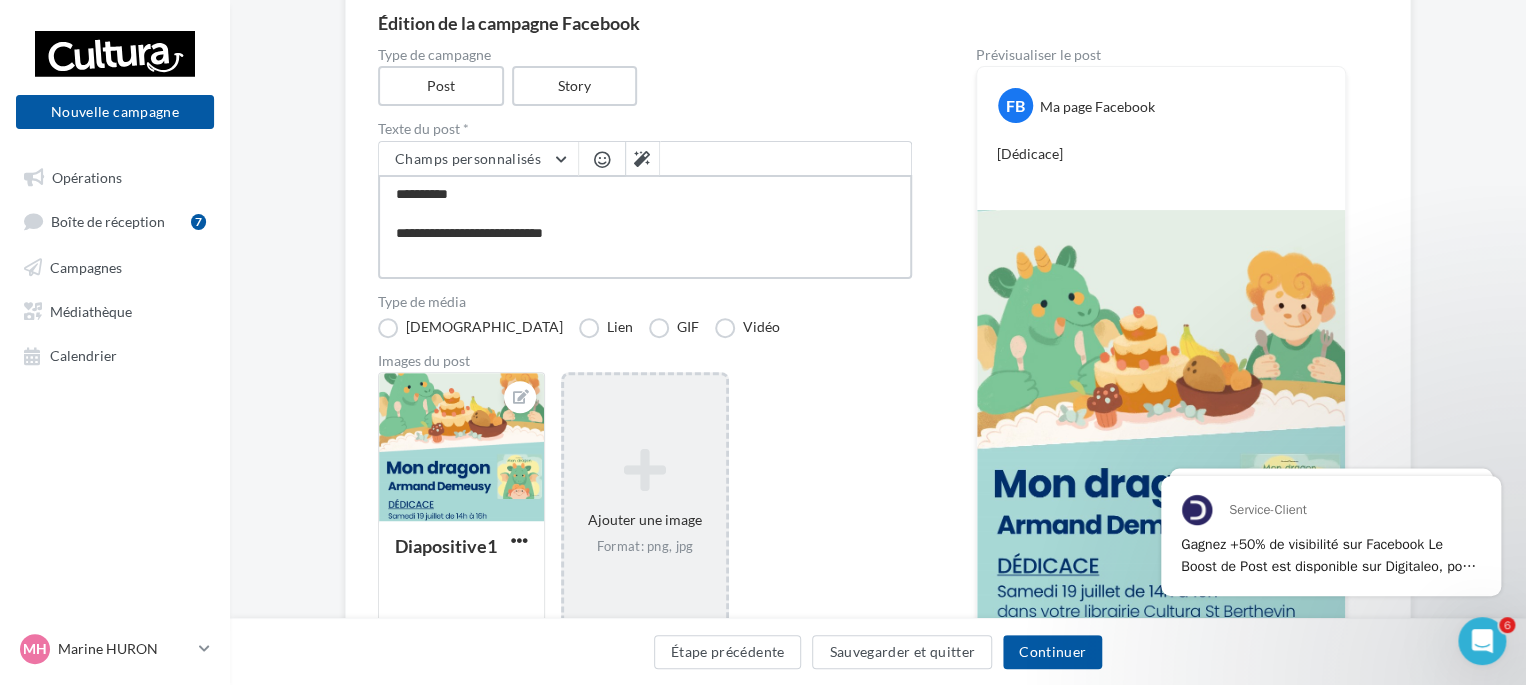 type on "**********" 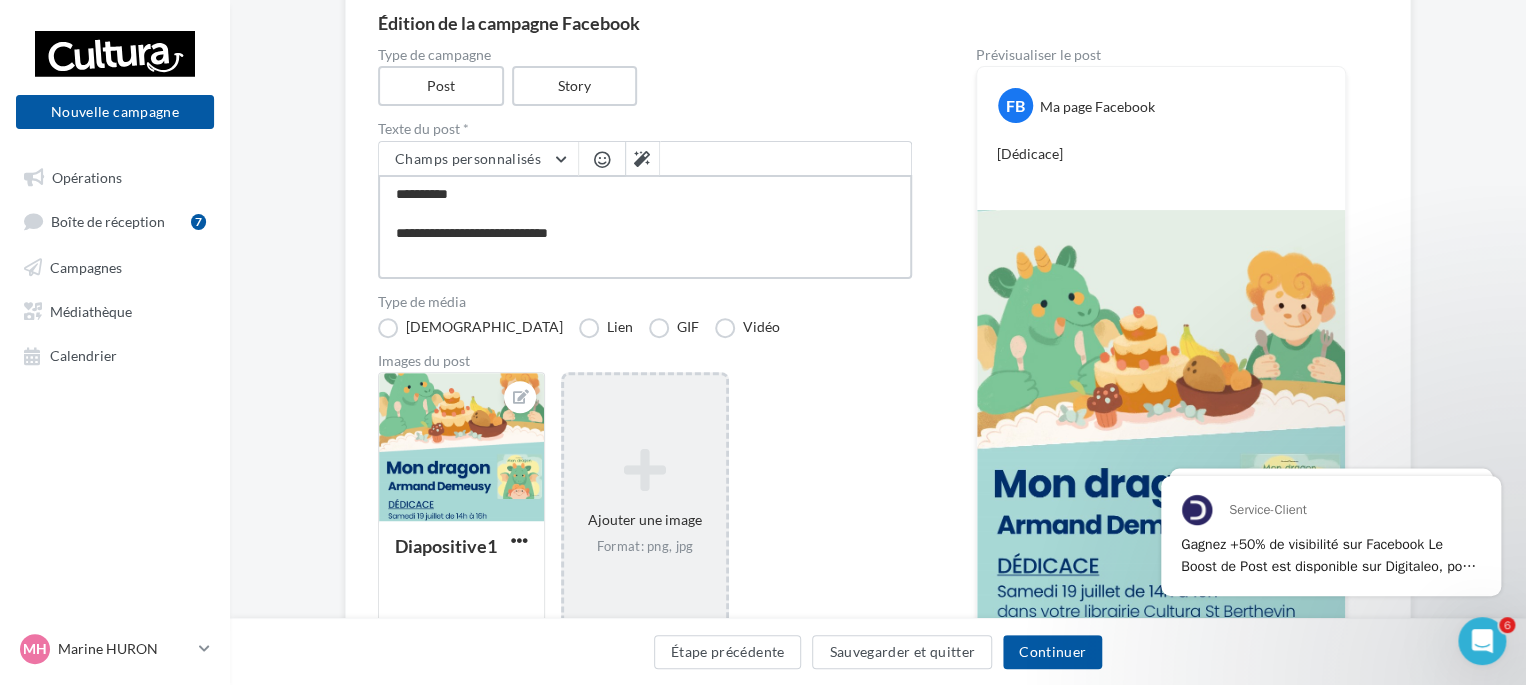 type on "**********" 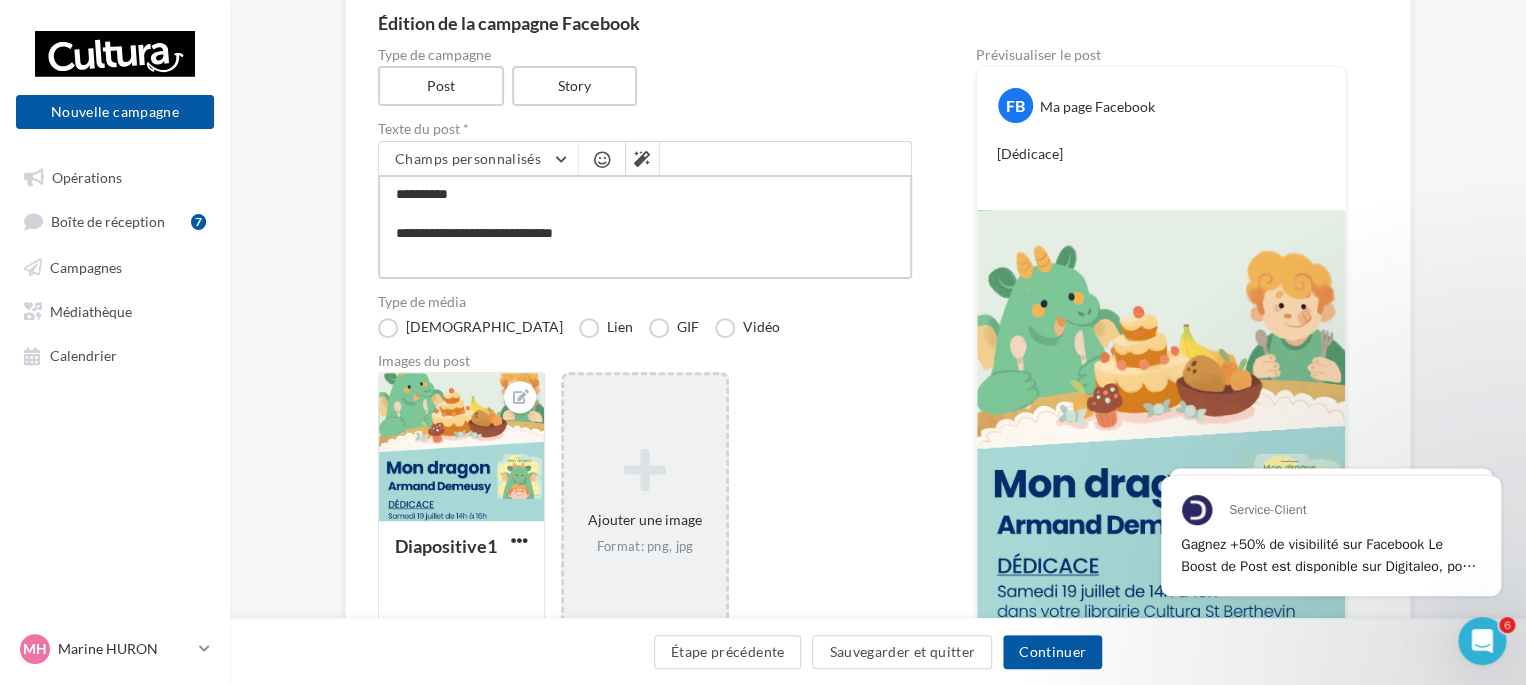 type on "**********" 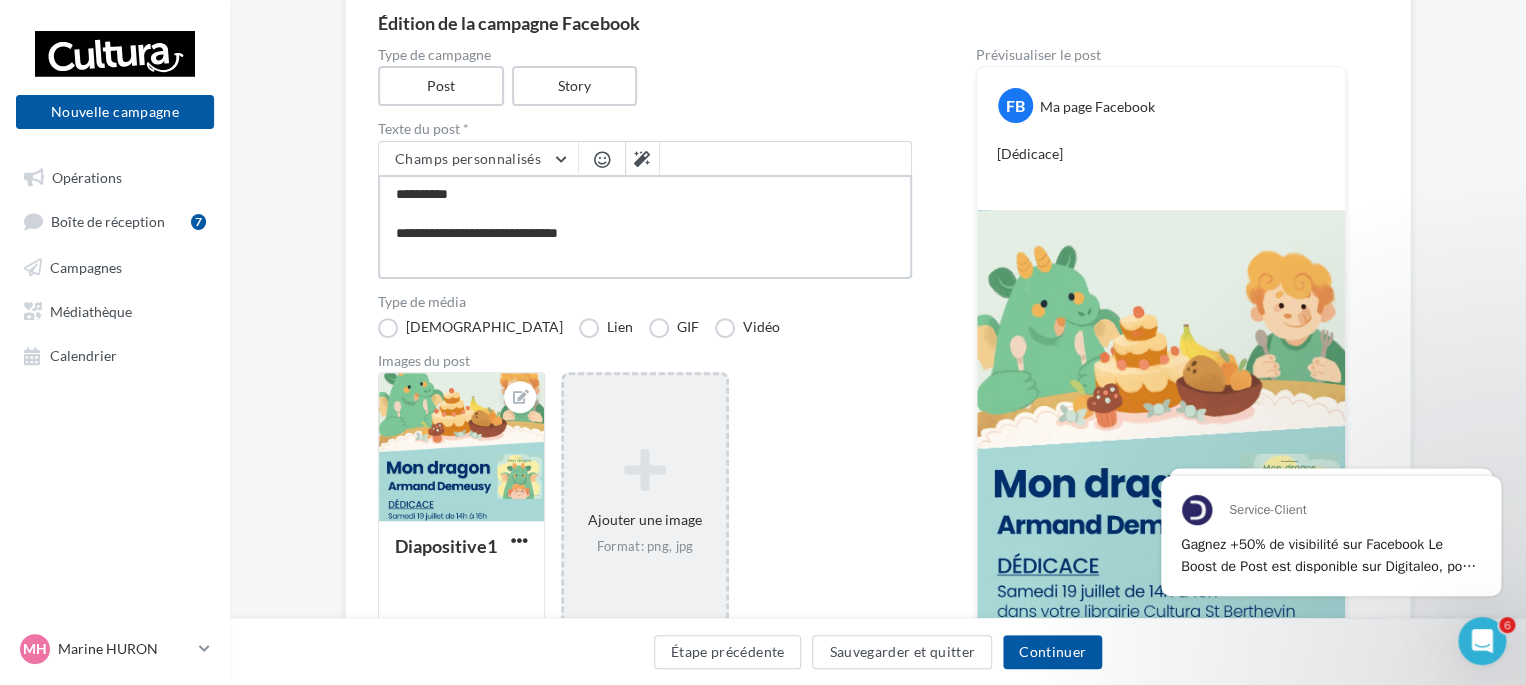 type on "**********" 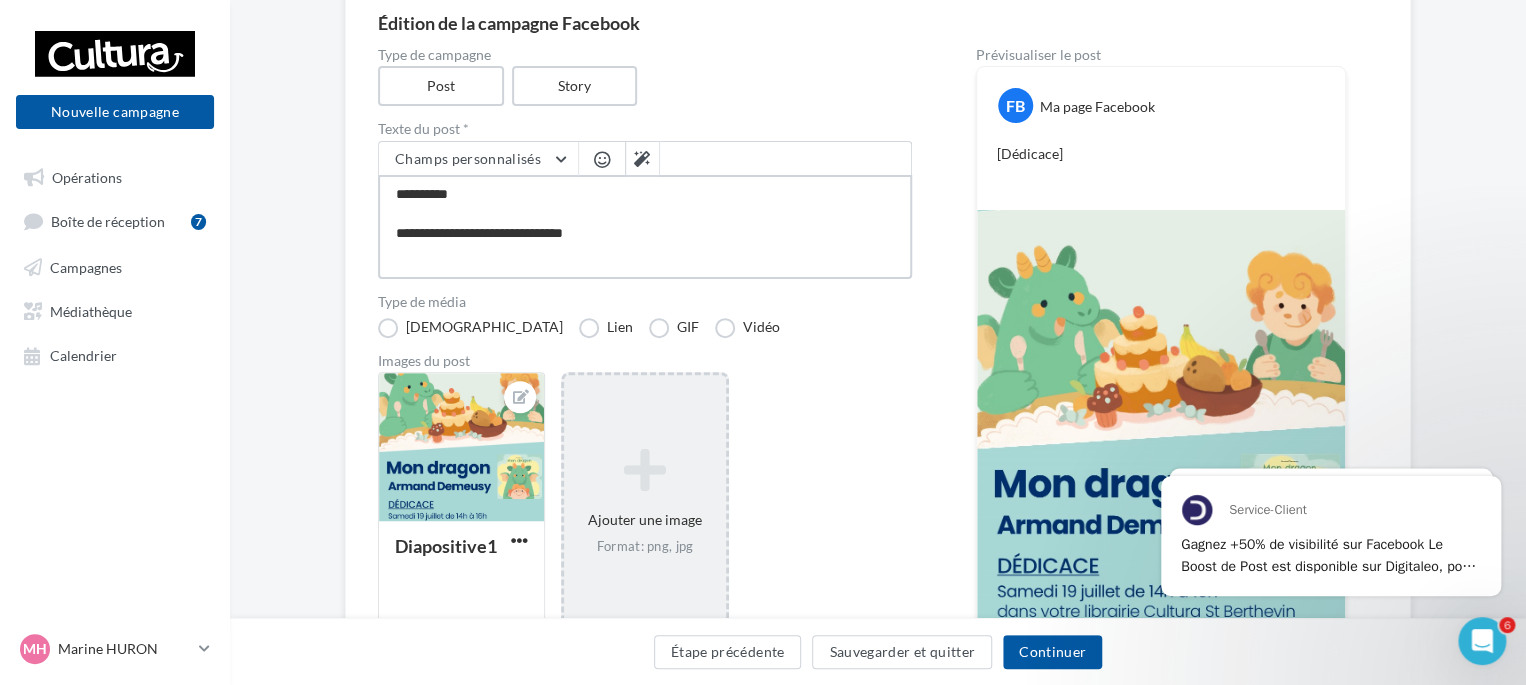 type on "**********" 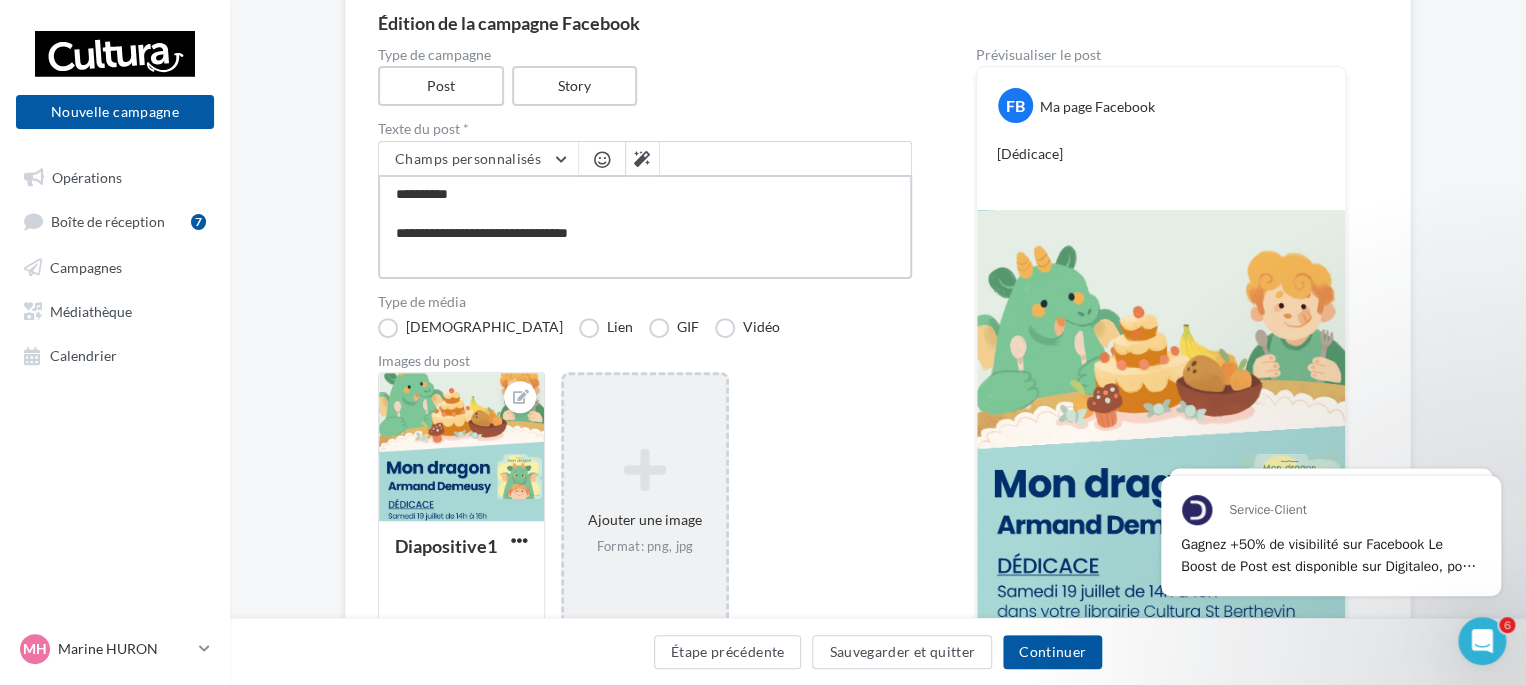 type on "**********" 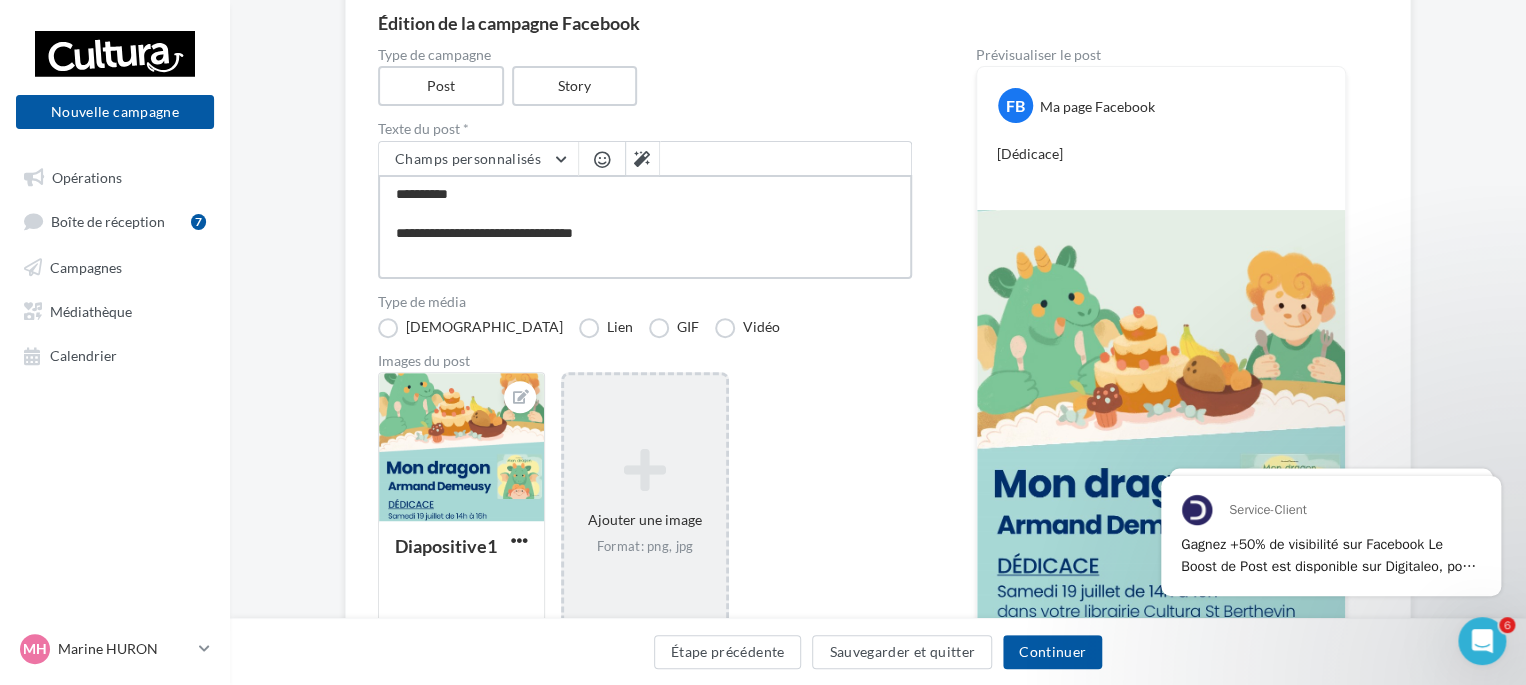 type on "**********" 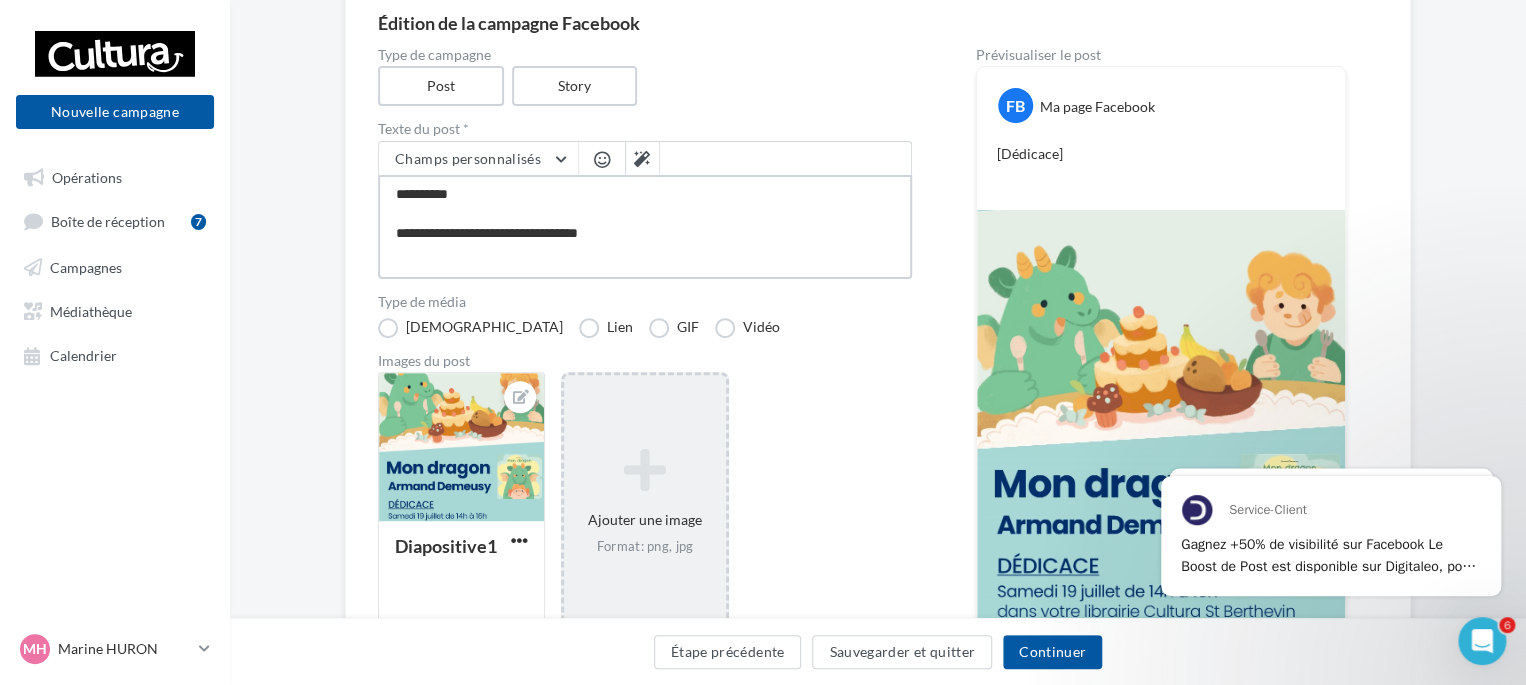 type on "**********" 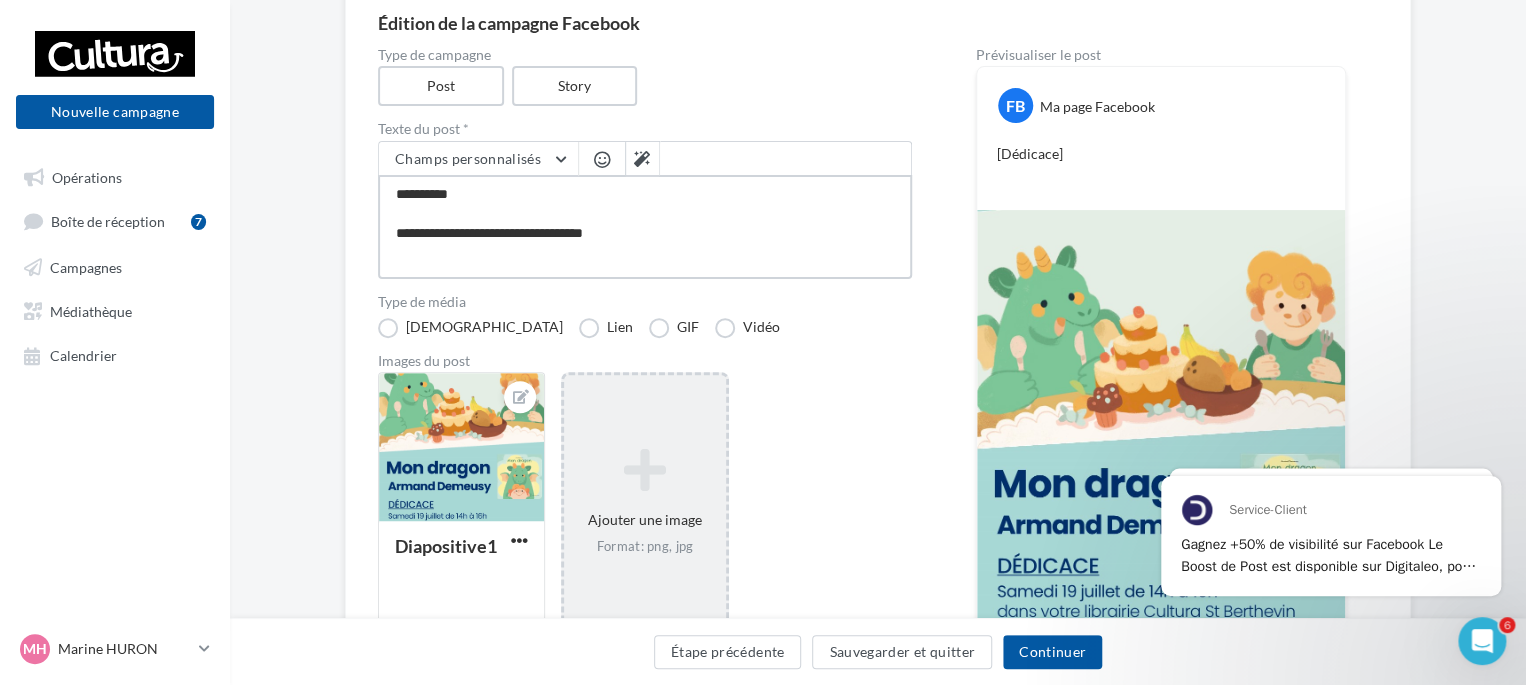 type on "**********" 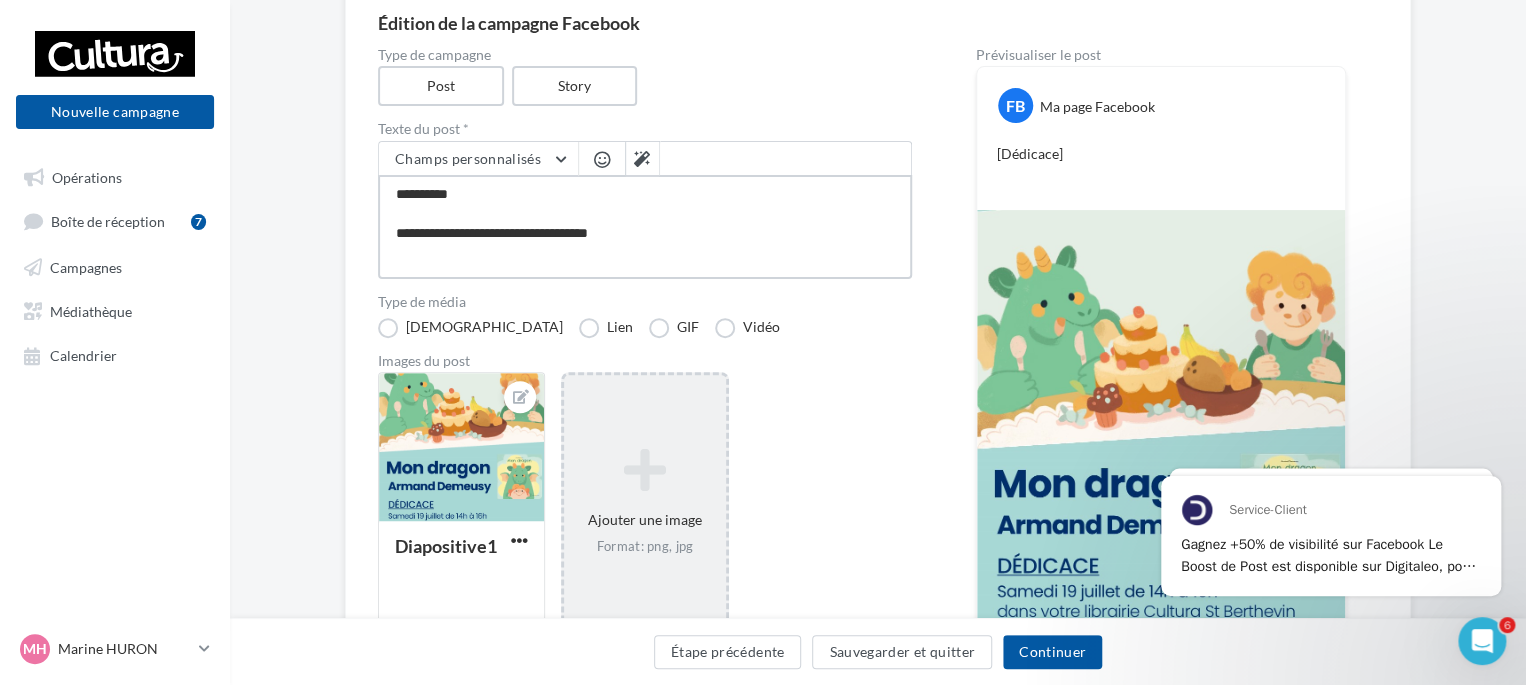 type on "**********" 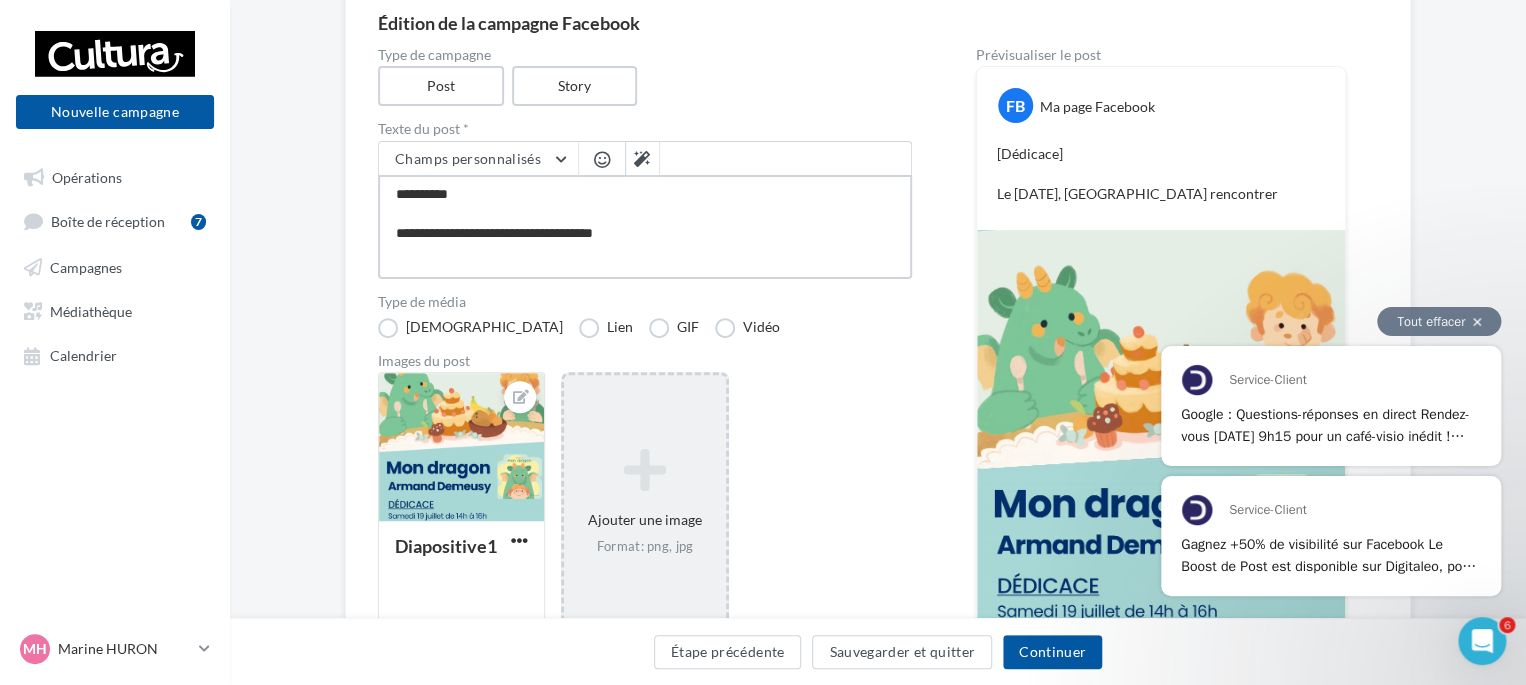 type on "**********" 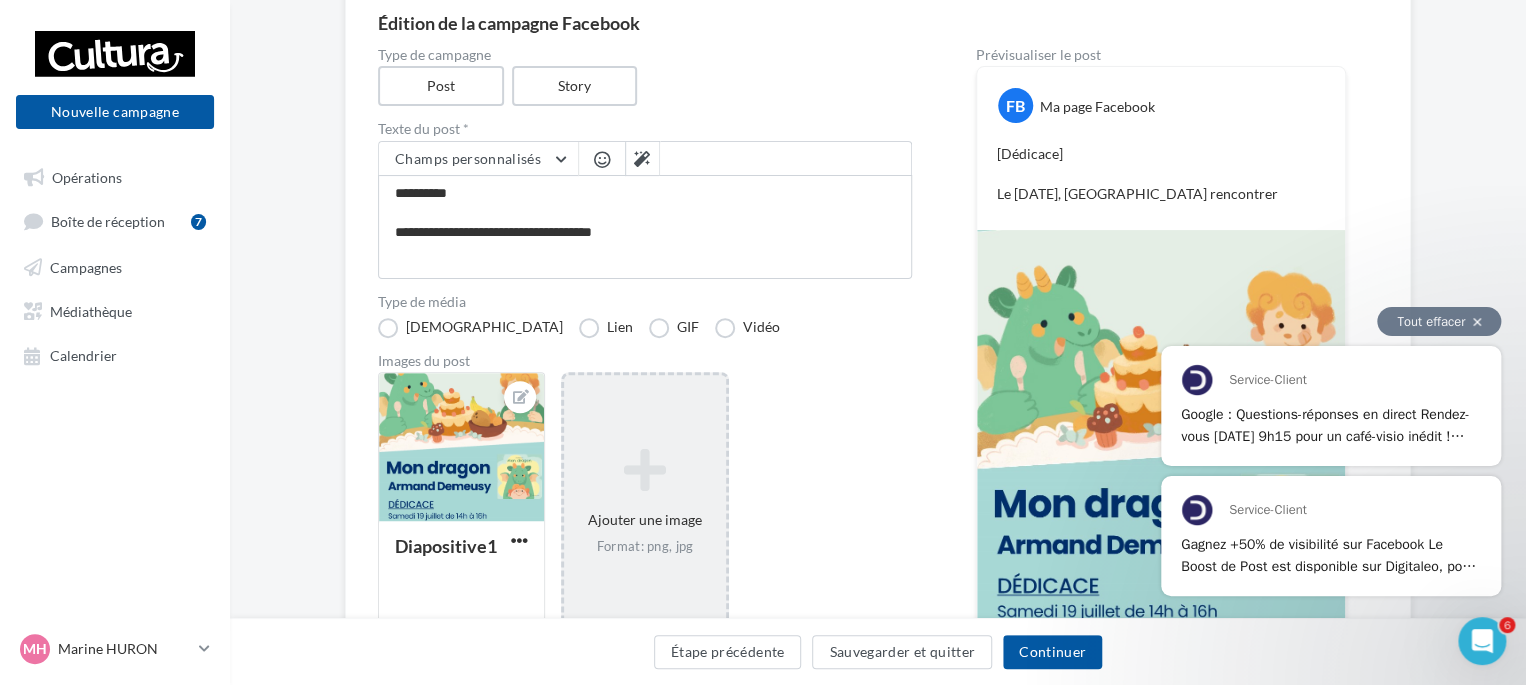 click on "Tout effacer" at bounding box center [1439, 321] 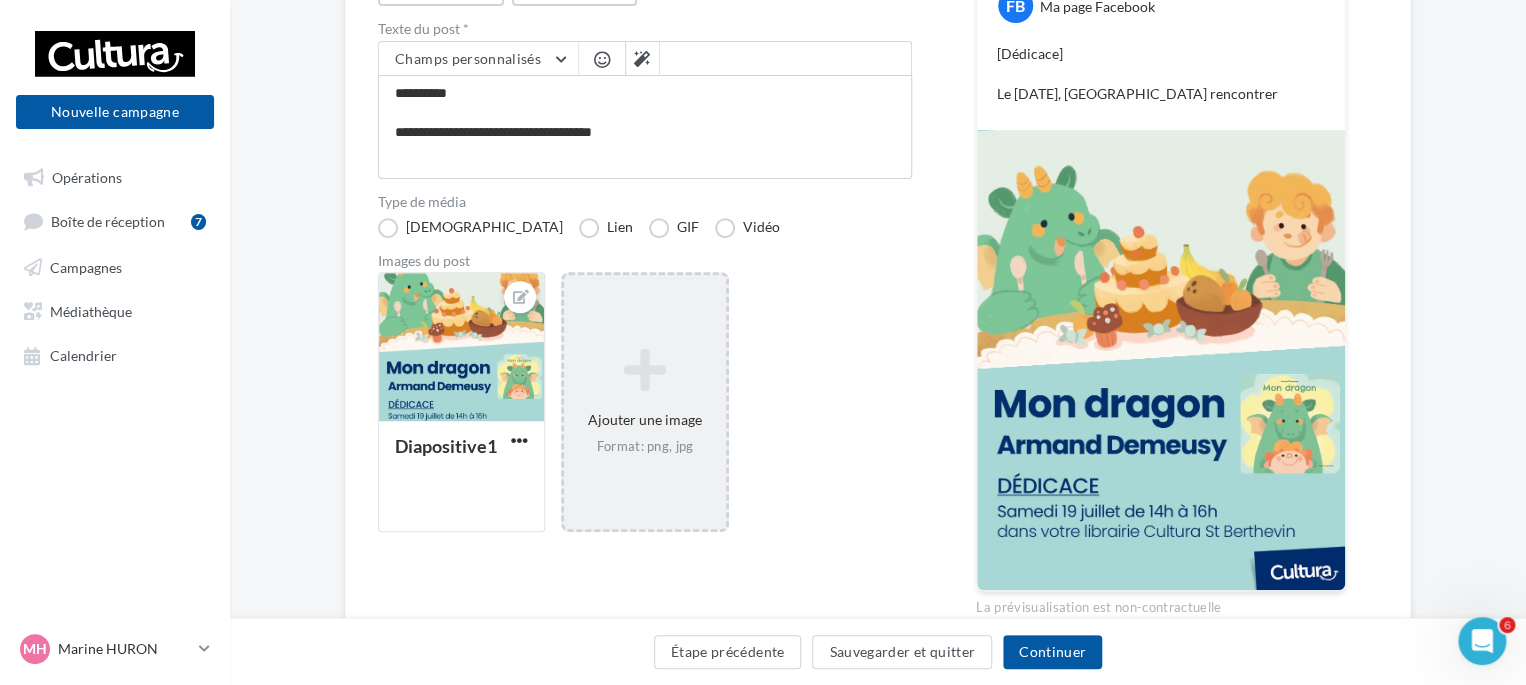 scroll, scrollTop: 187, scrollLeft: 0, axis: vertical 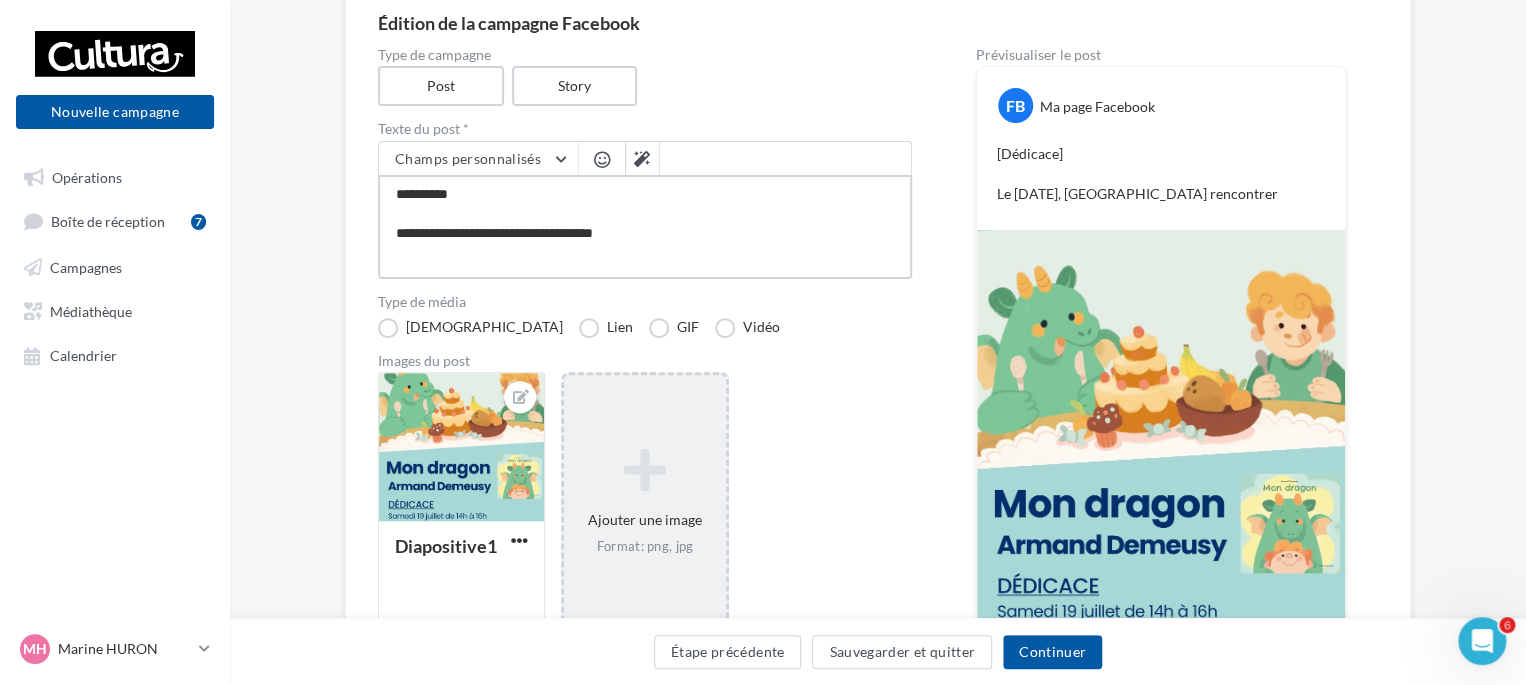 click on "**********" at bounding box center (645, 227) 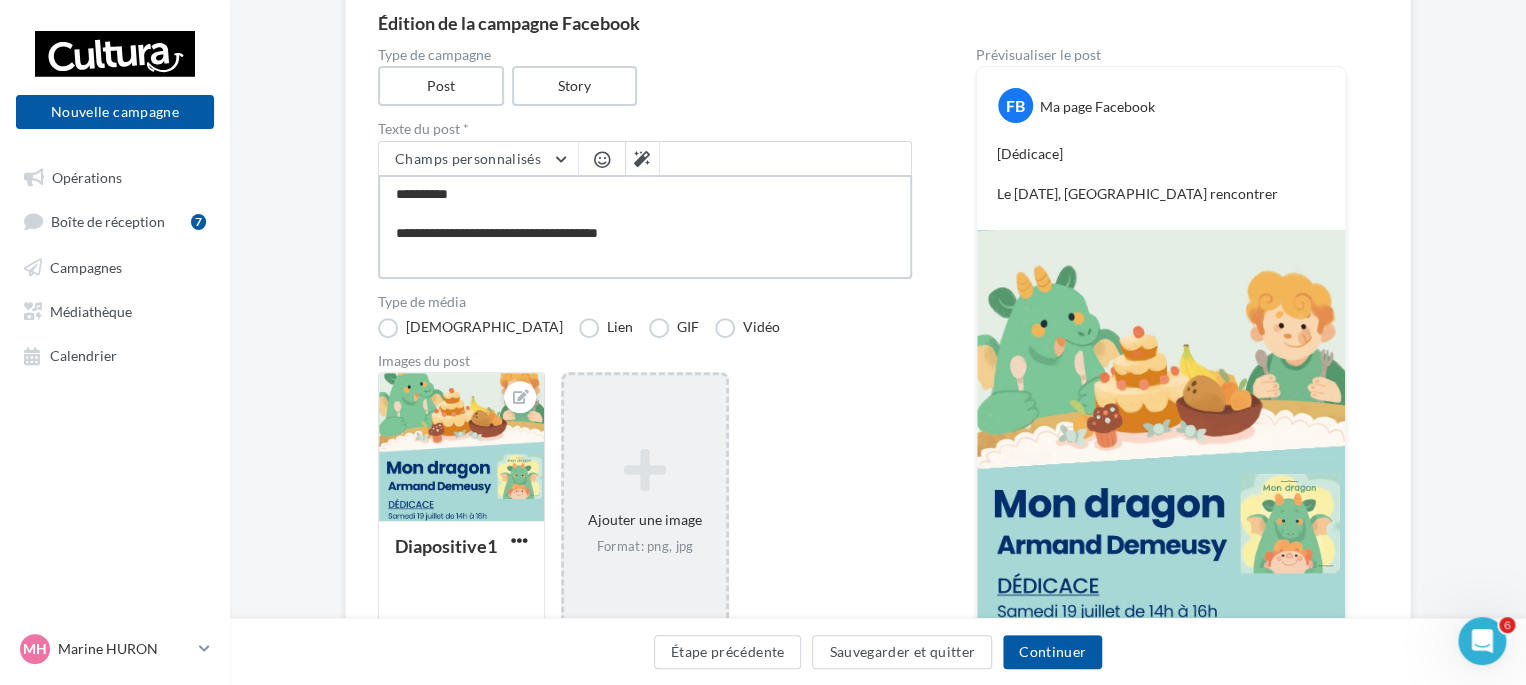 type on "**********" 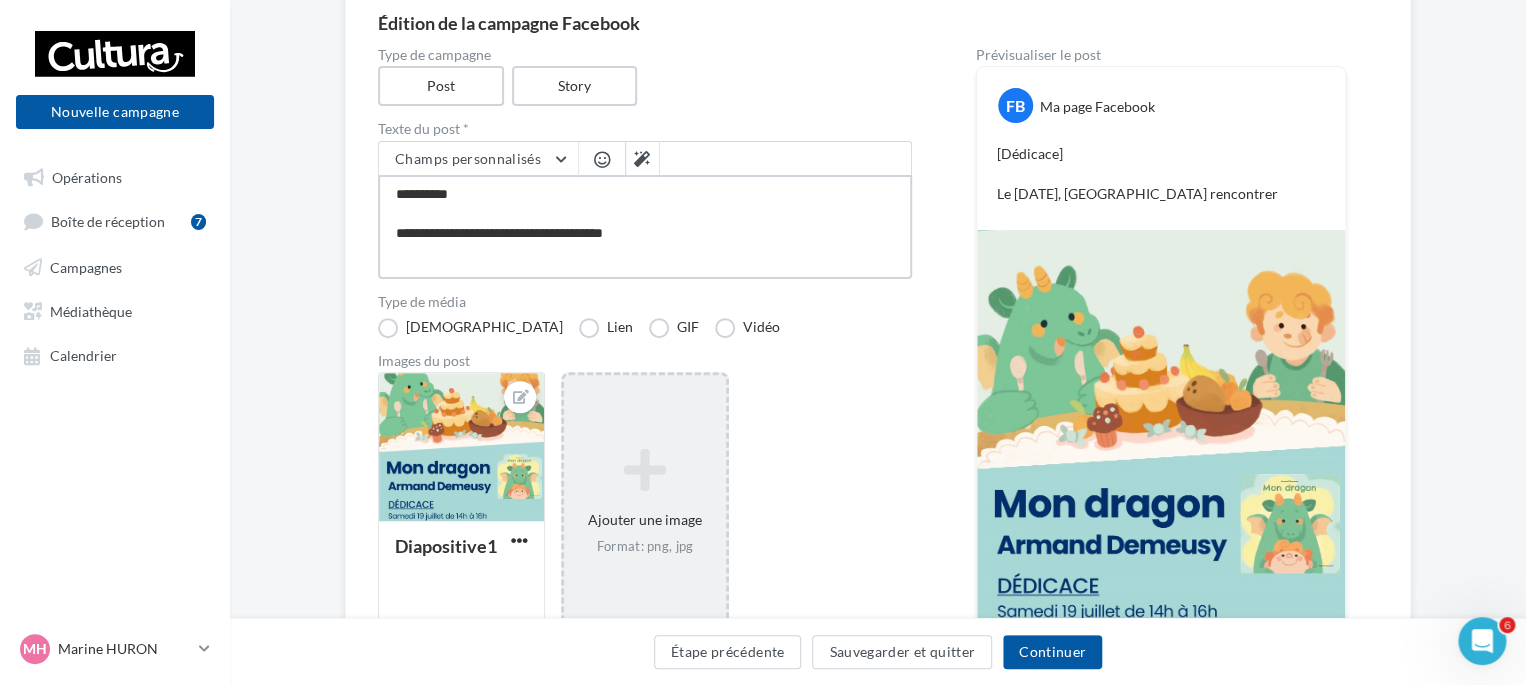 type on "**********" 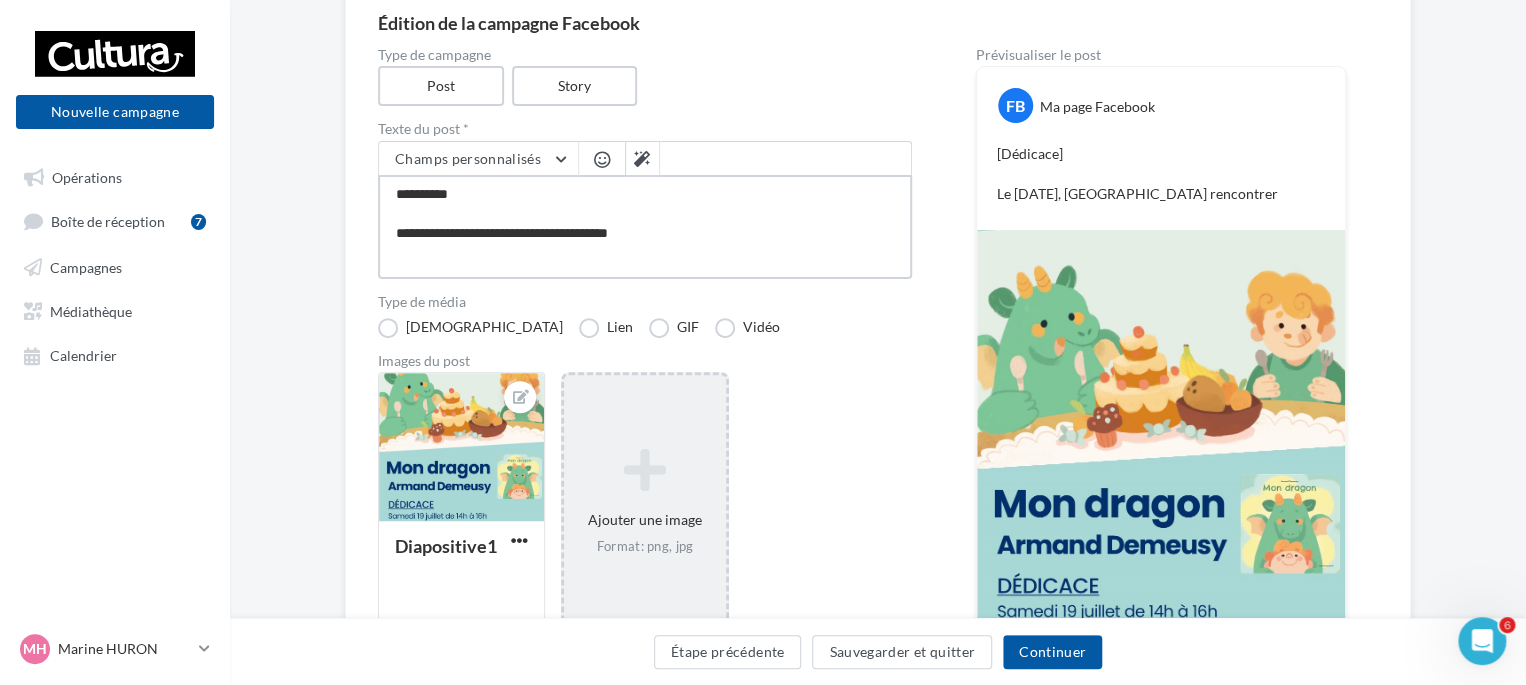 type on "**********" 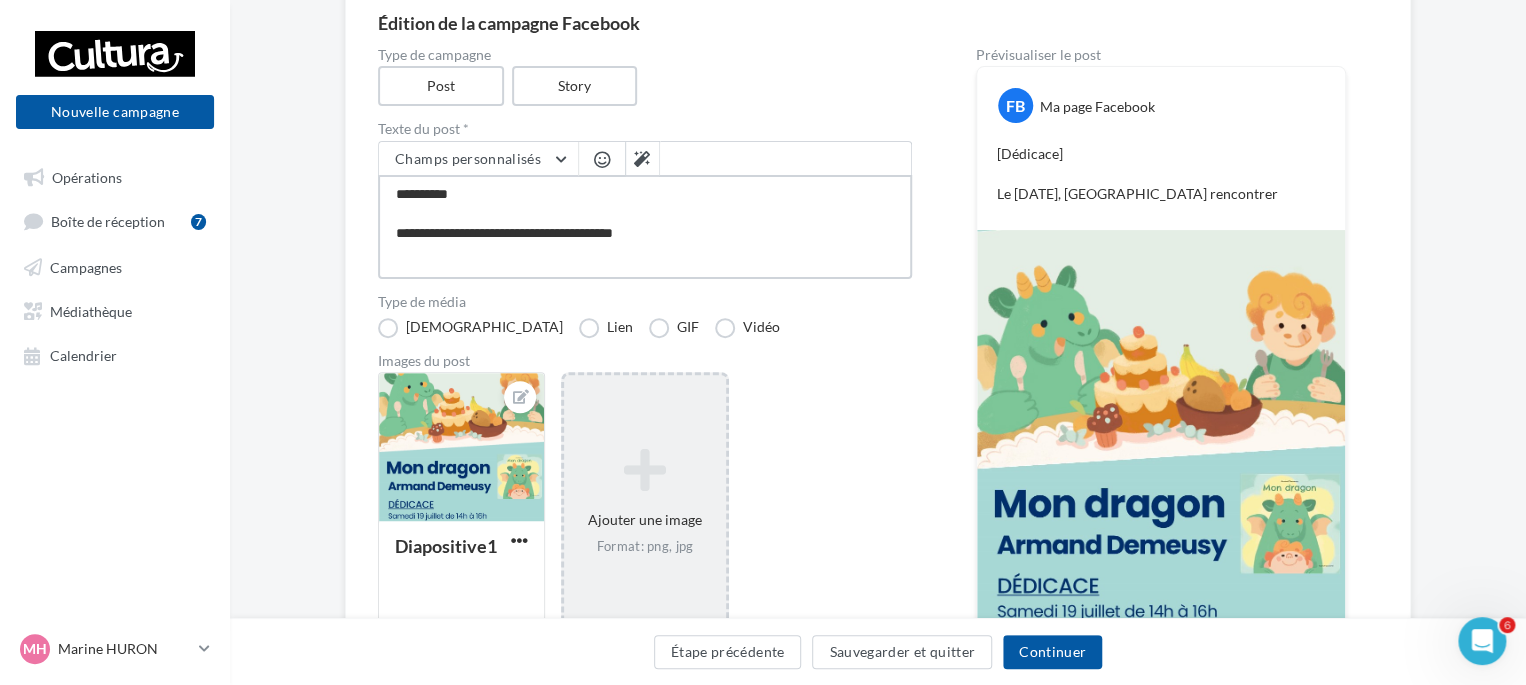 type on "**********" 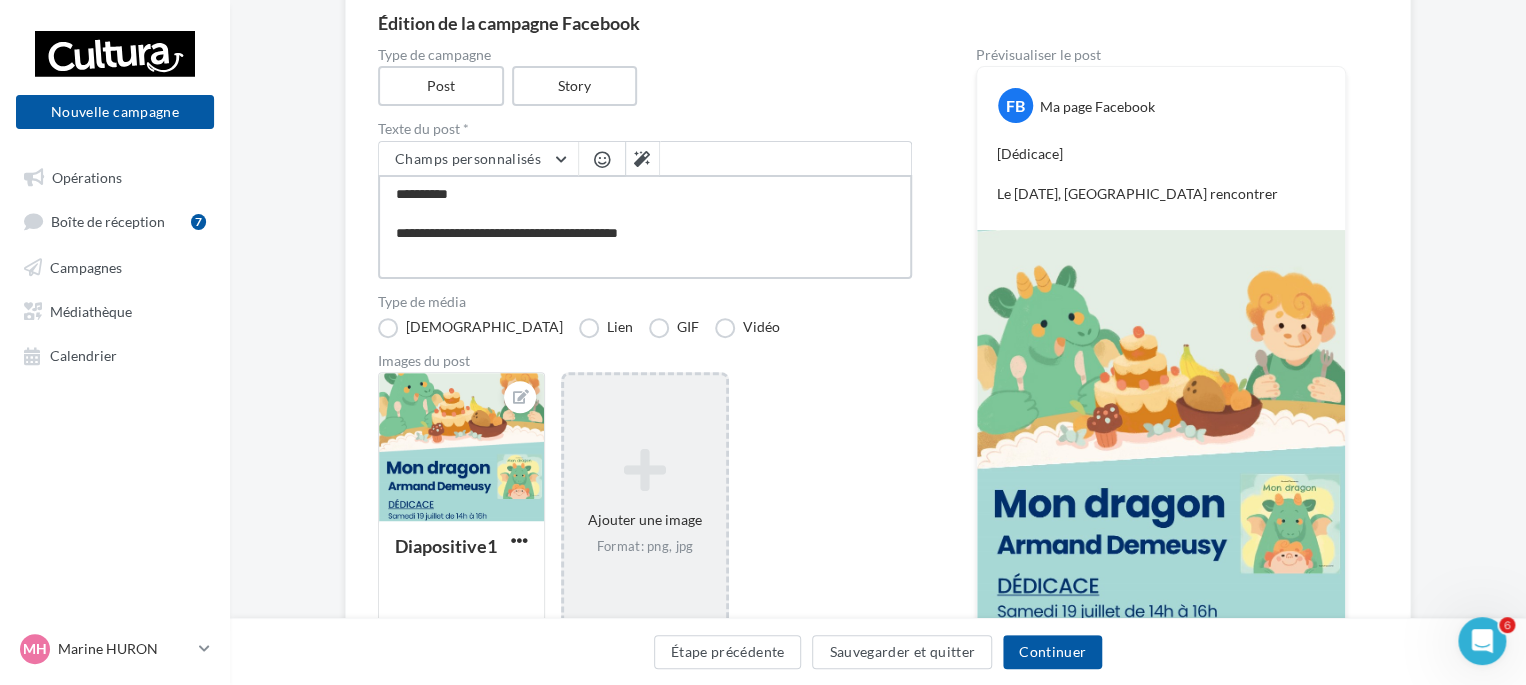 type on "**********" 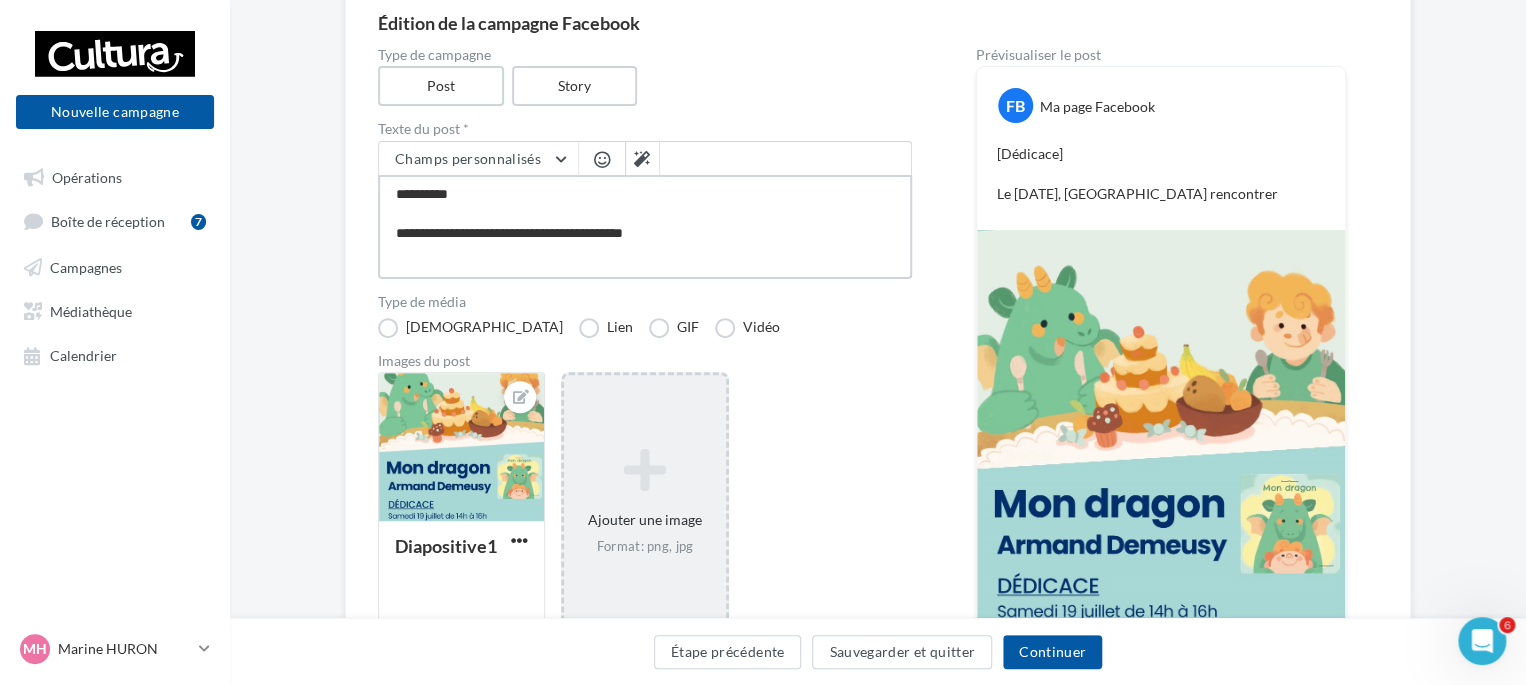 type on "**********" 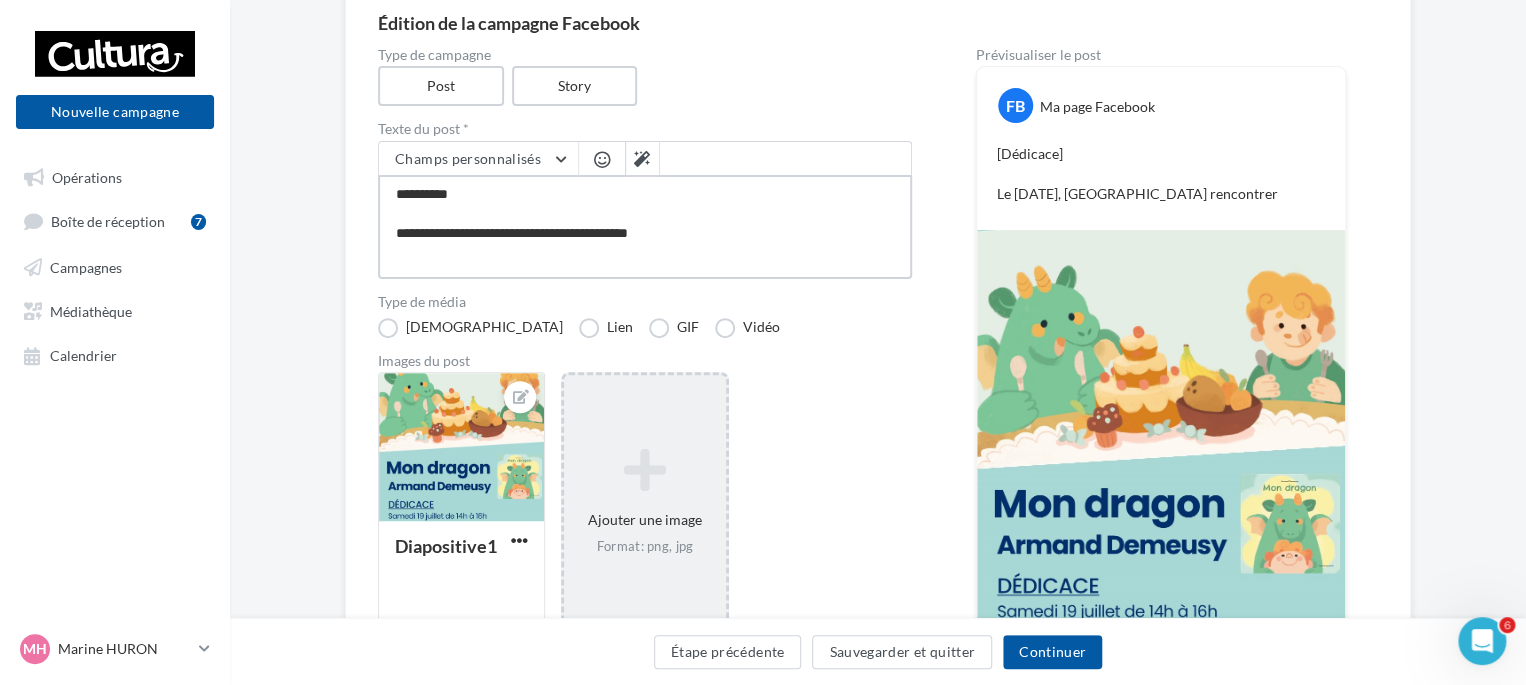 type on "**********" 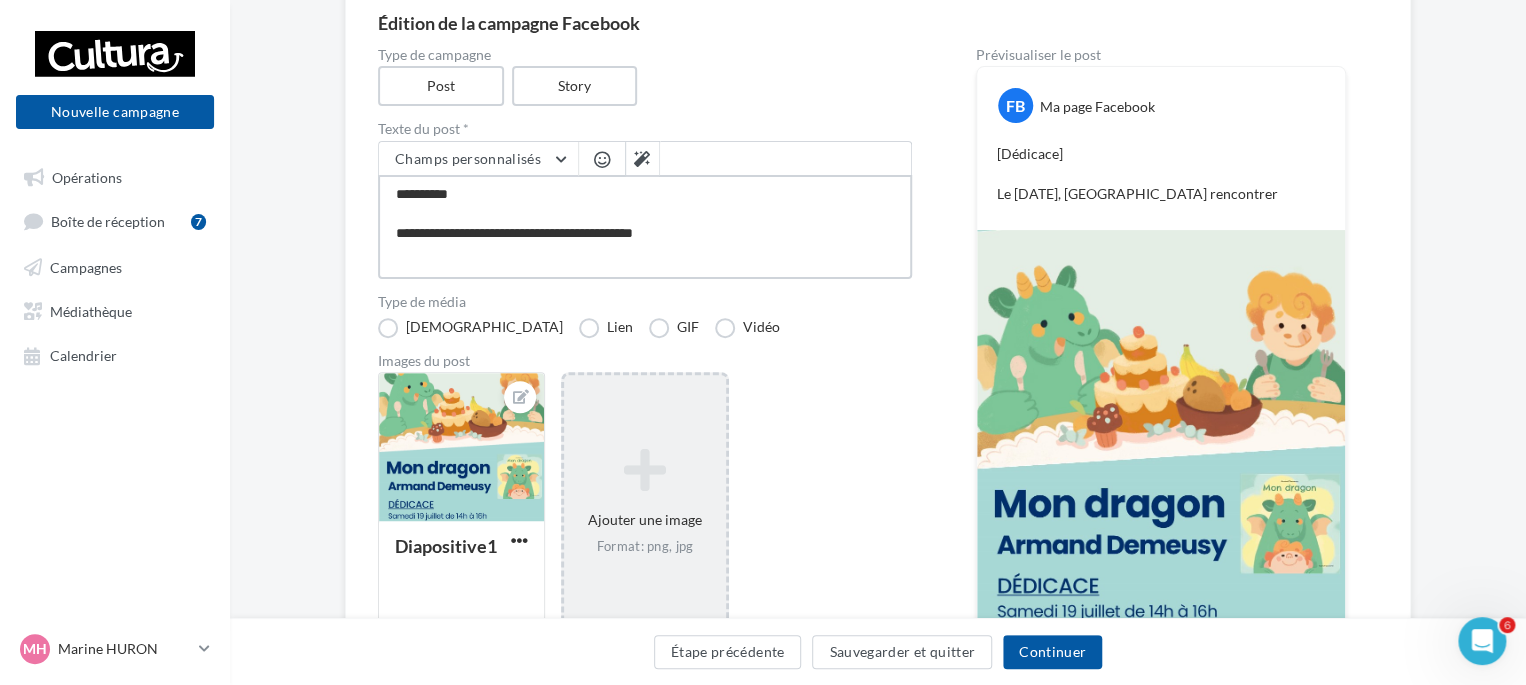 type on "**********" 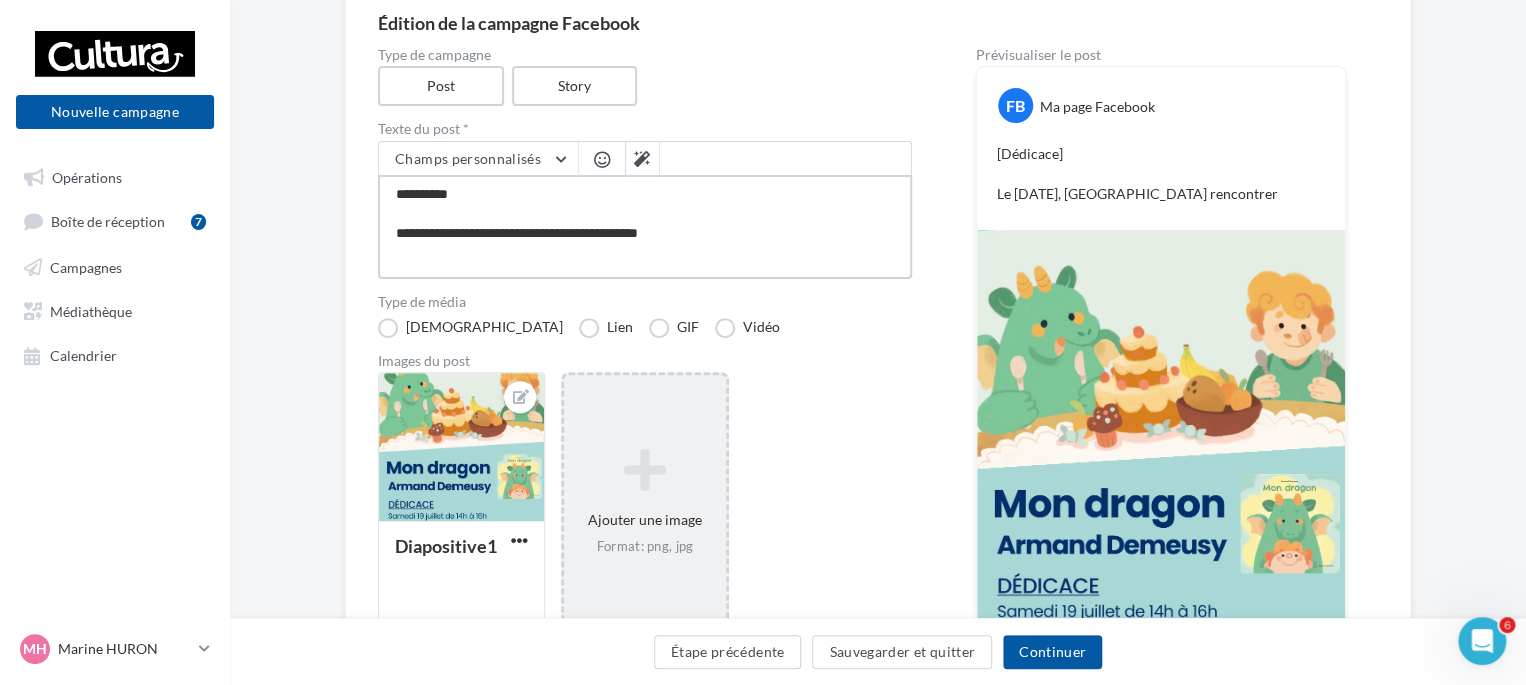 type on "**********" 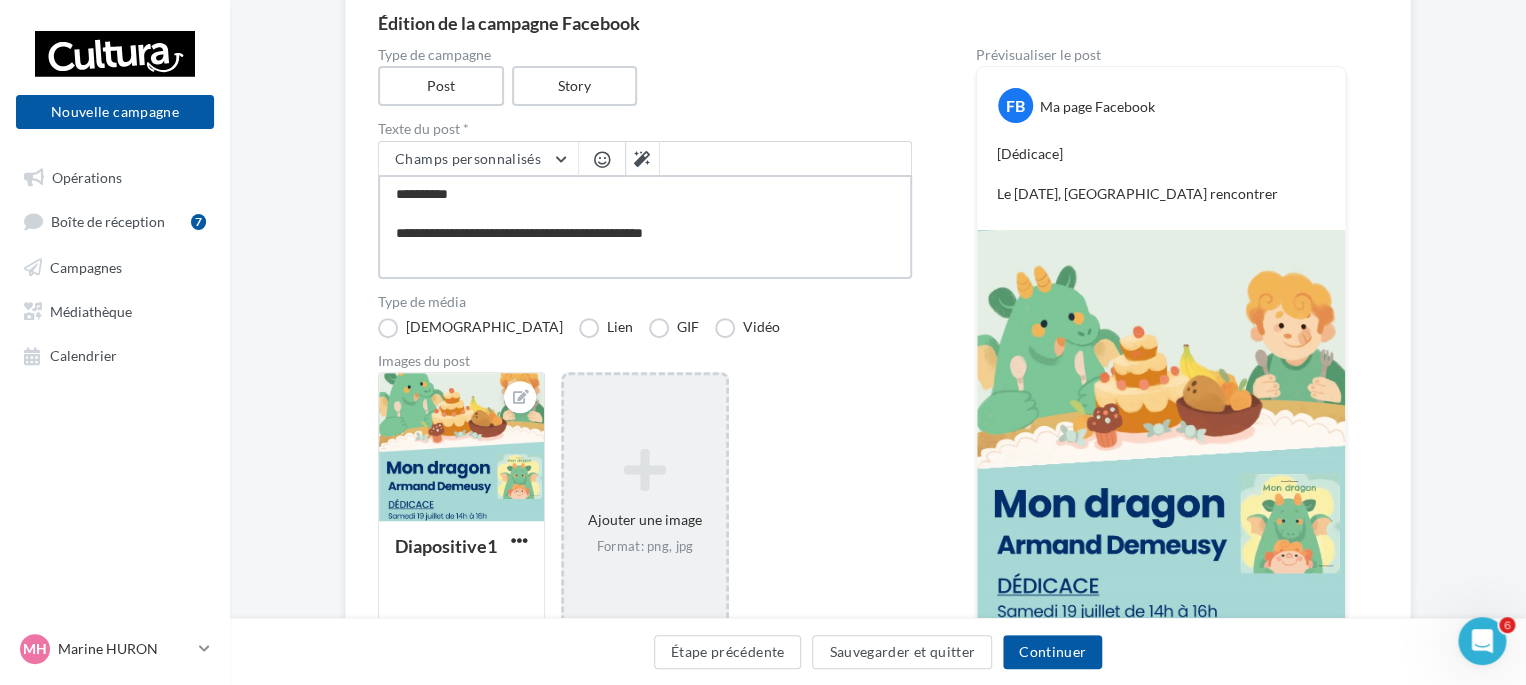 type on "**********" 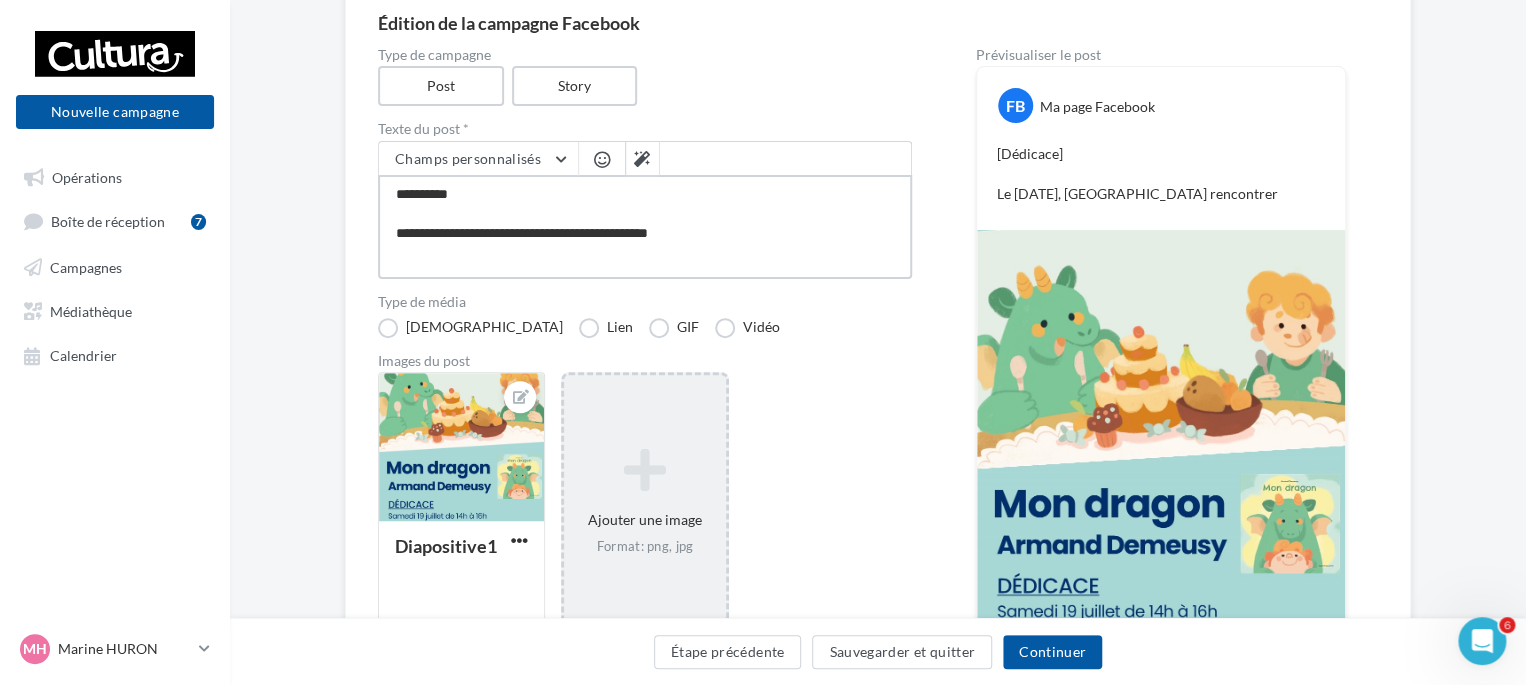type on "**********" 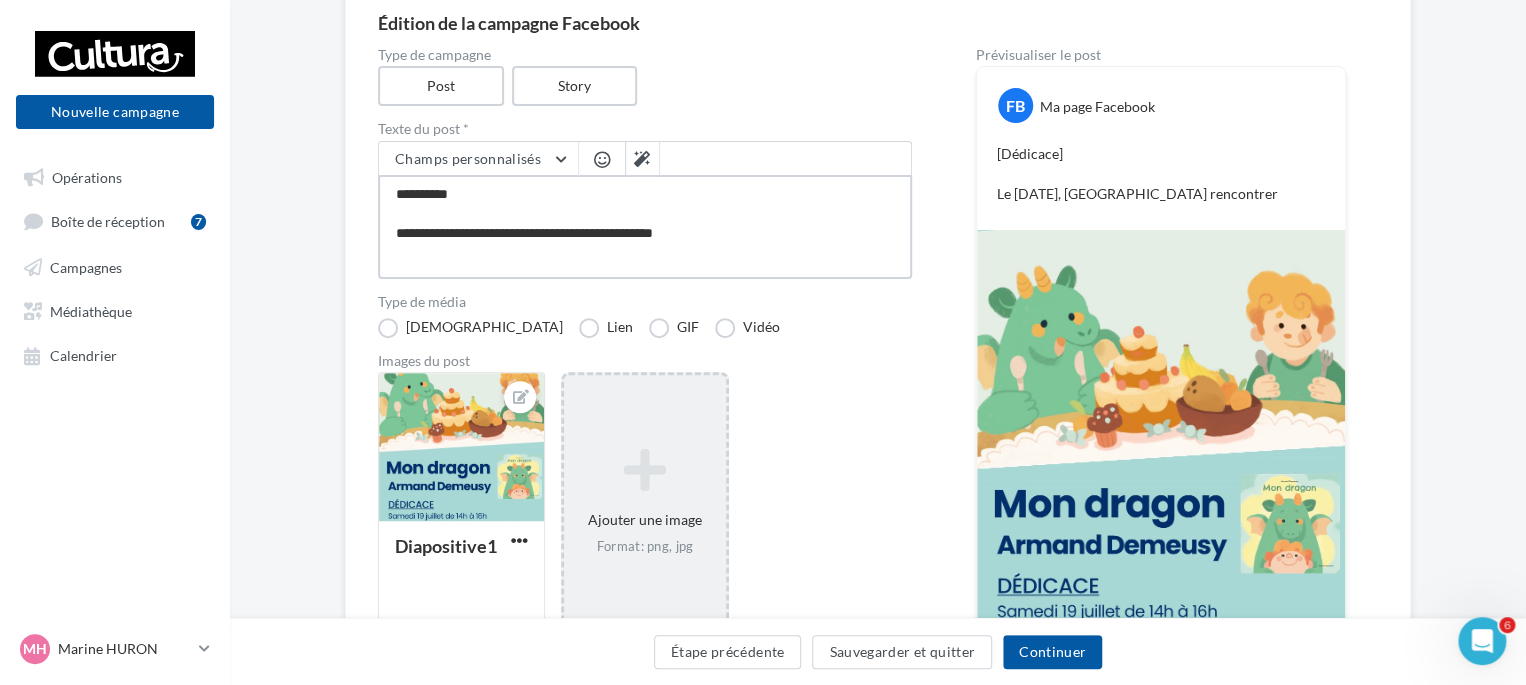 type on "**********" 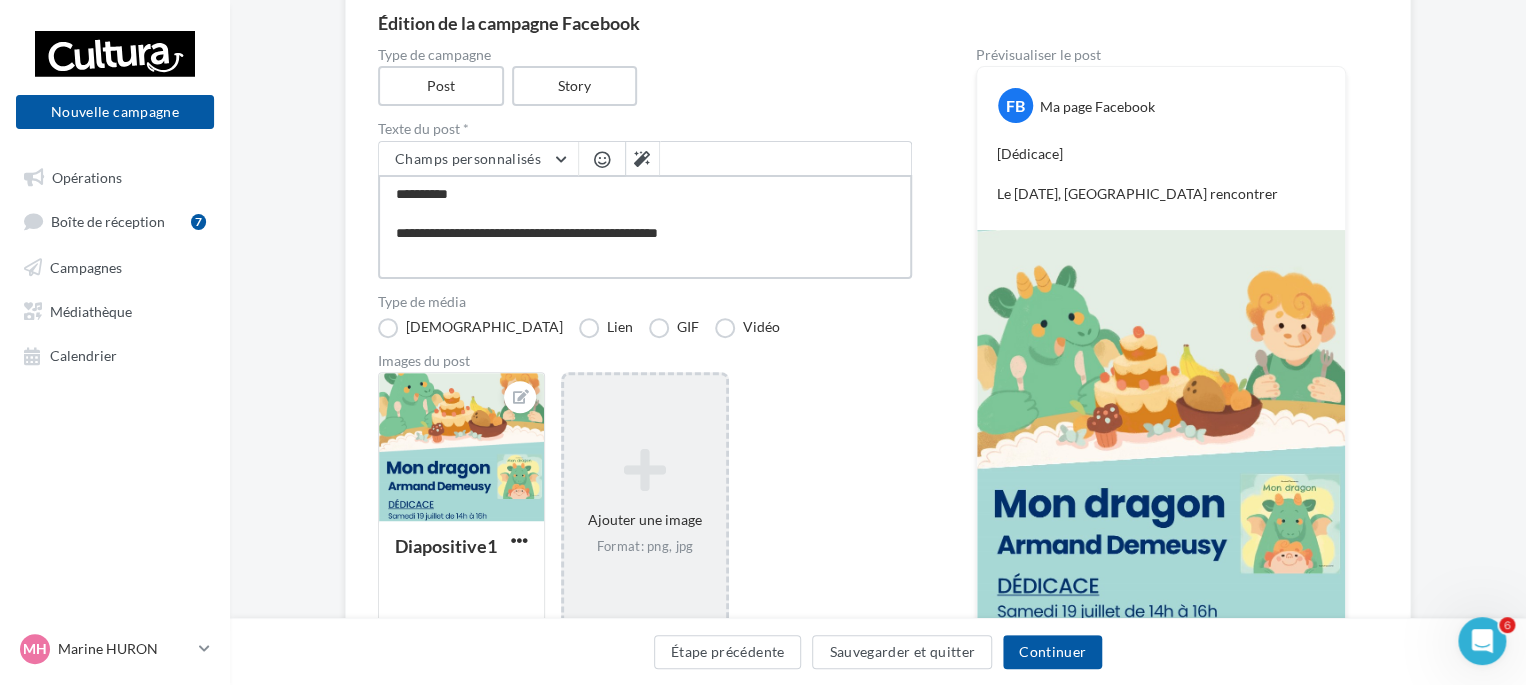 type on "**********" 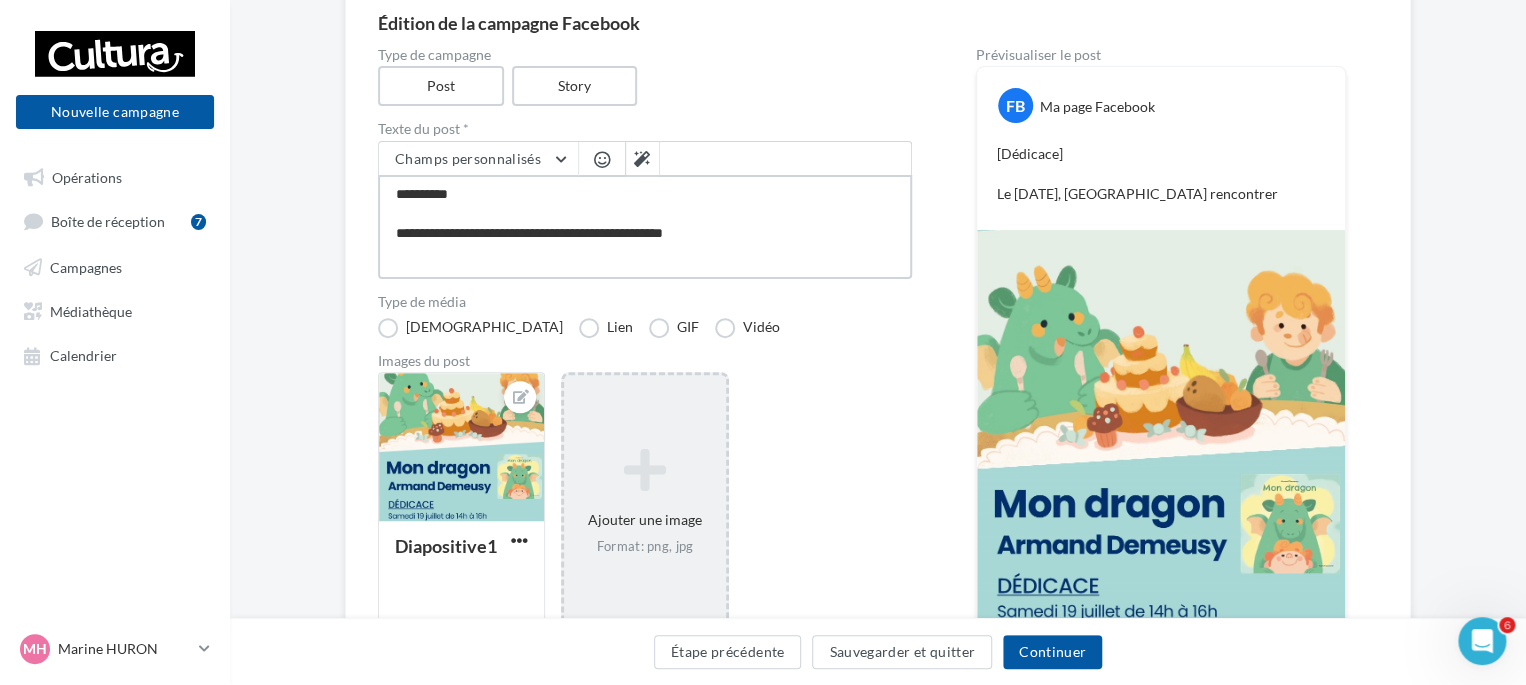 type on "**********" 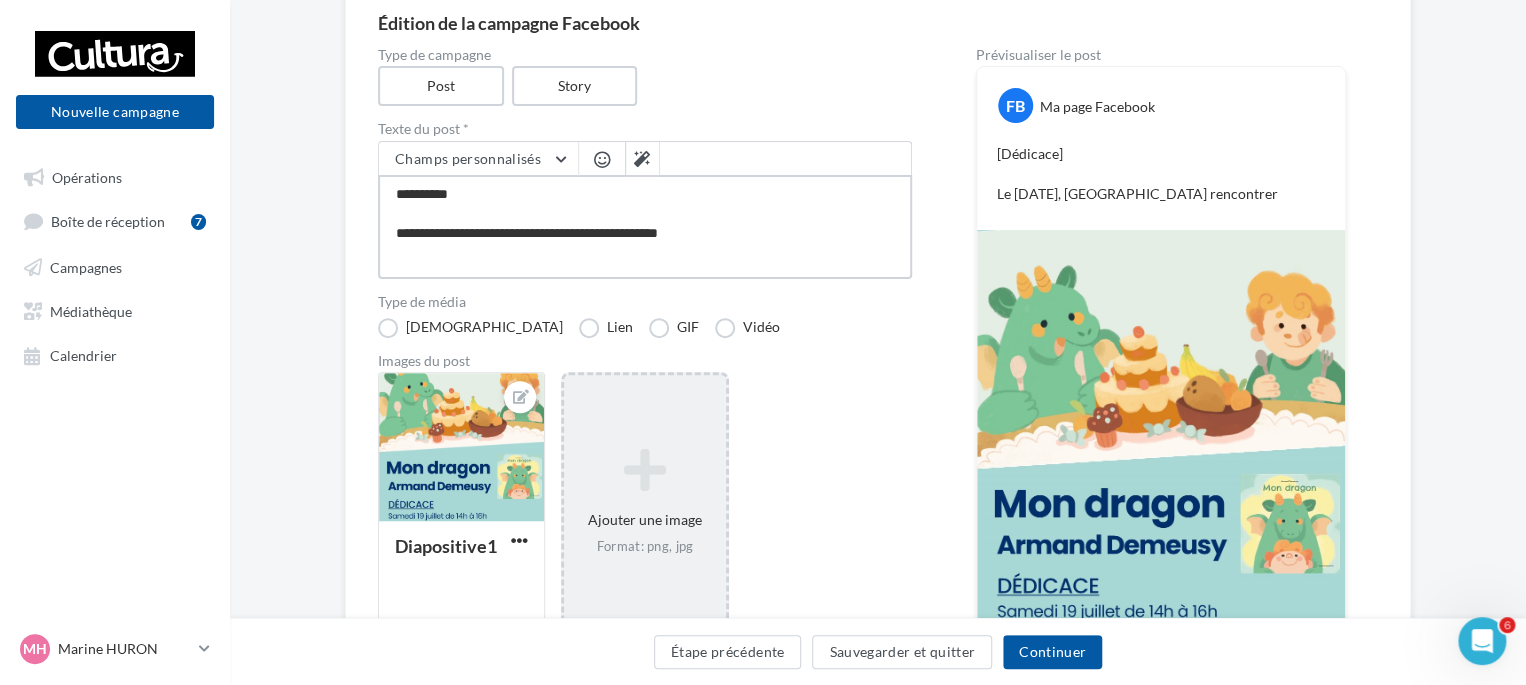 type on "**********" 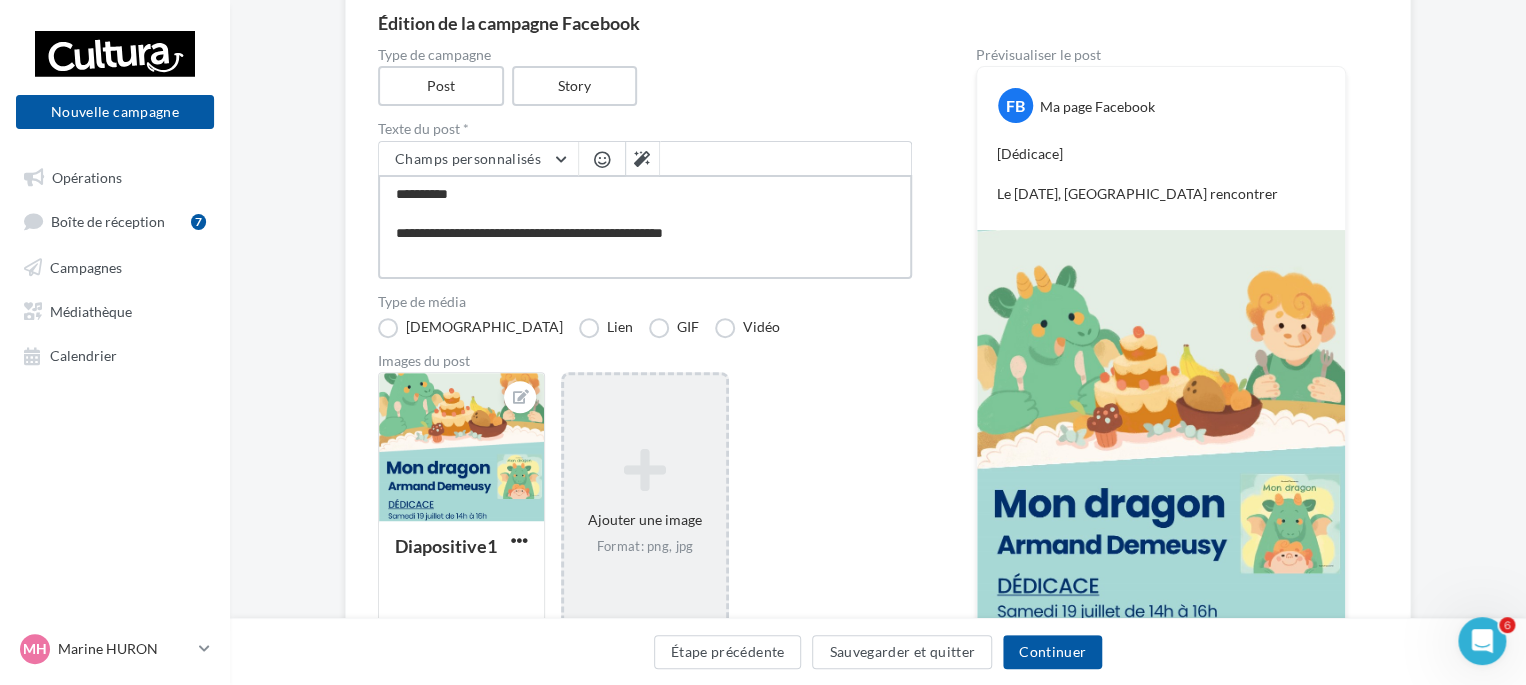 type on "**********" 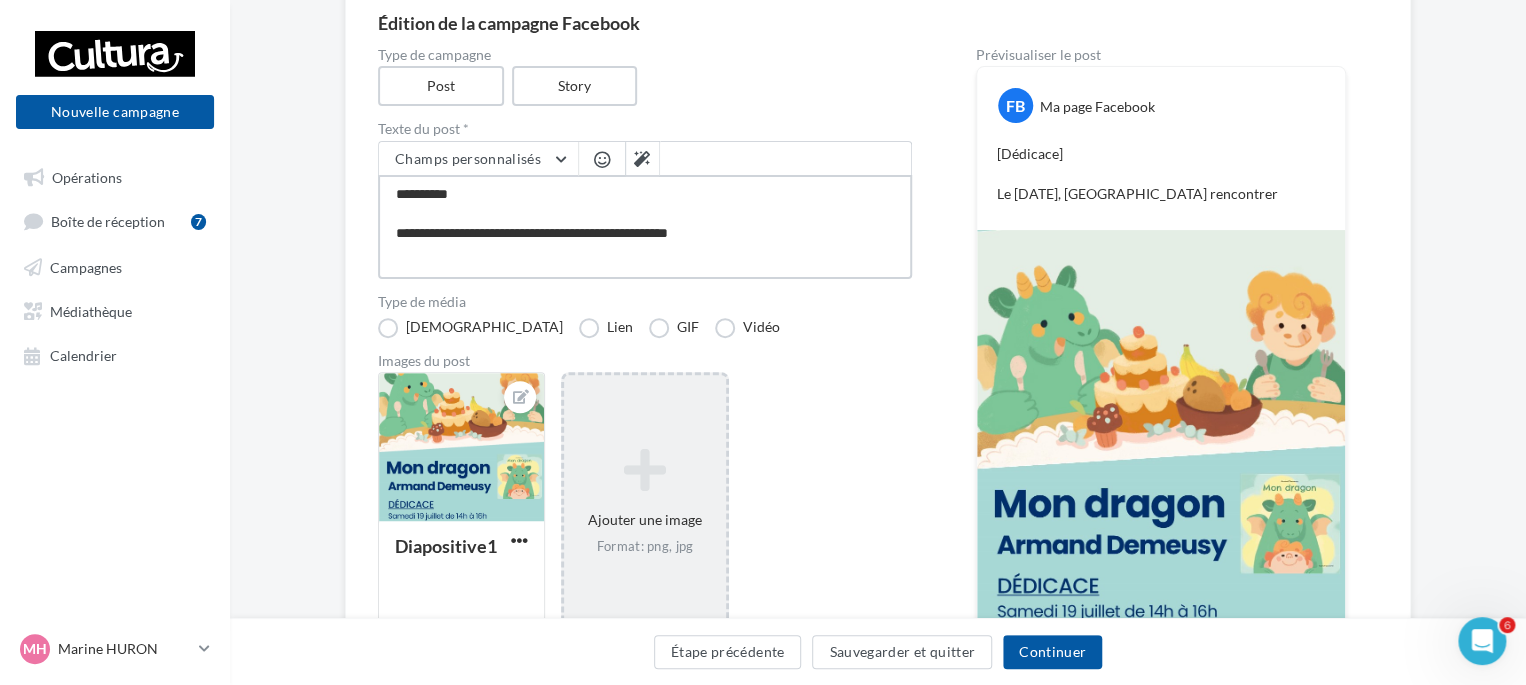 type on "**********" 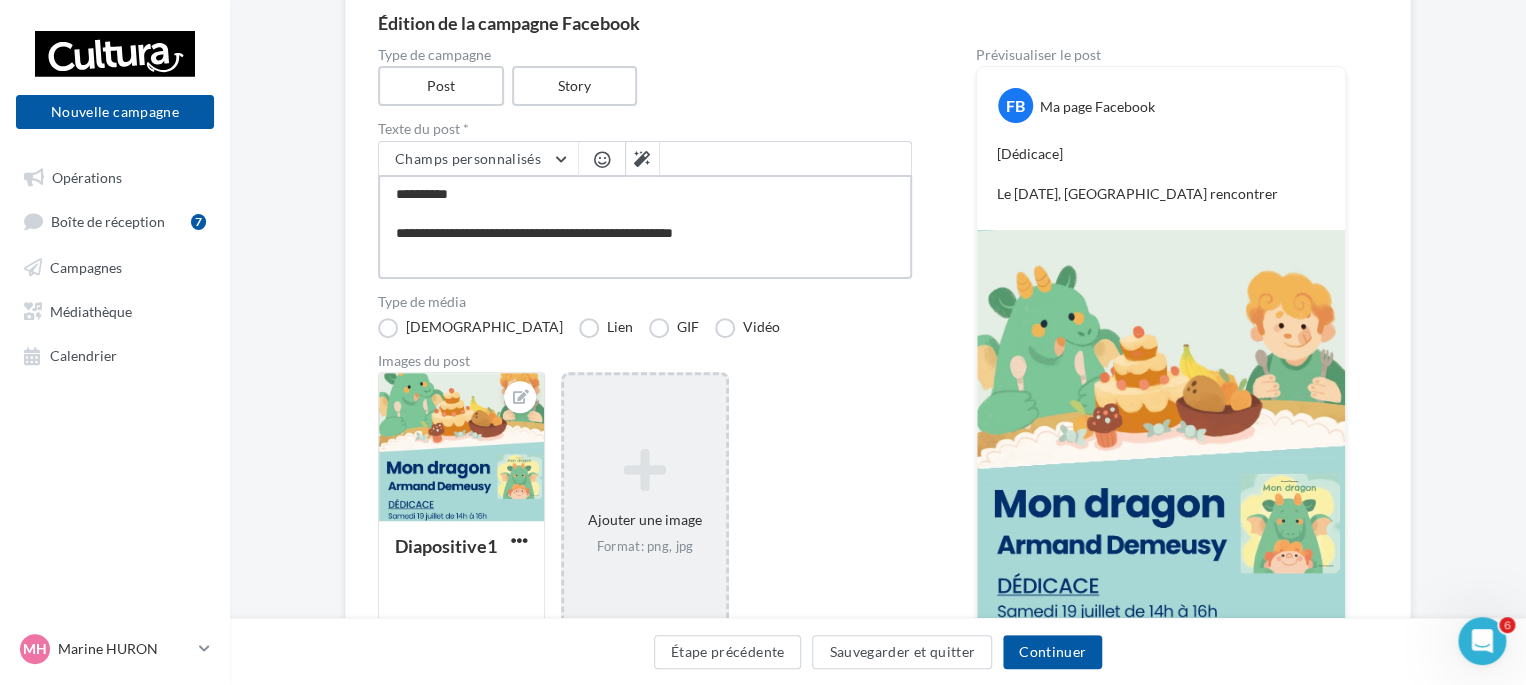 type on "**********" 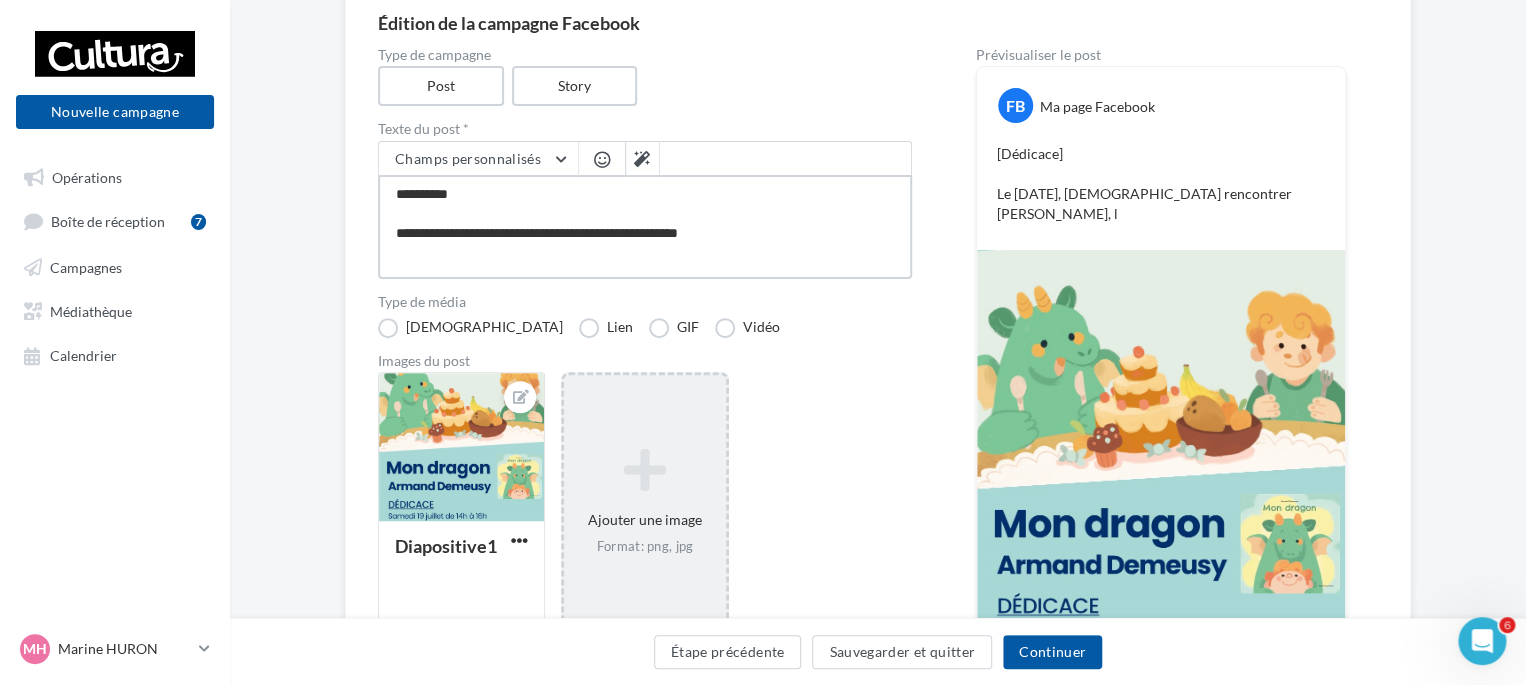 type on "**********" 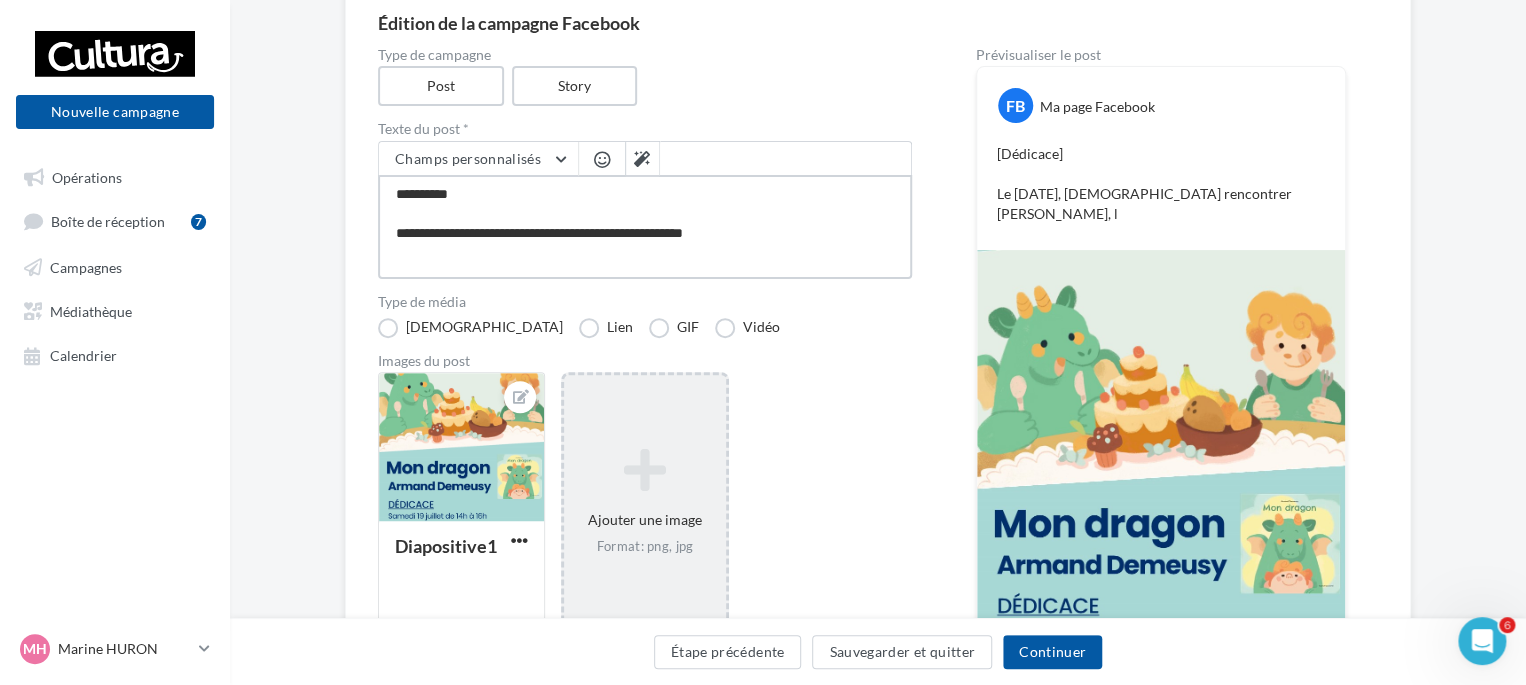 type on "**********" 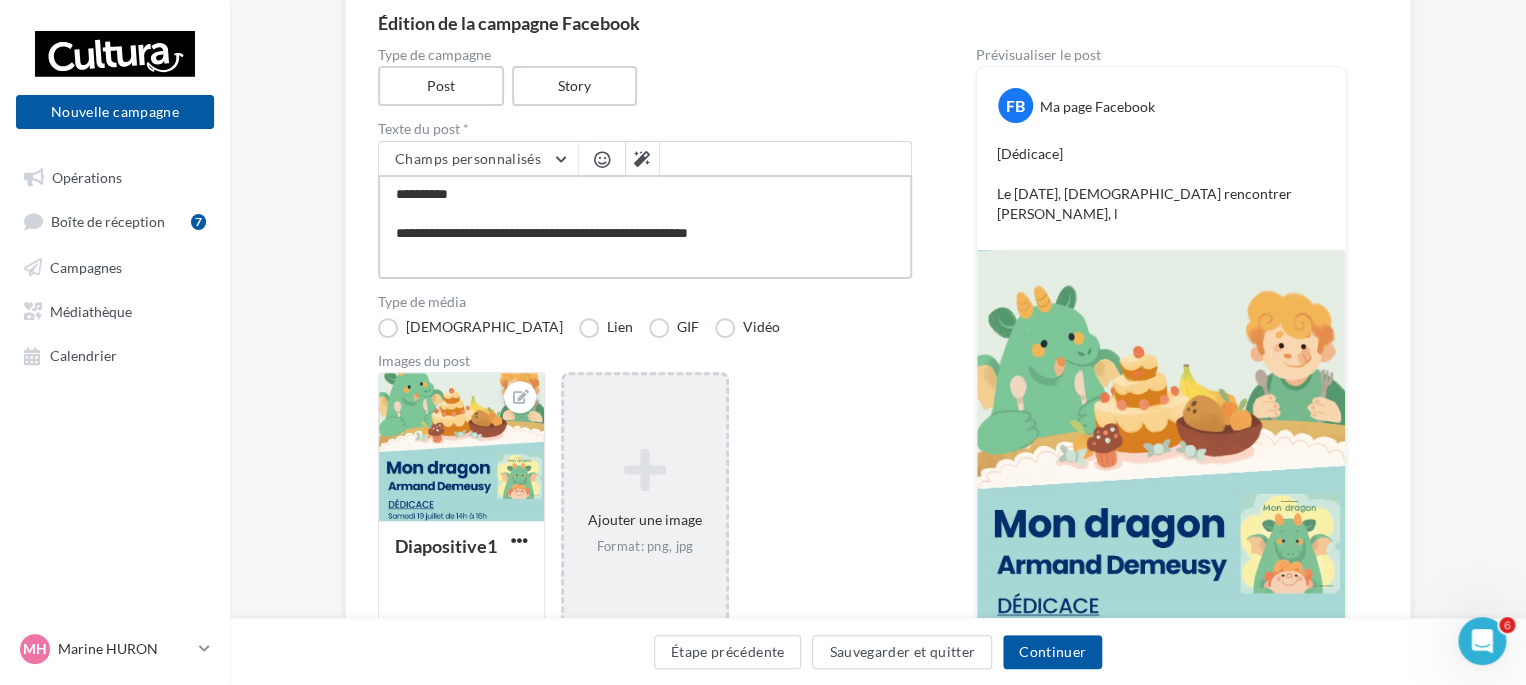 type on "**********" 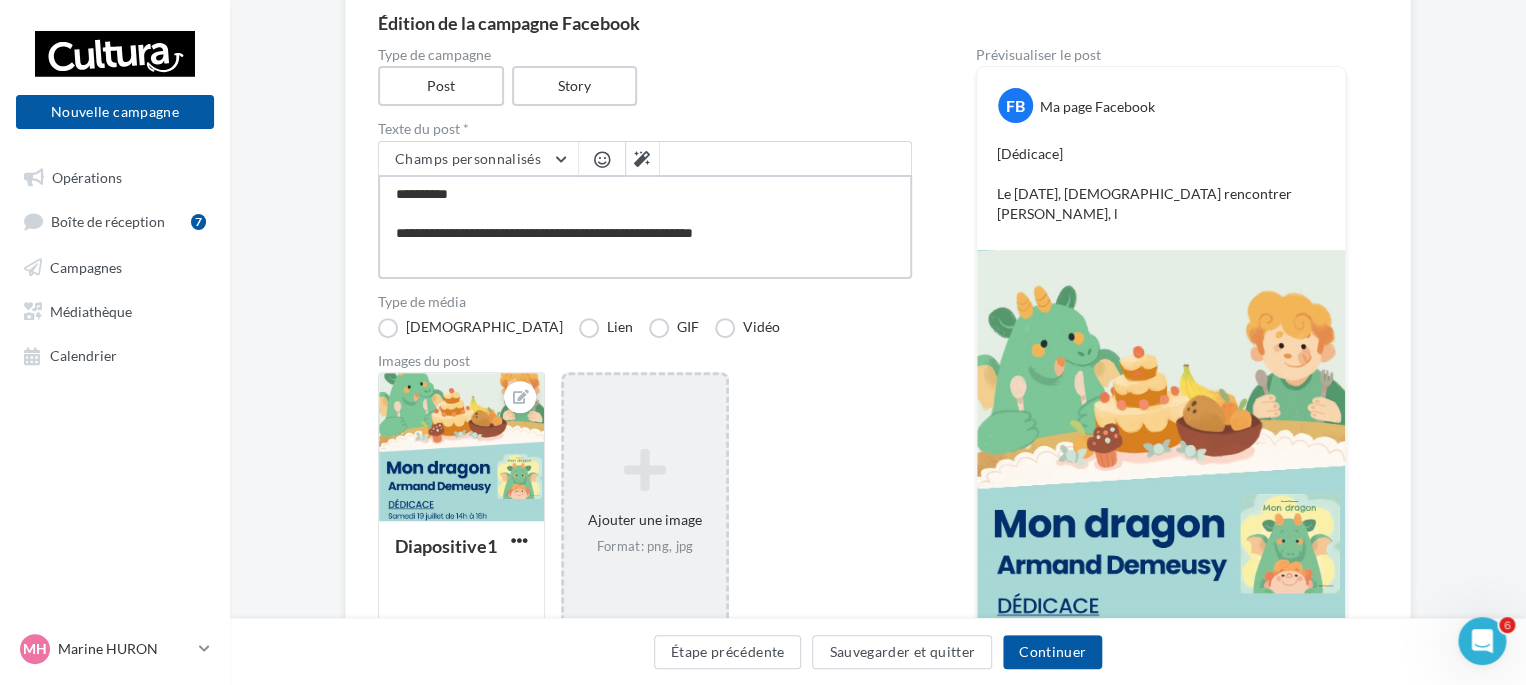 type on "**********" 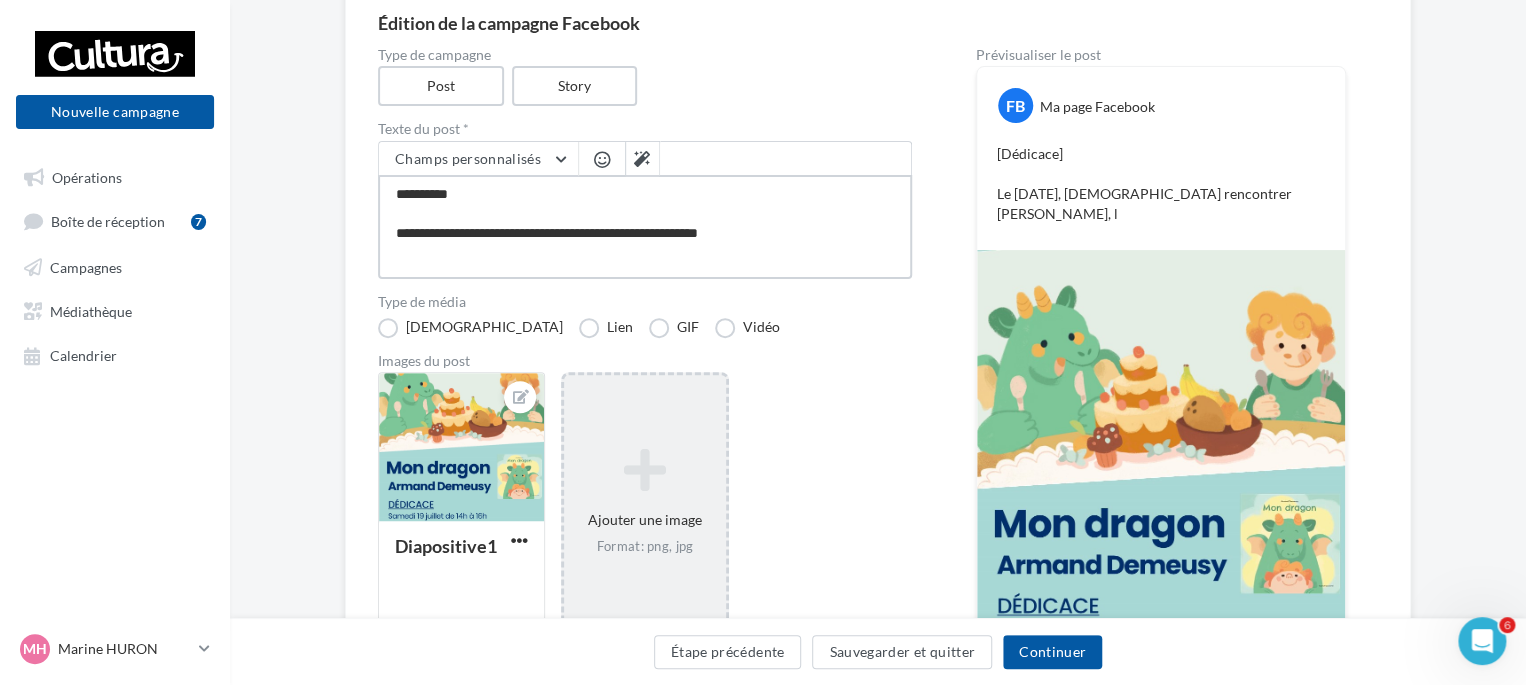 type on "**********" 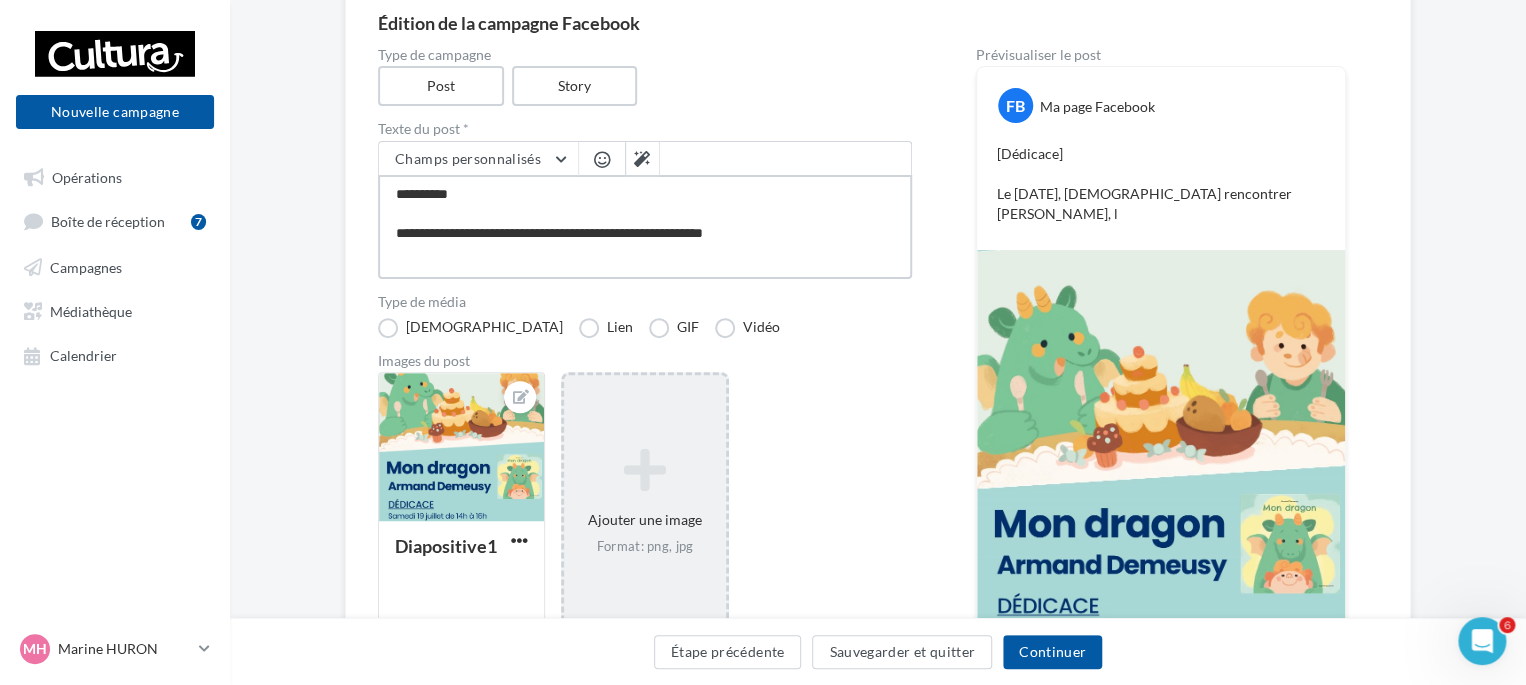 type on "**********" 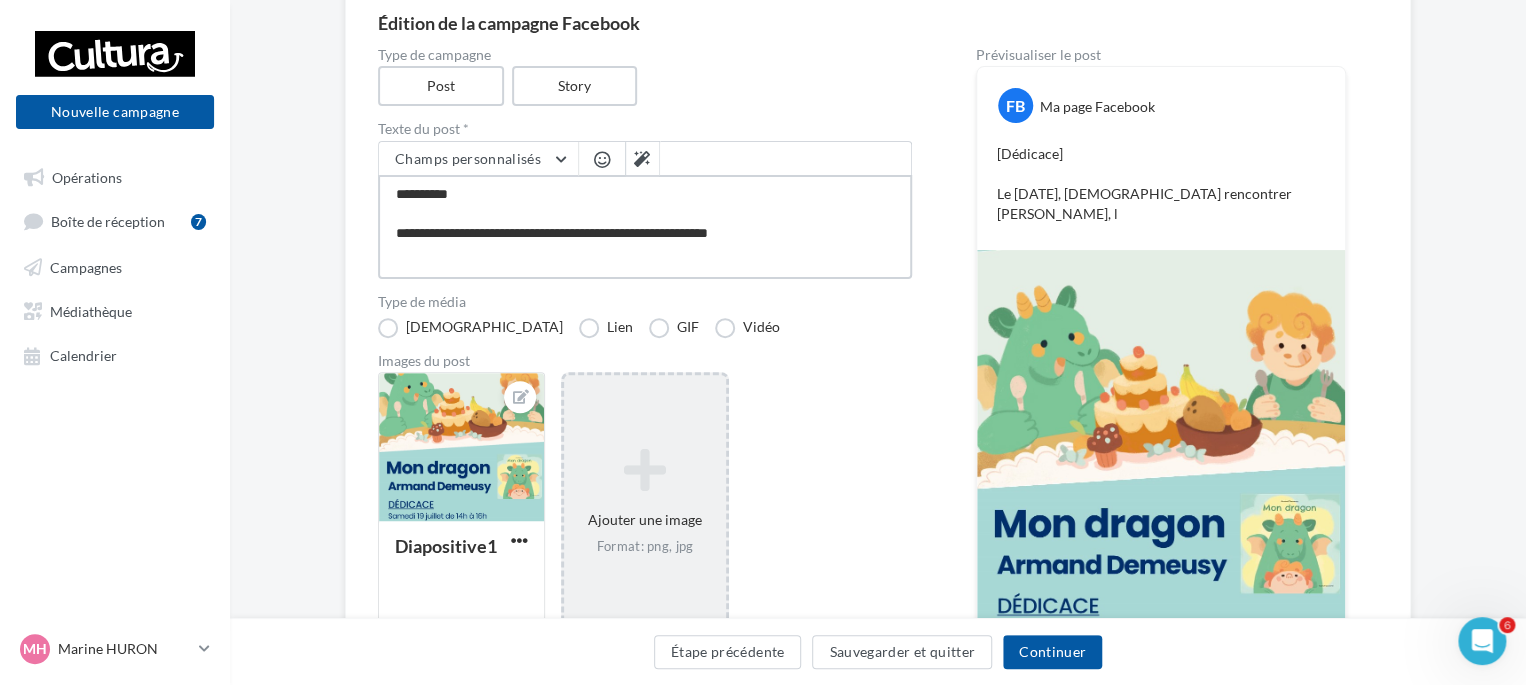 type on "**********" 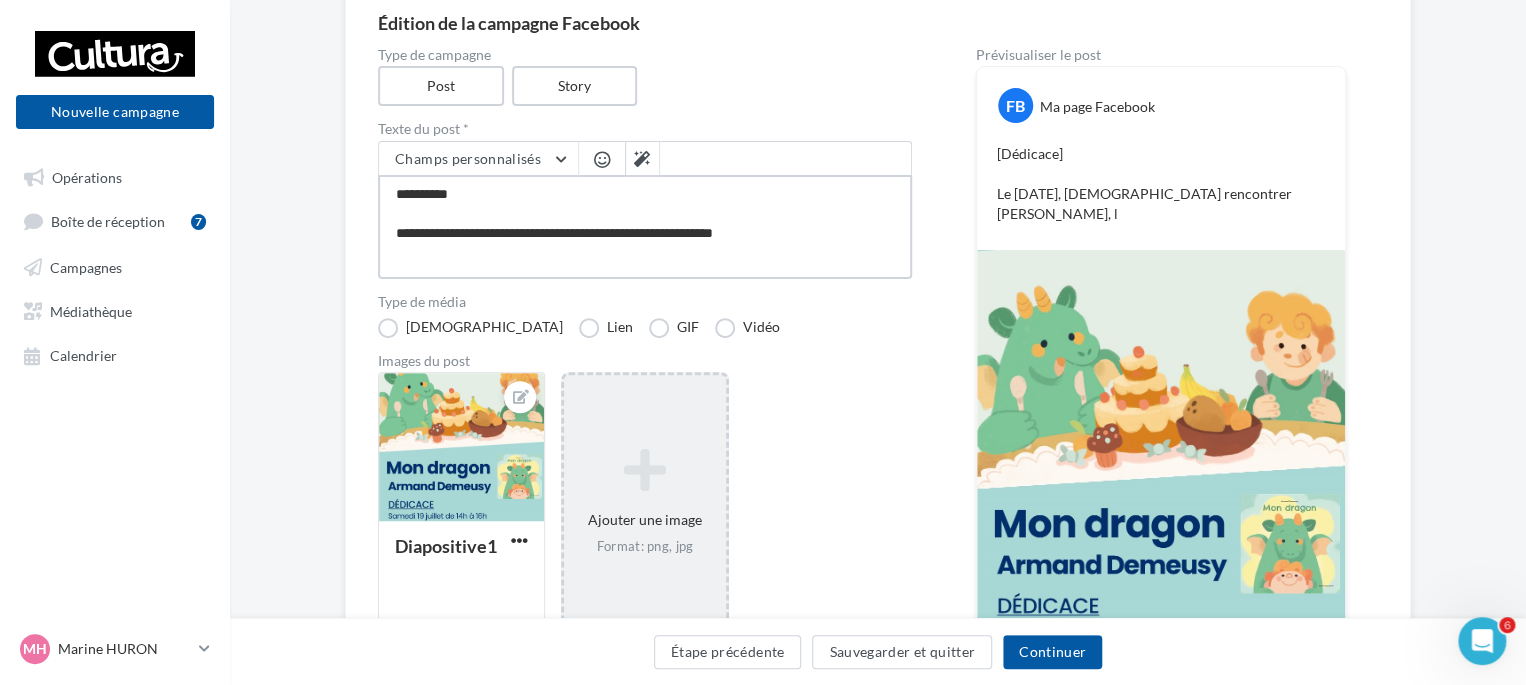 type on "**********" 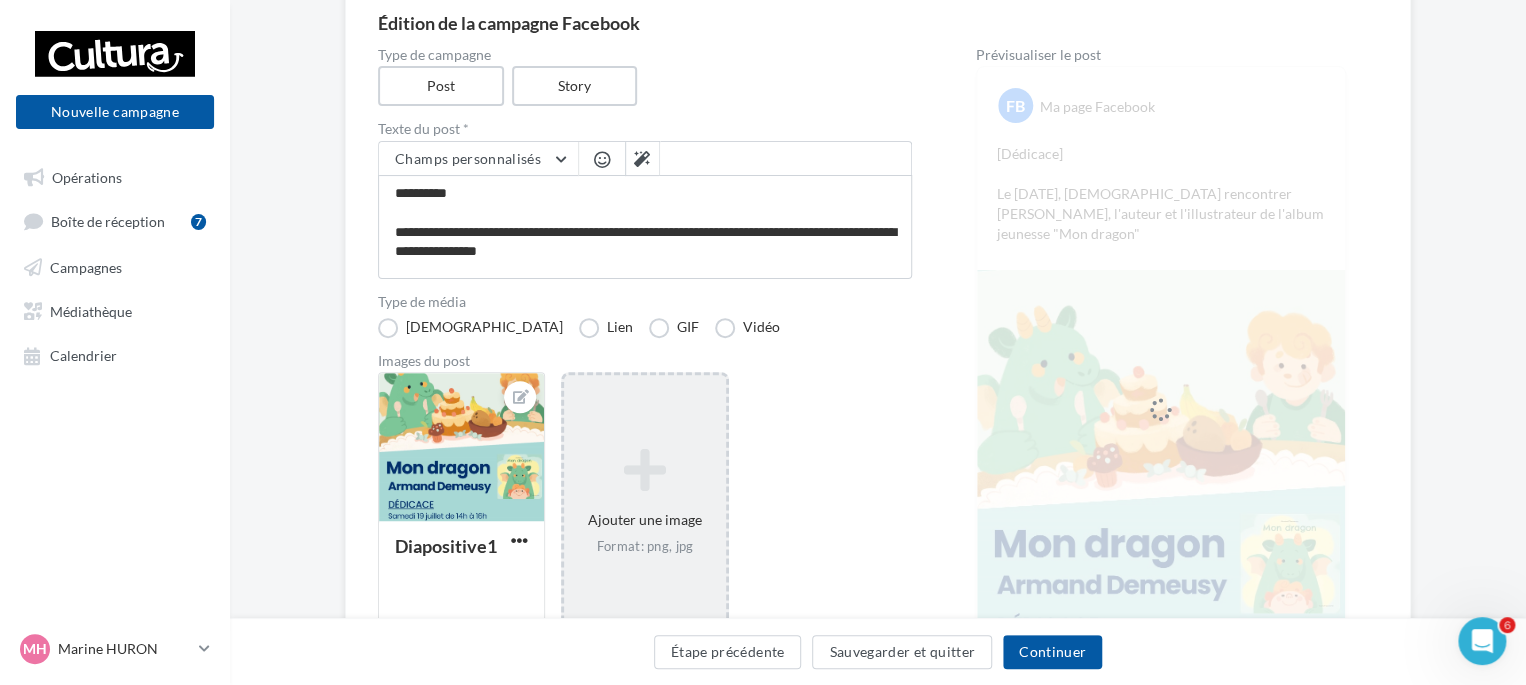 click at bounding box center [602, 159] 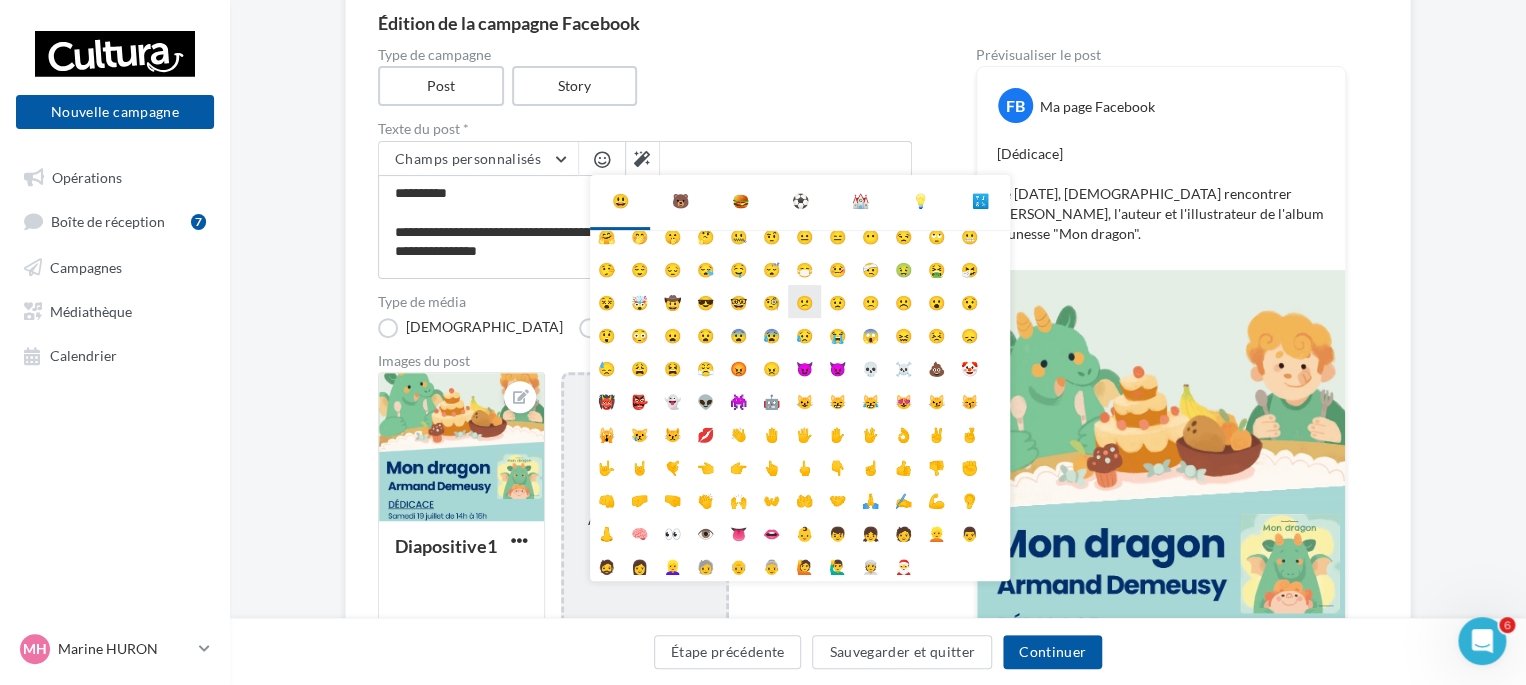 scroll, scrollTop: 0, scrollLeft: 0, axis: both 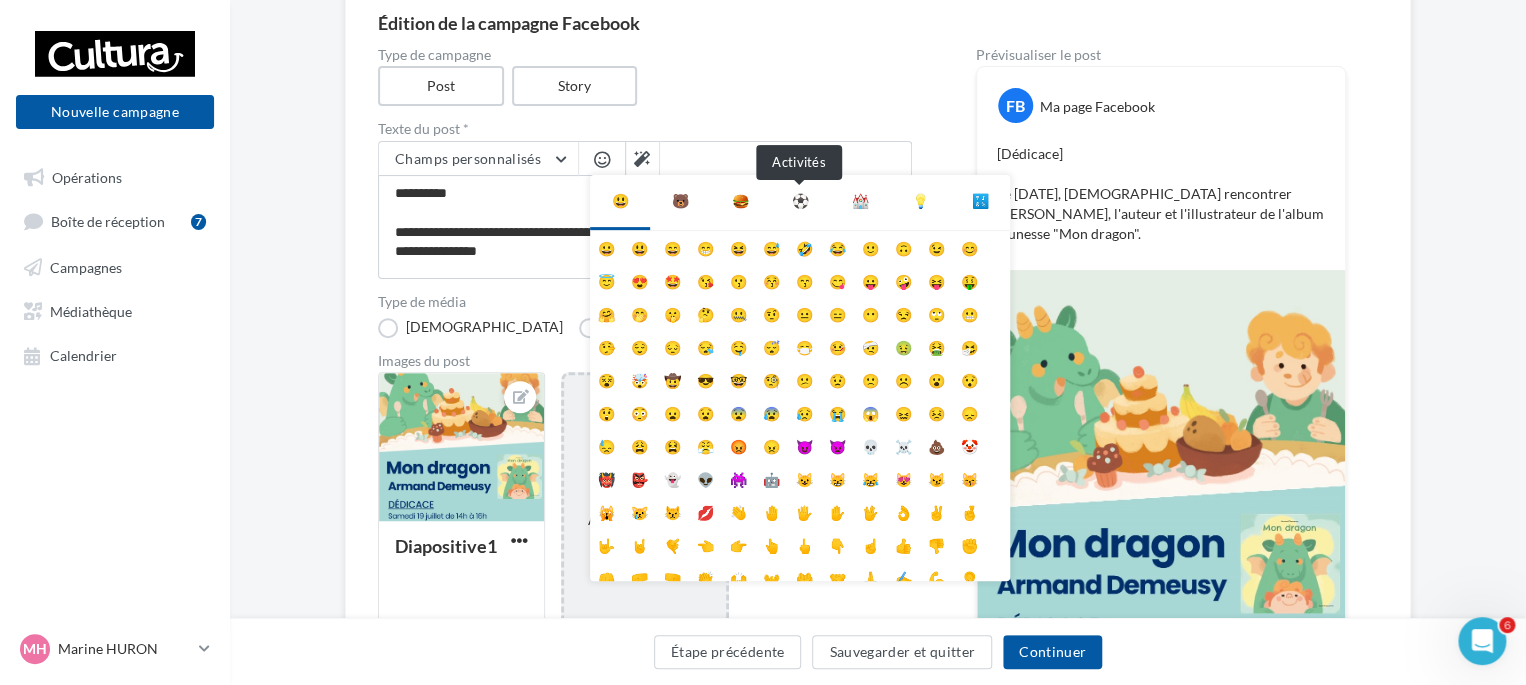 click on "⚽" at bounding box center [800, 201] 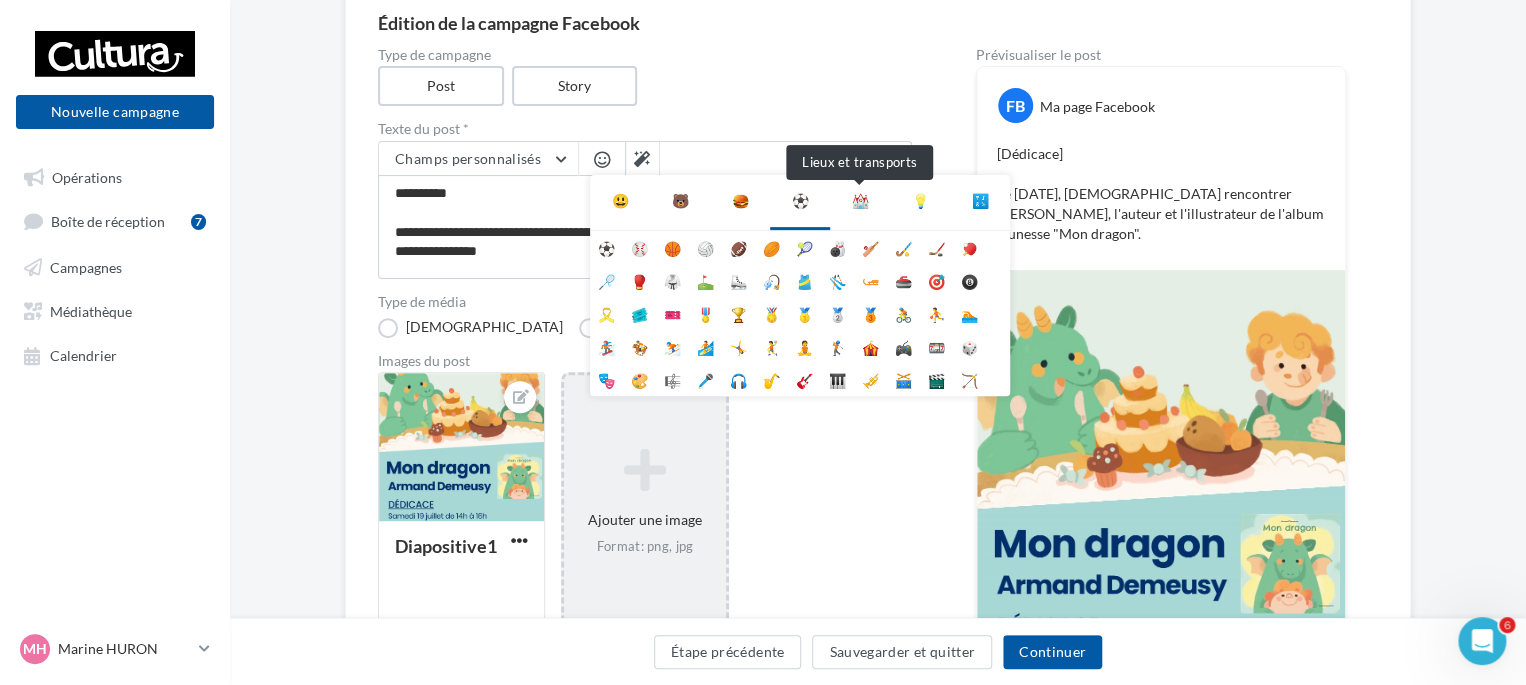click on "⛪" at bounding box center (860, 201) 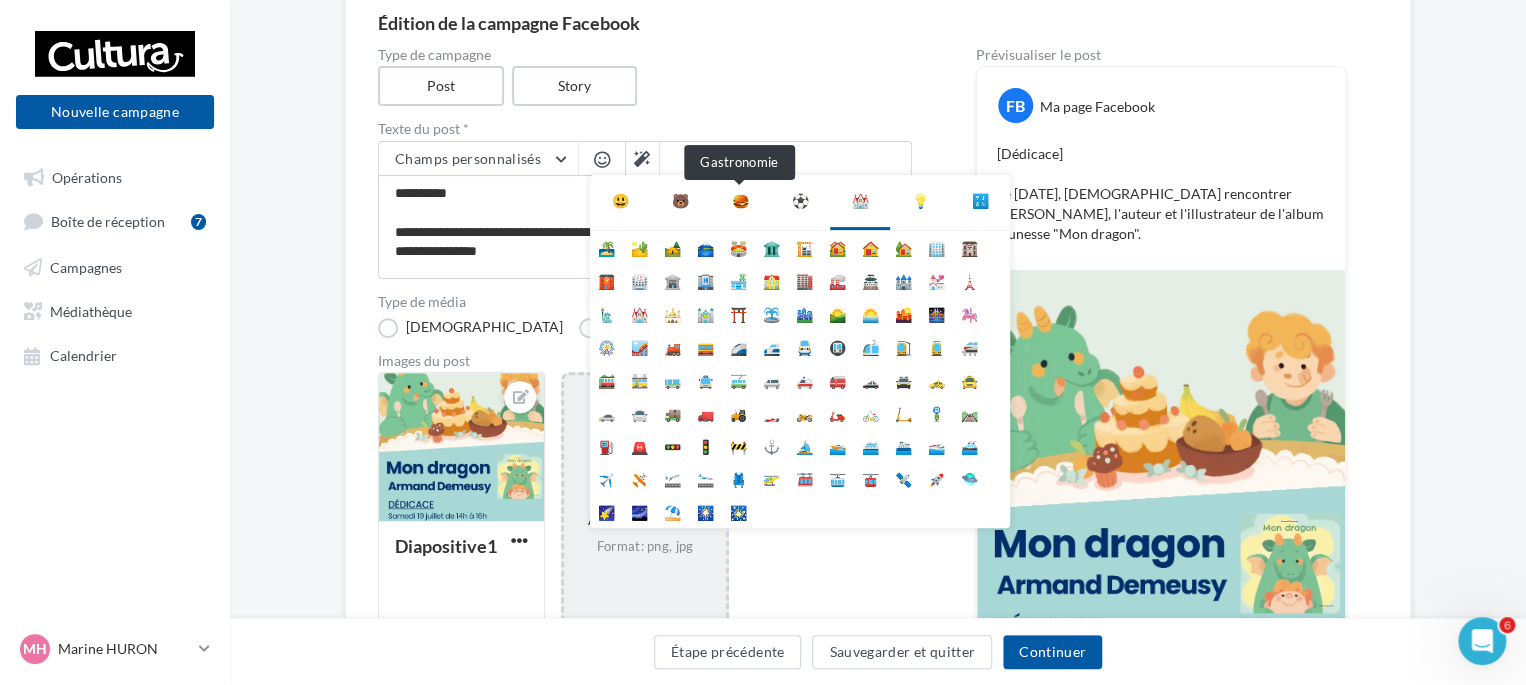 click on "🍔" at bounding box center [740, 201] 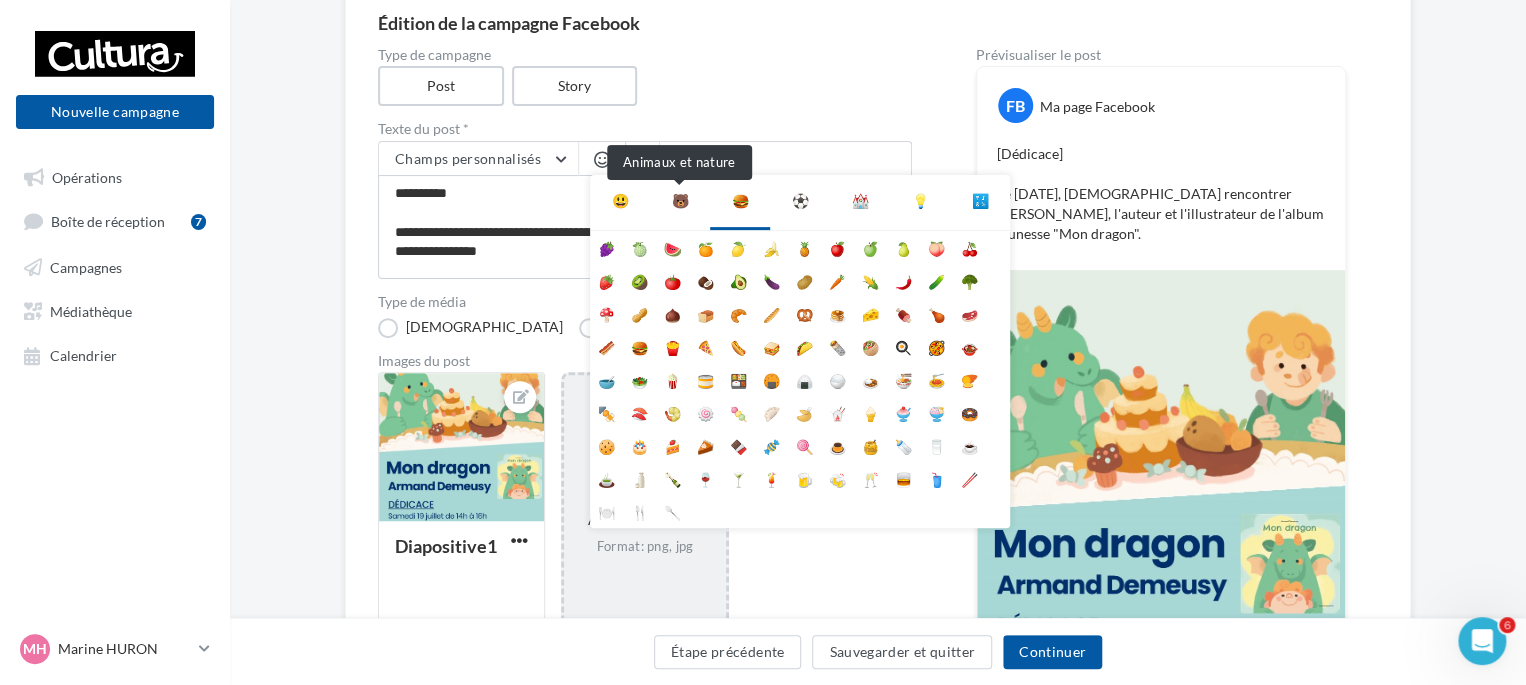 click on "🐻" at bounding box center [680, 201] 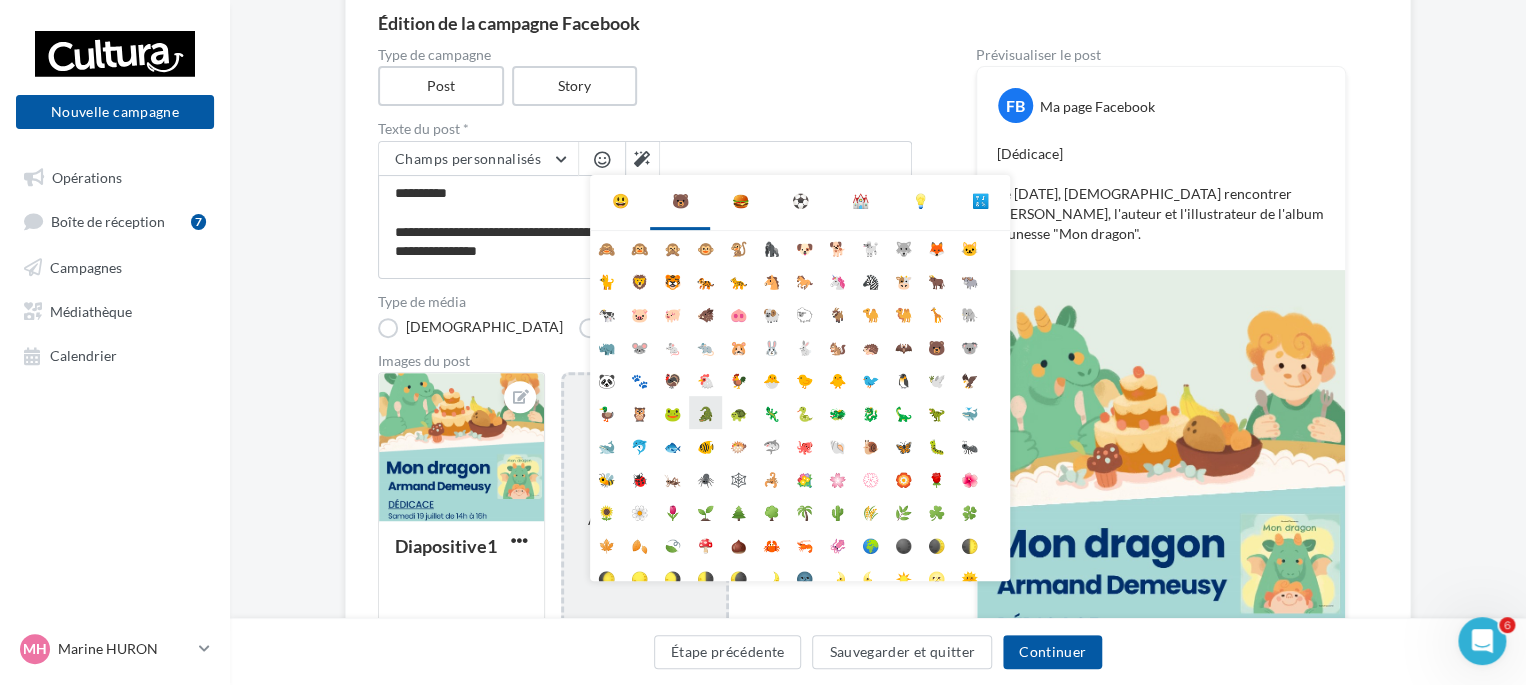 click on "🐊" at bounding box center [705, 412] 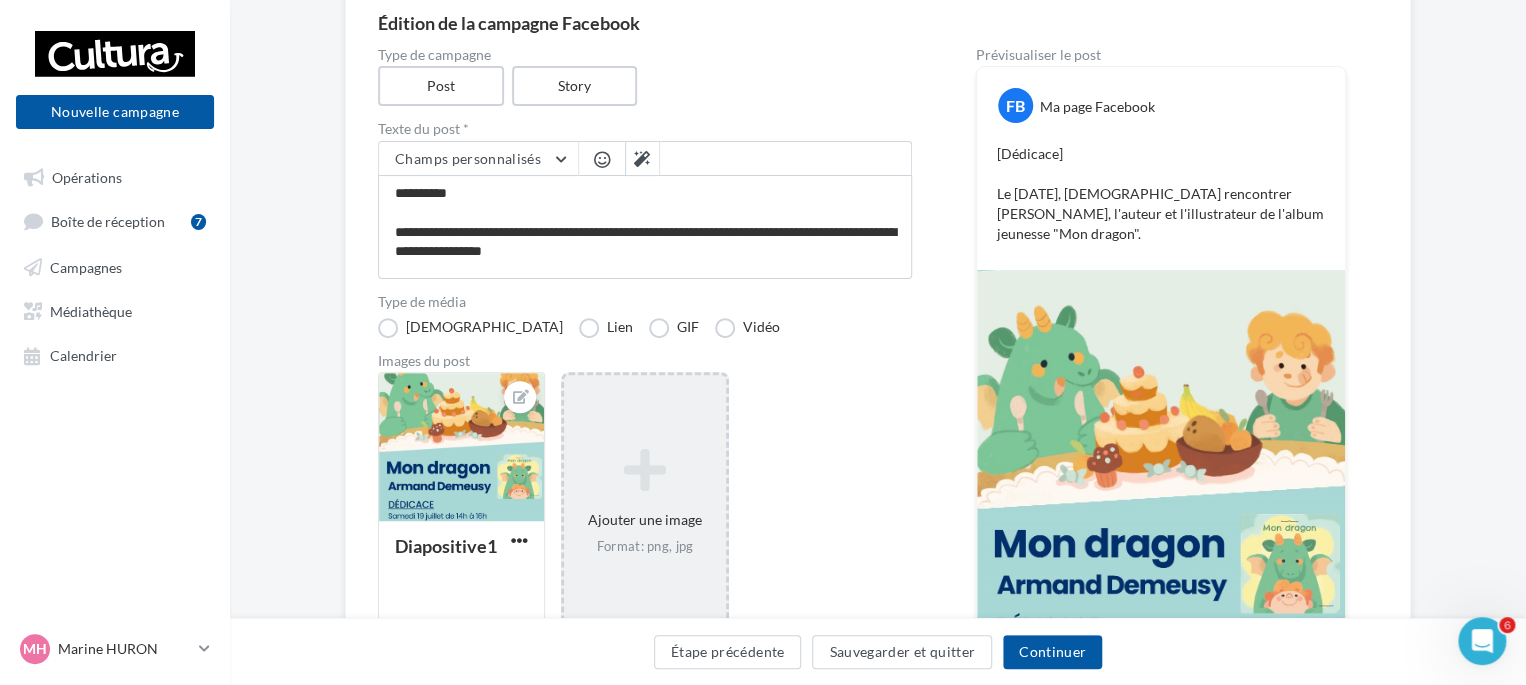 click at bounding box center [602, 161] 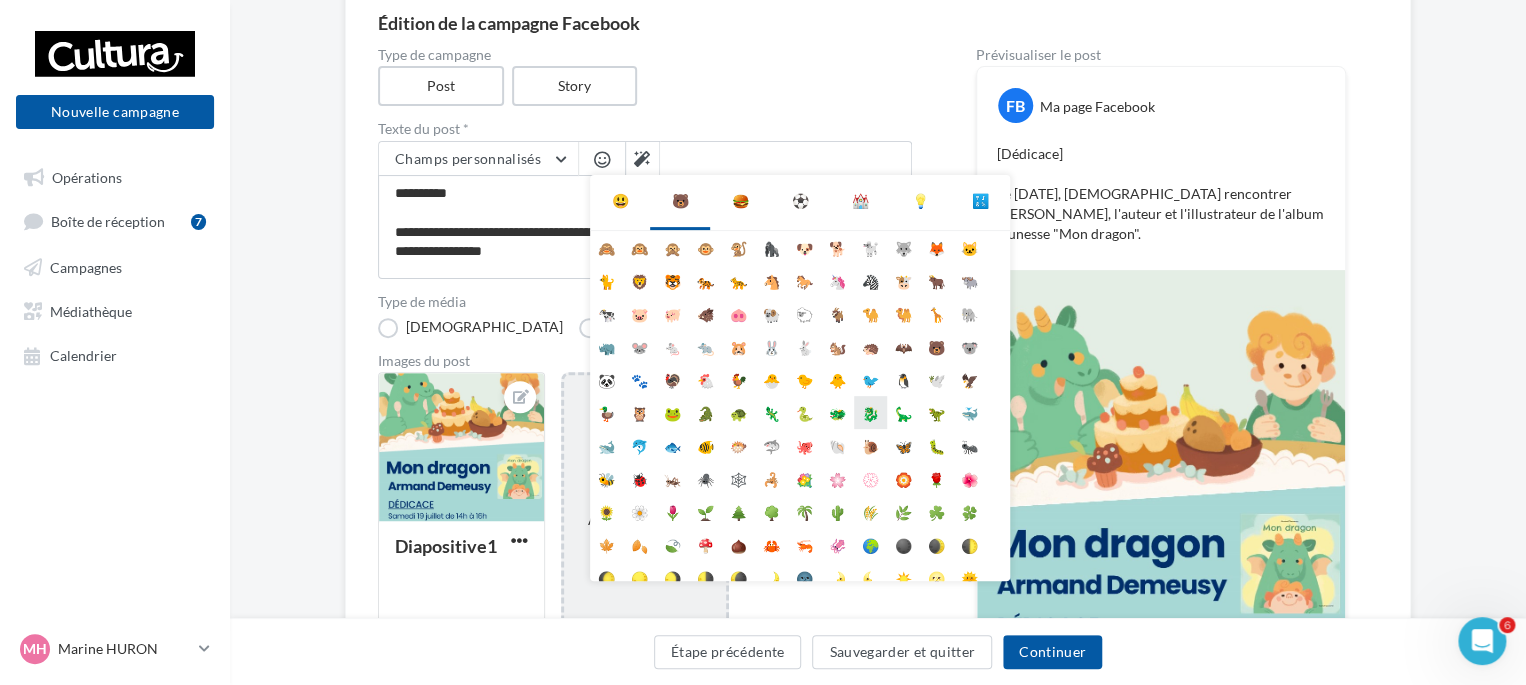 click on "🐉" at bounding box center [870, 412] 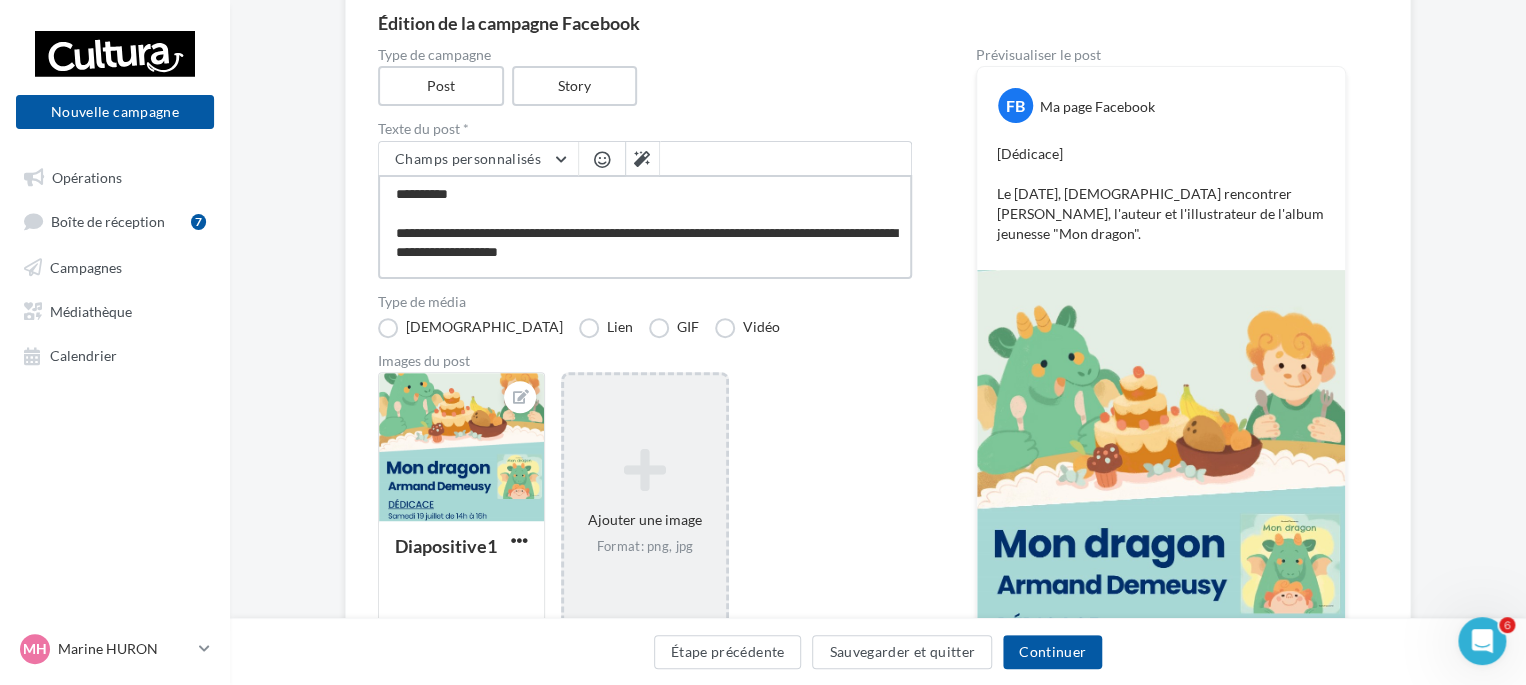 click on "**********" at bounding box center [645, 227] 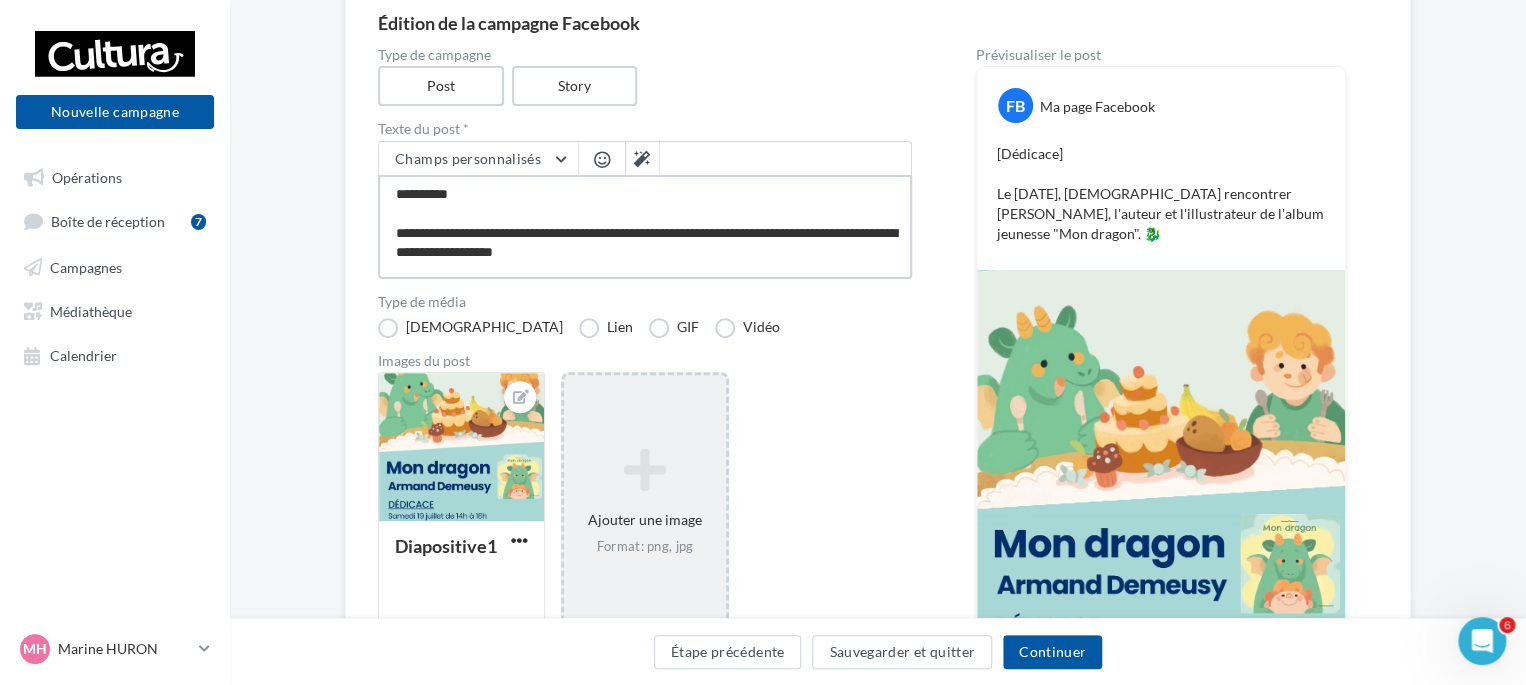 click on "**********" at bounding box center [645, 227] 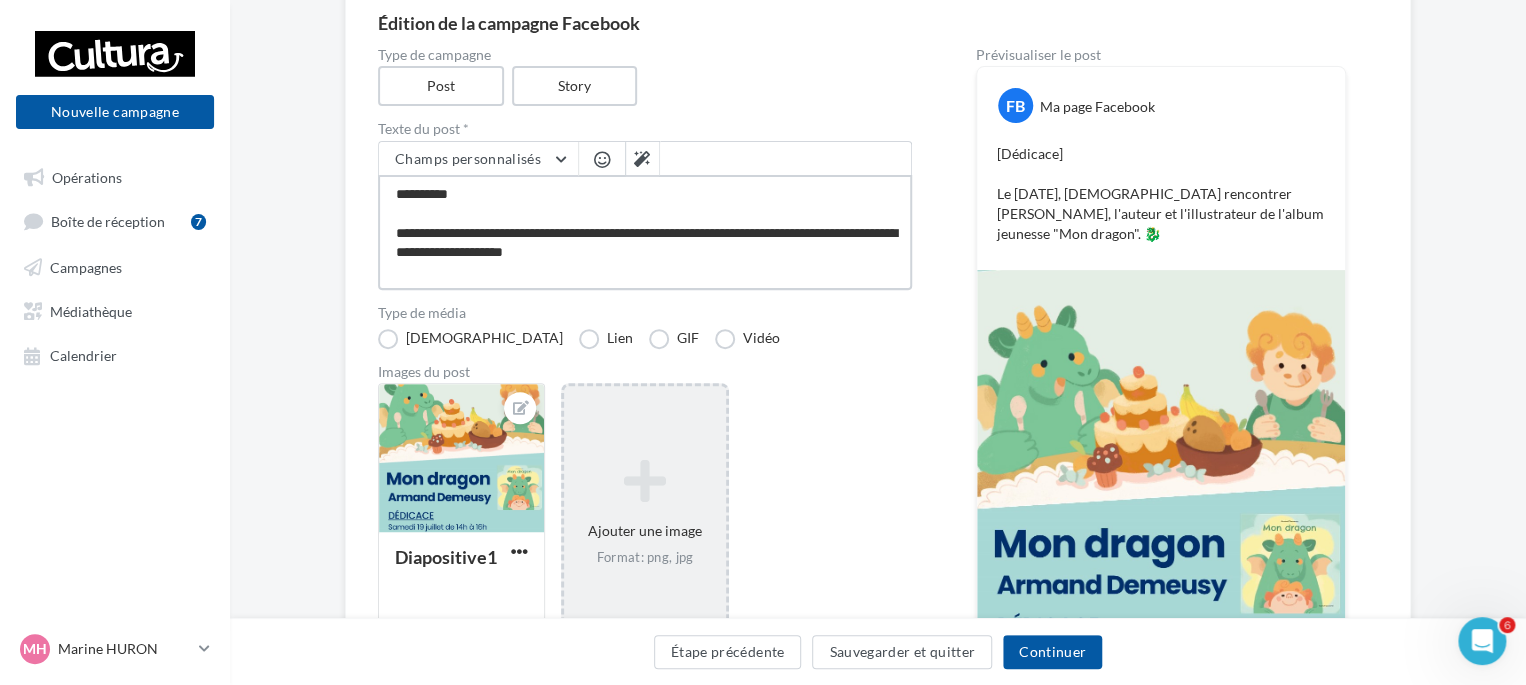 scroll, scrollTop: 10, scrollLeft: 0, axis: vertical 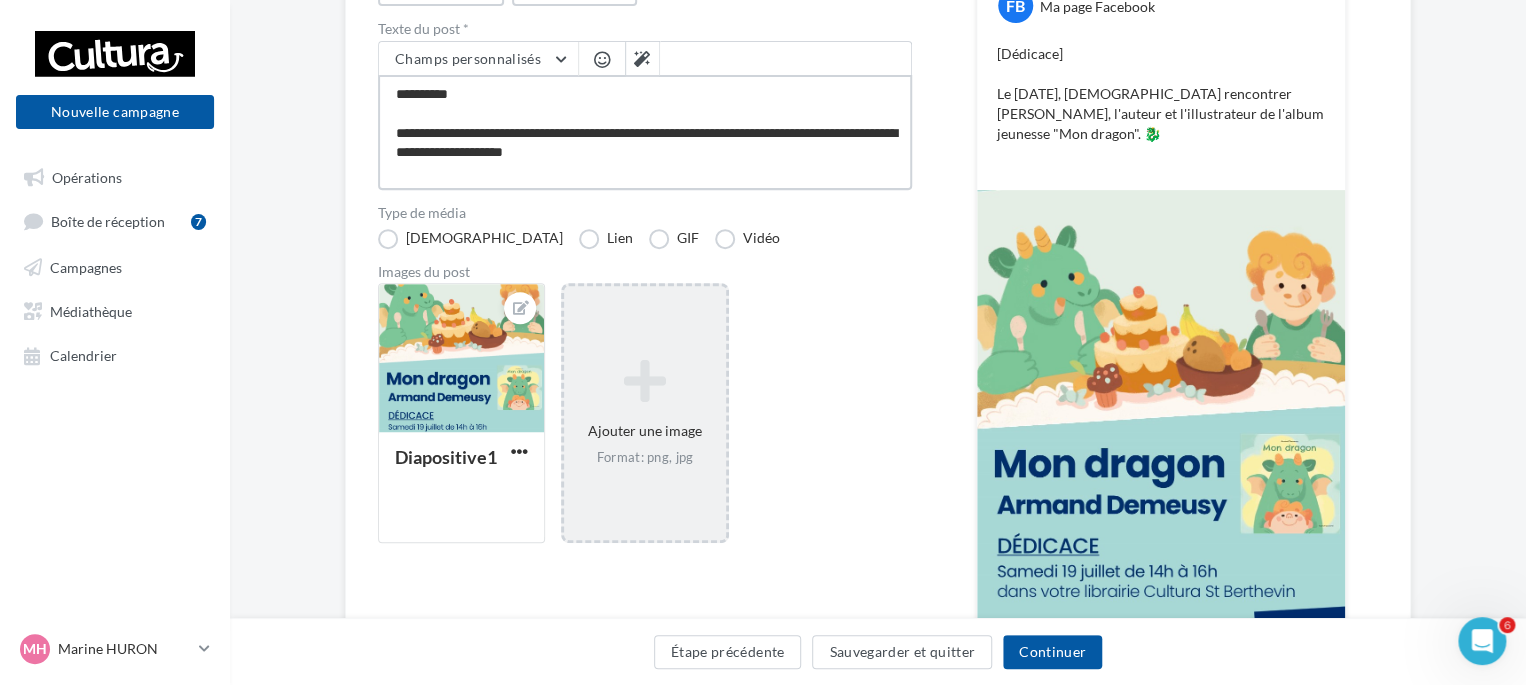click on "**********" at bounding box center [645, 132] 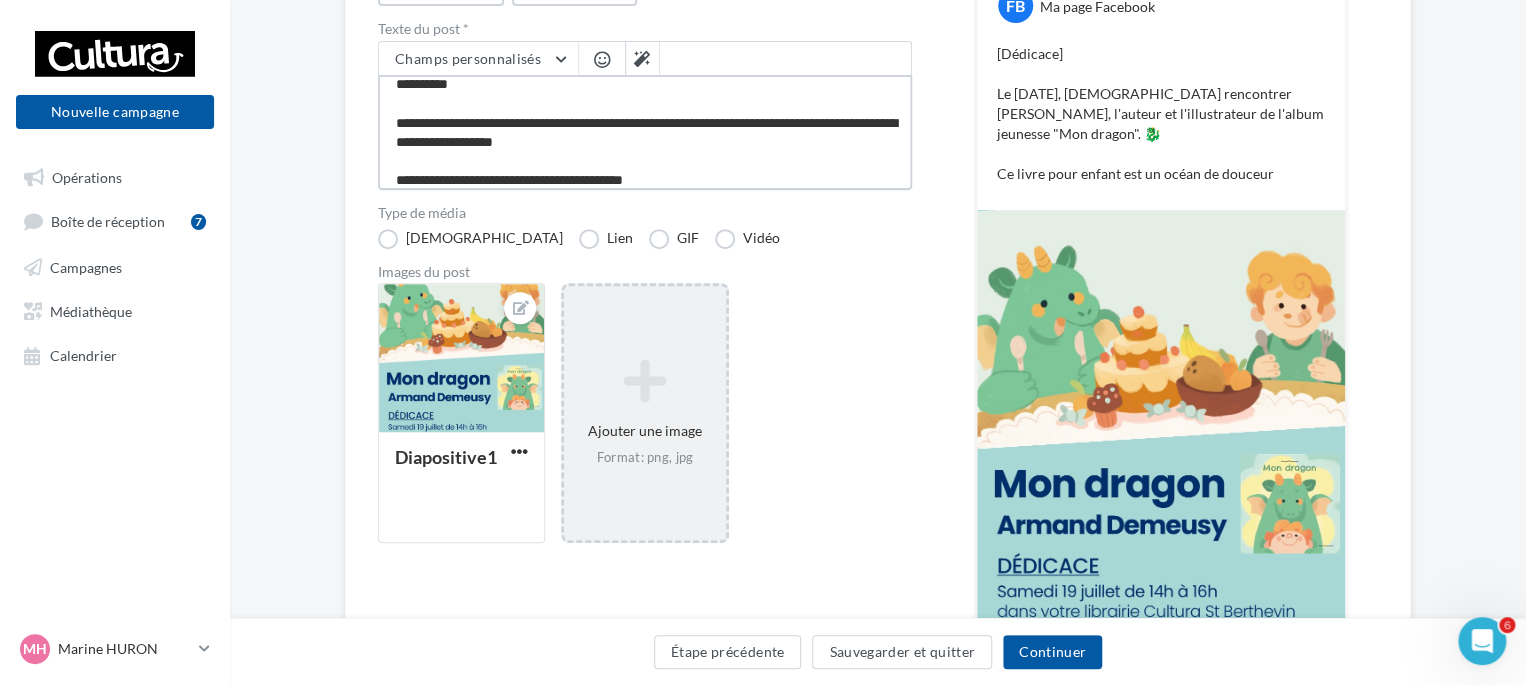 click on "**********" at bounding box center [645, 132] 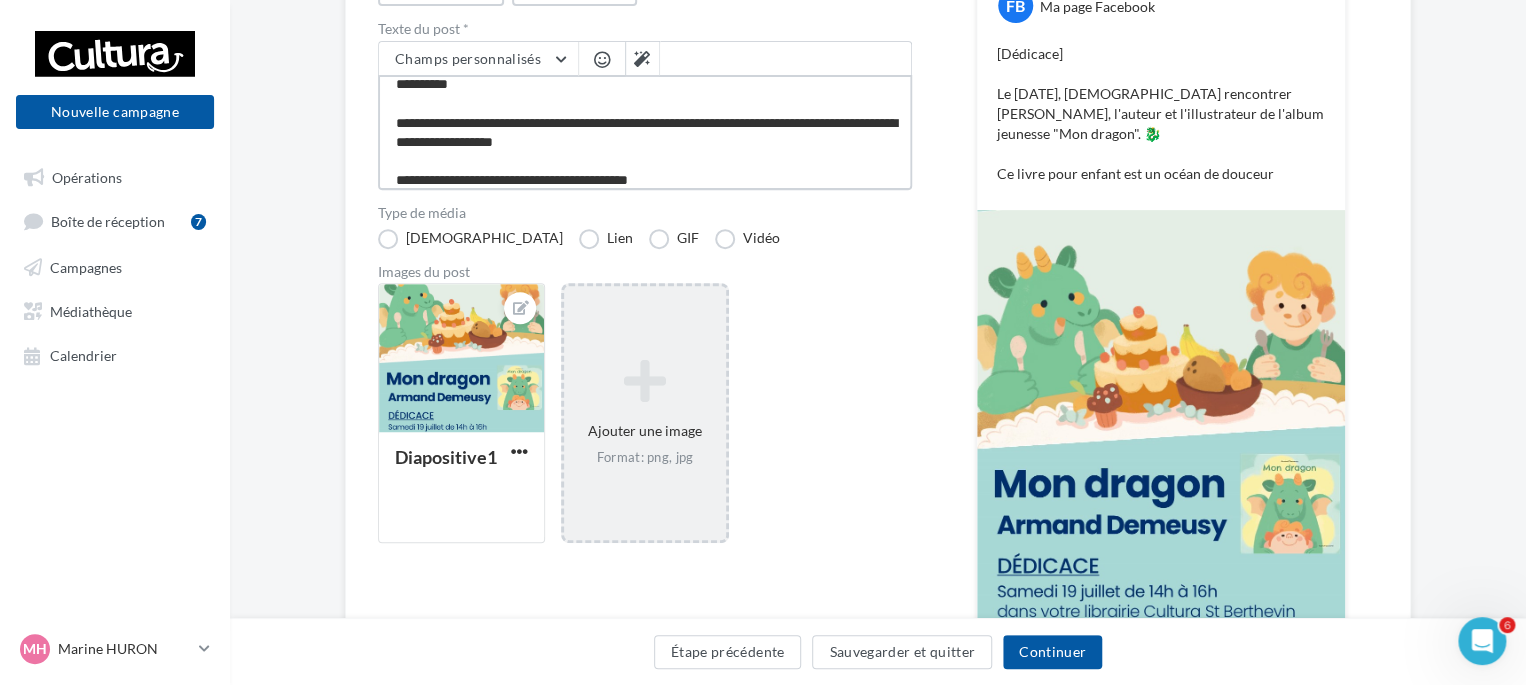 click on "**********" at bounding box center [645, 132] 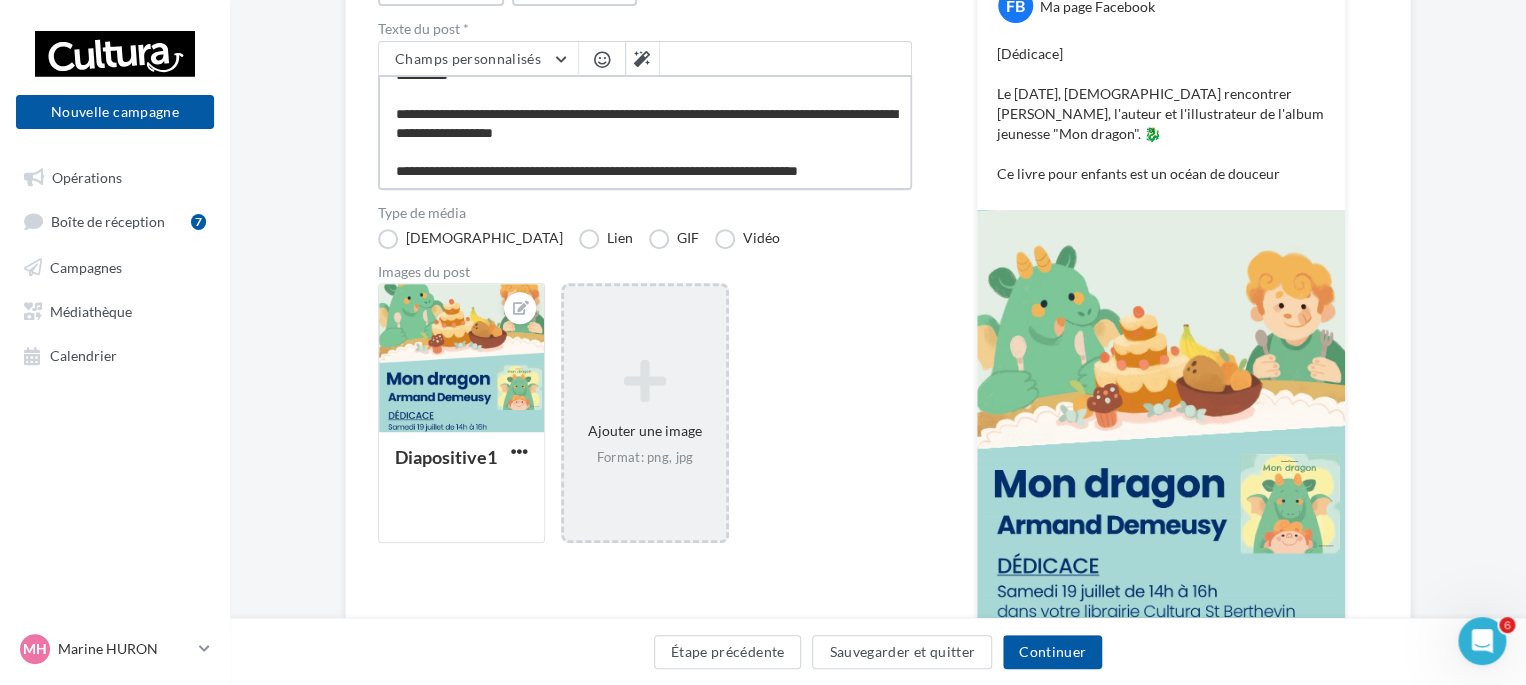 scroll, scrollTop: 29, scrollLeft: 0, axis: vertical 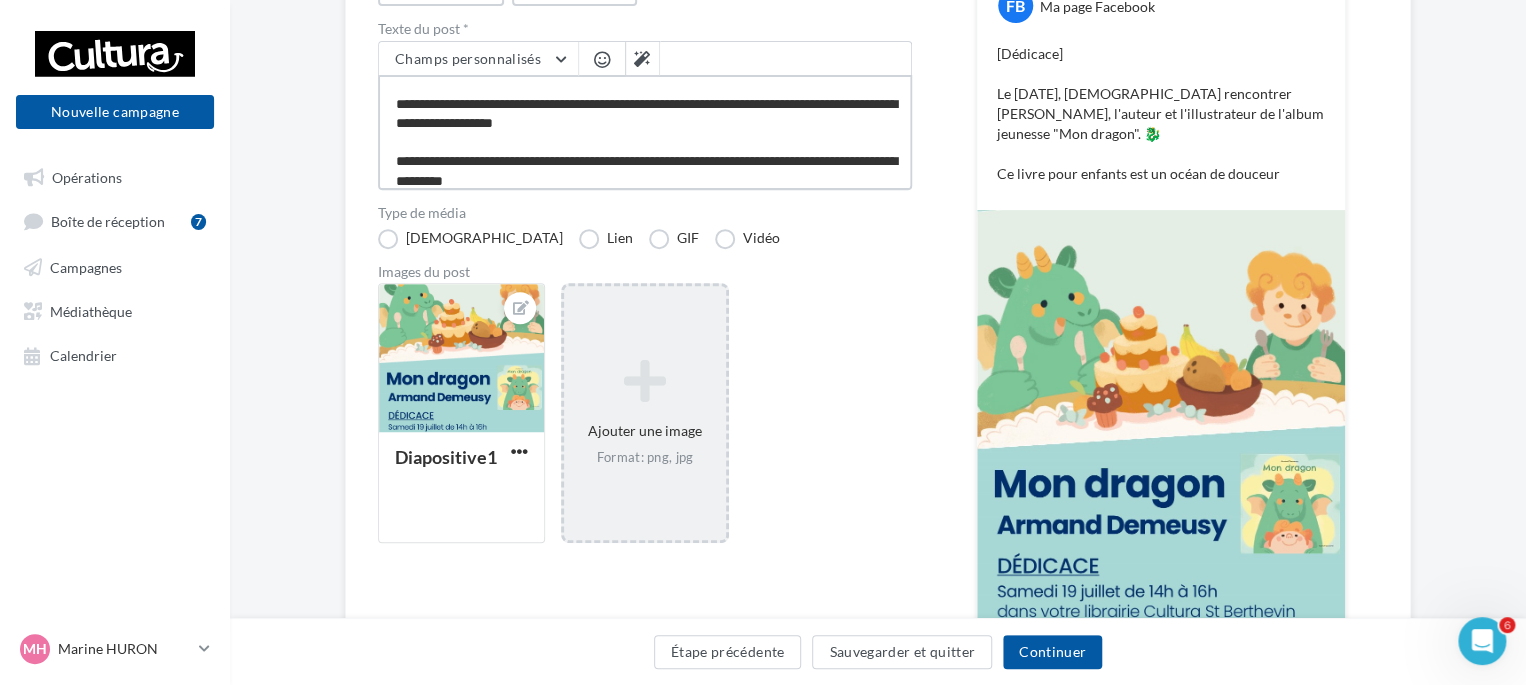 click on "**********" at bounding box center [645, 132] 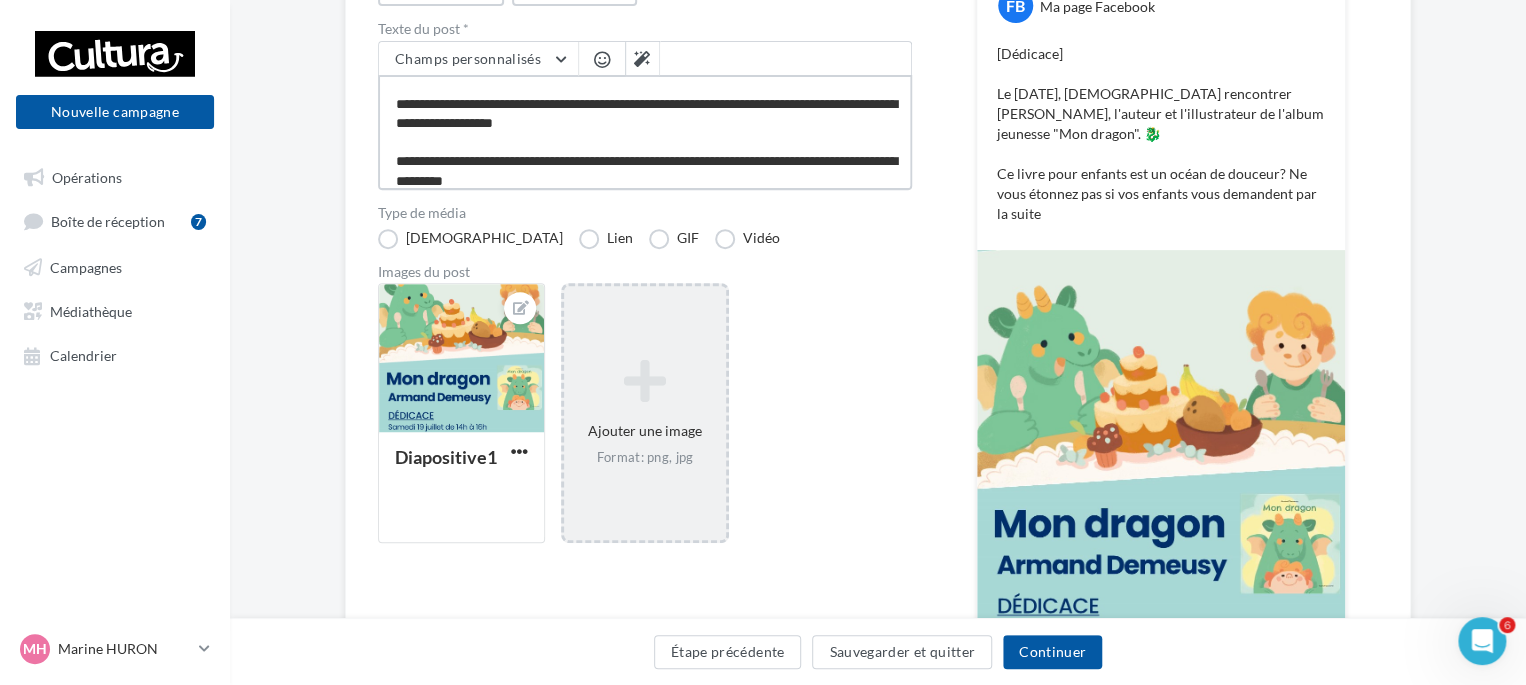 click on "**********" at bounding box center [645, 132] 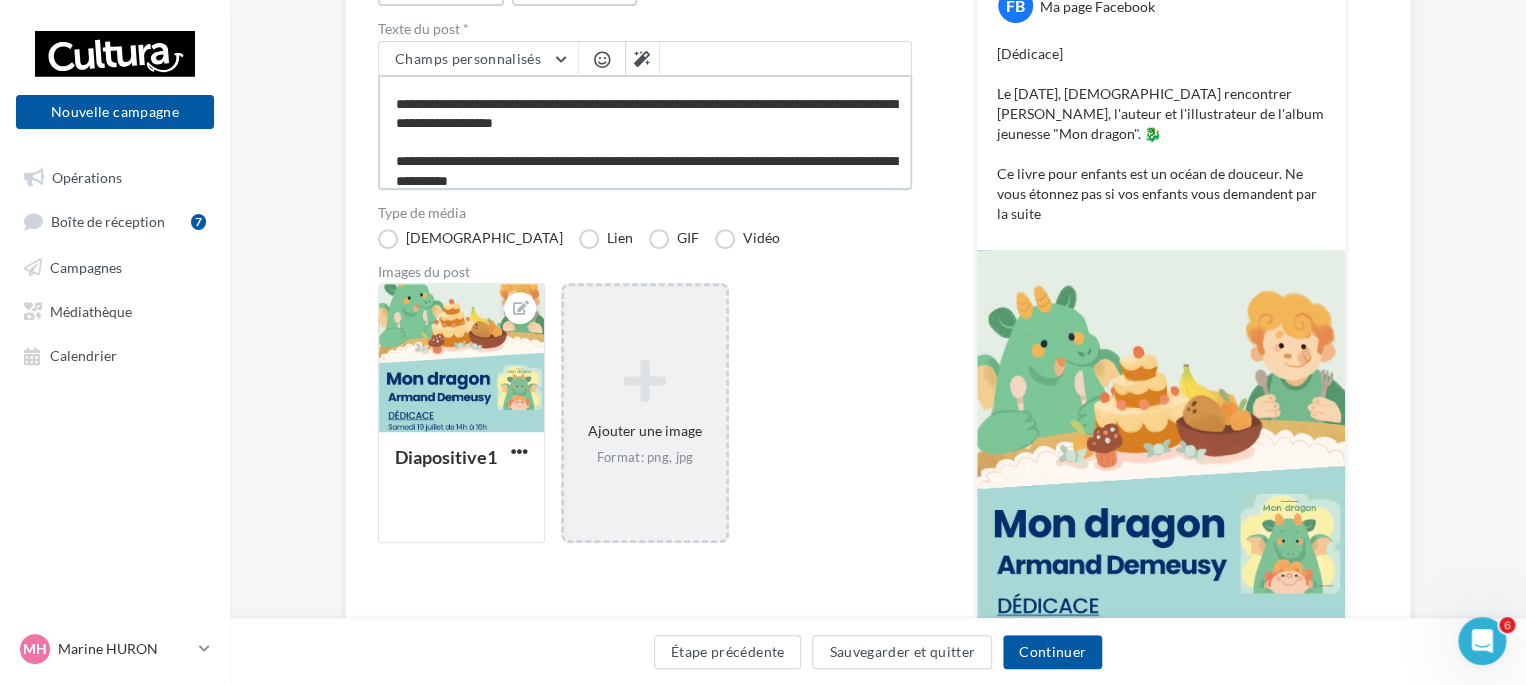 click on "**********" at bounding box center (645, 132) 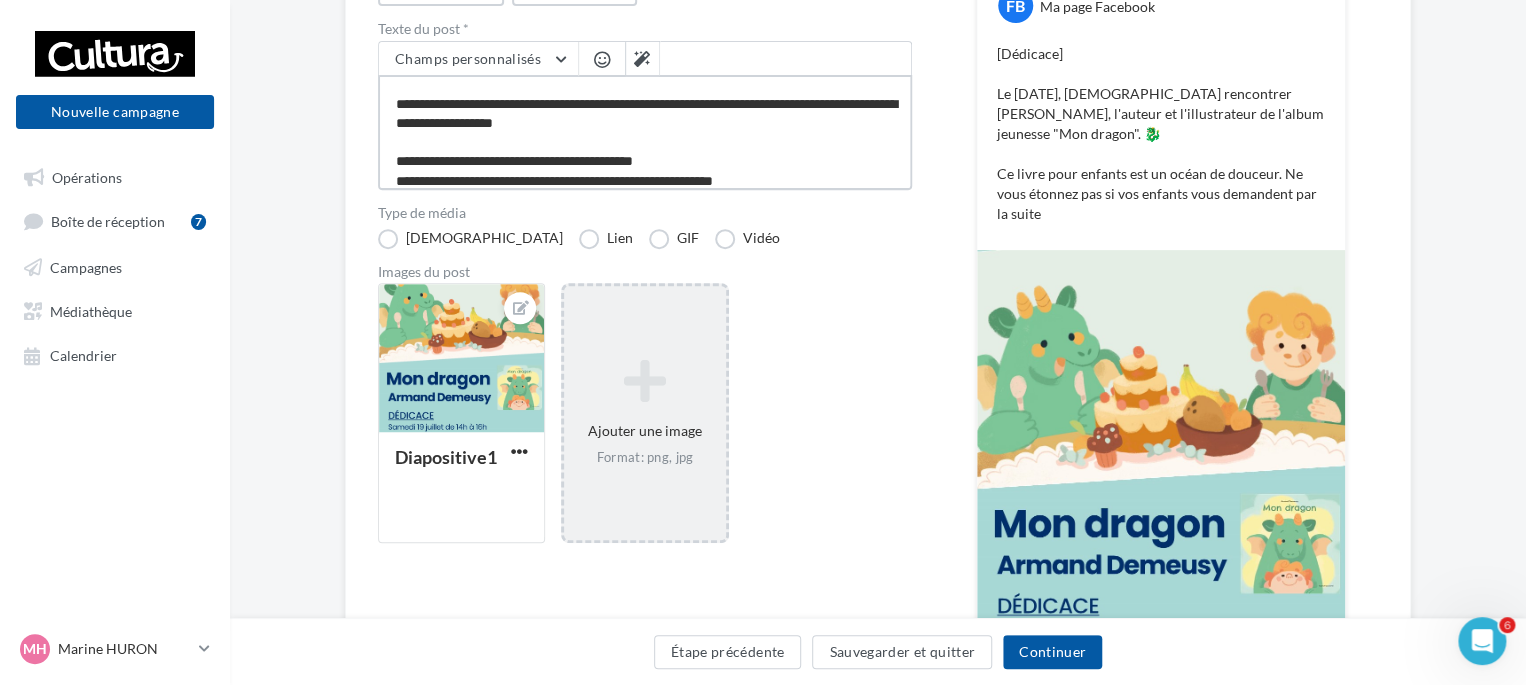 click on "**********" at bounding box center [645, 132] 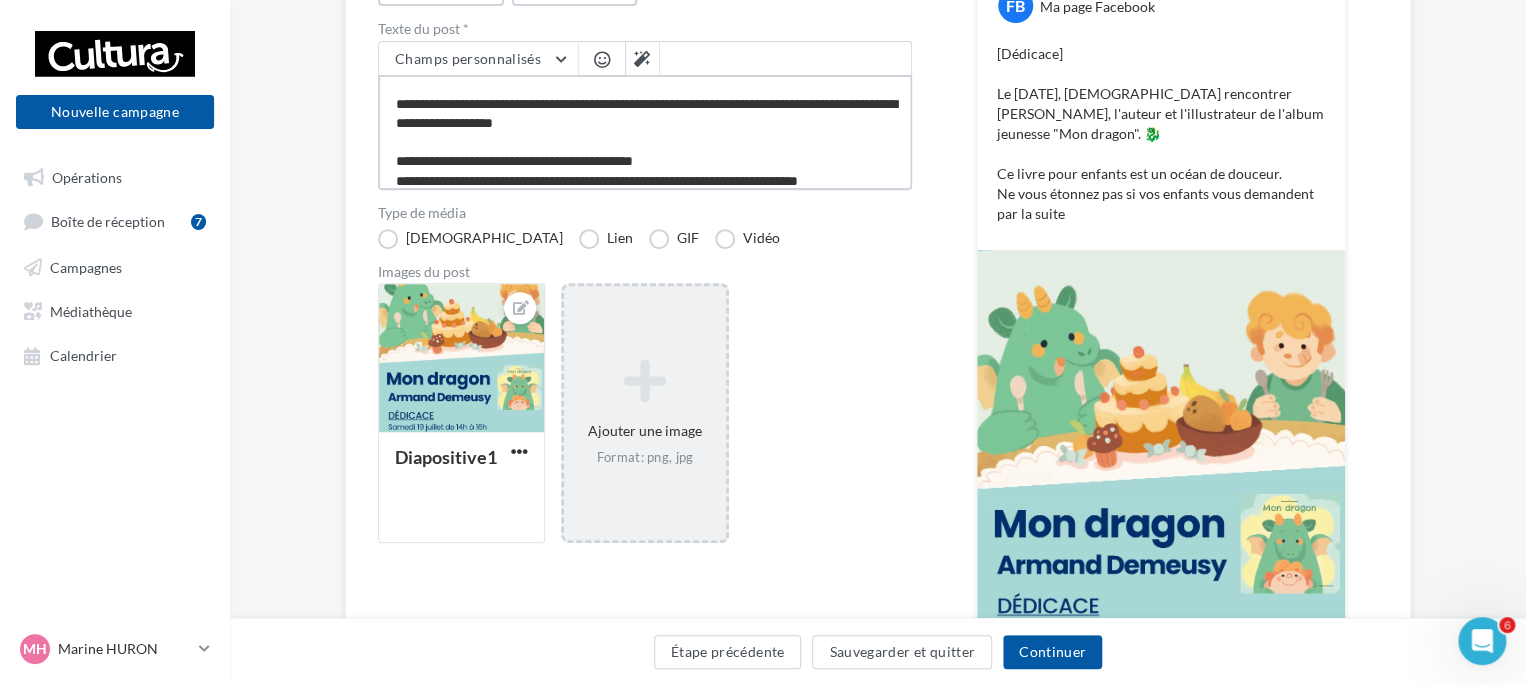 scroll, scrollTop: 48, scrollLeft: 0, axis: vertical 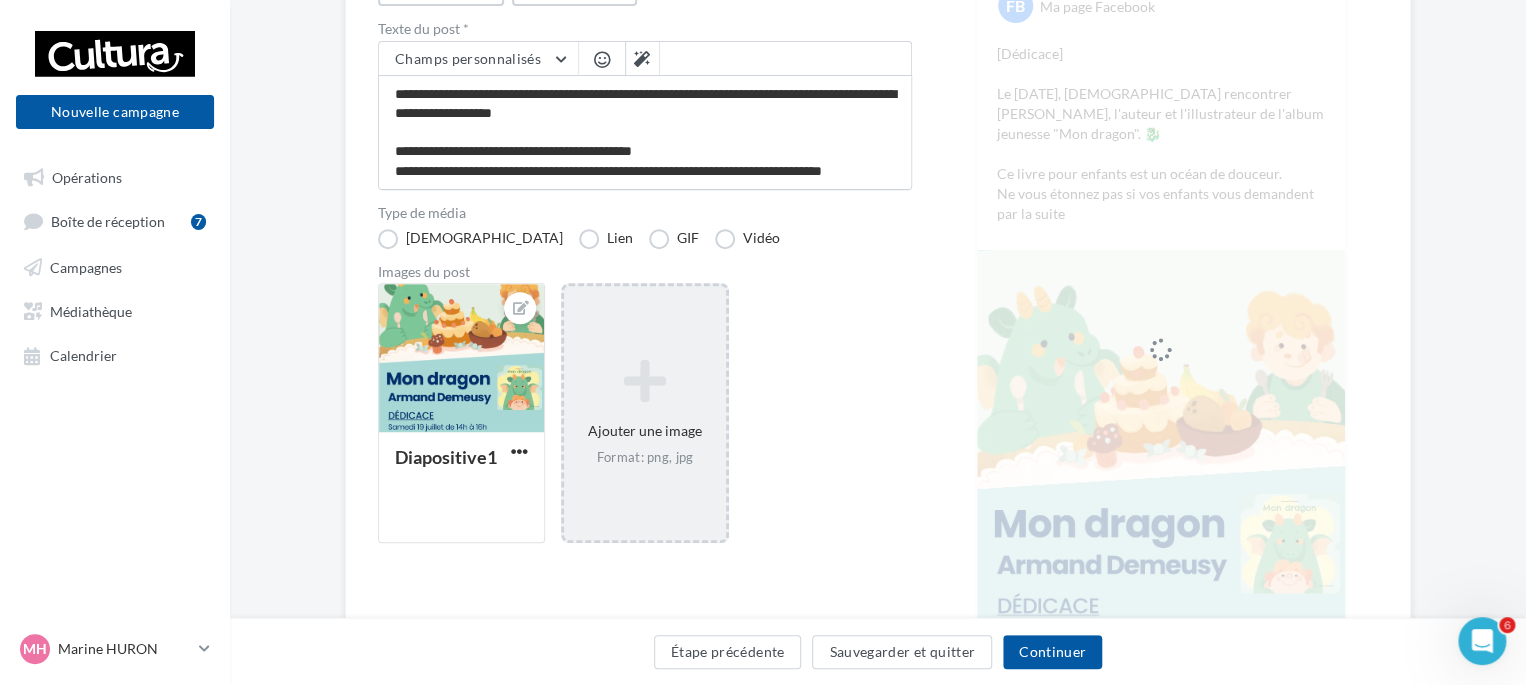 click at bounding box center [602, 59] 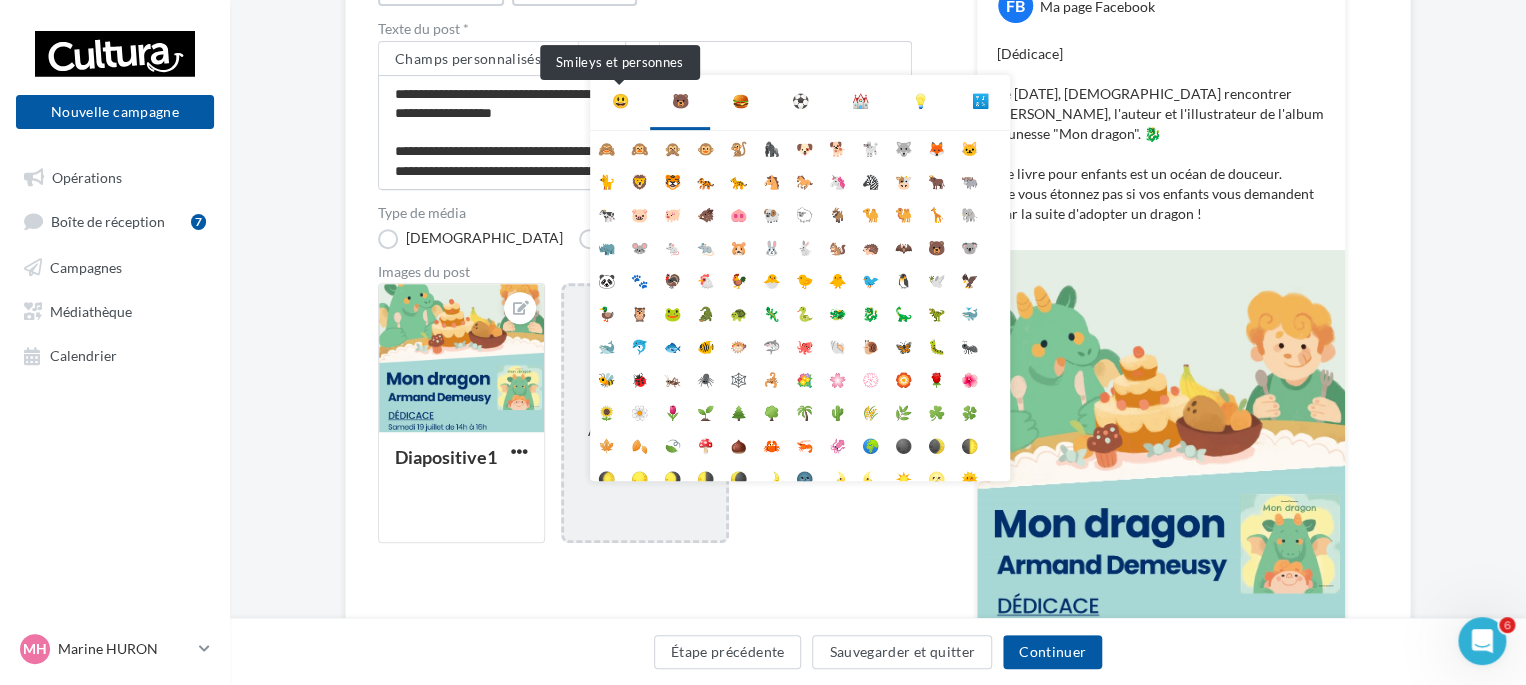 click on "😃" at bounding box center [620, 101] 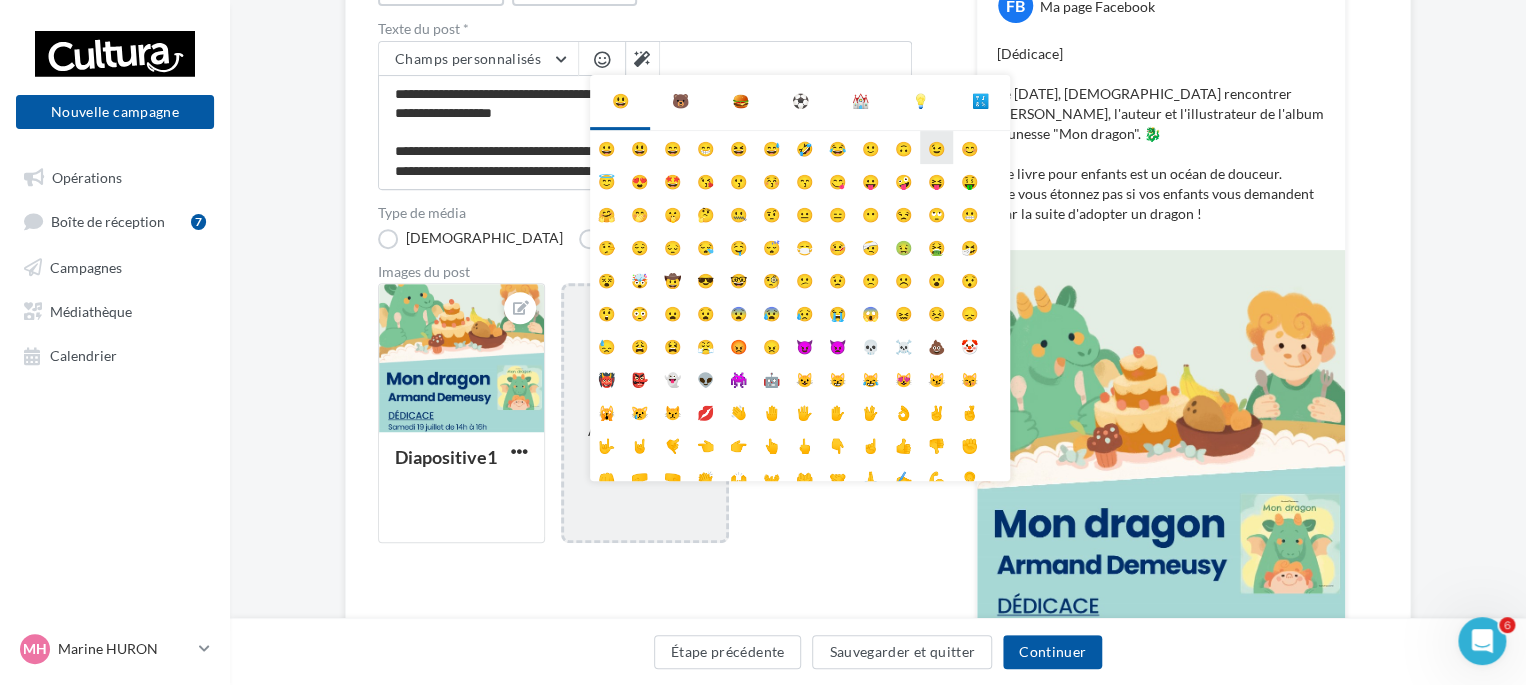 click on "😉" at bounding box center (936, 147) 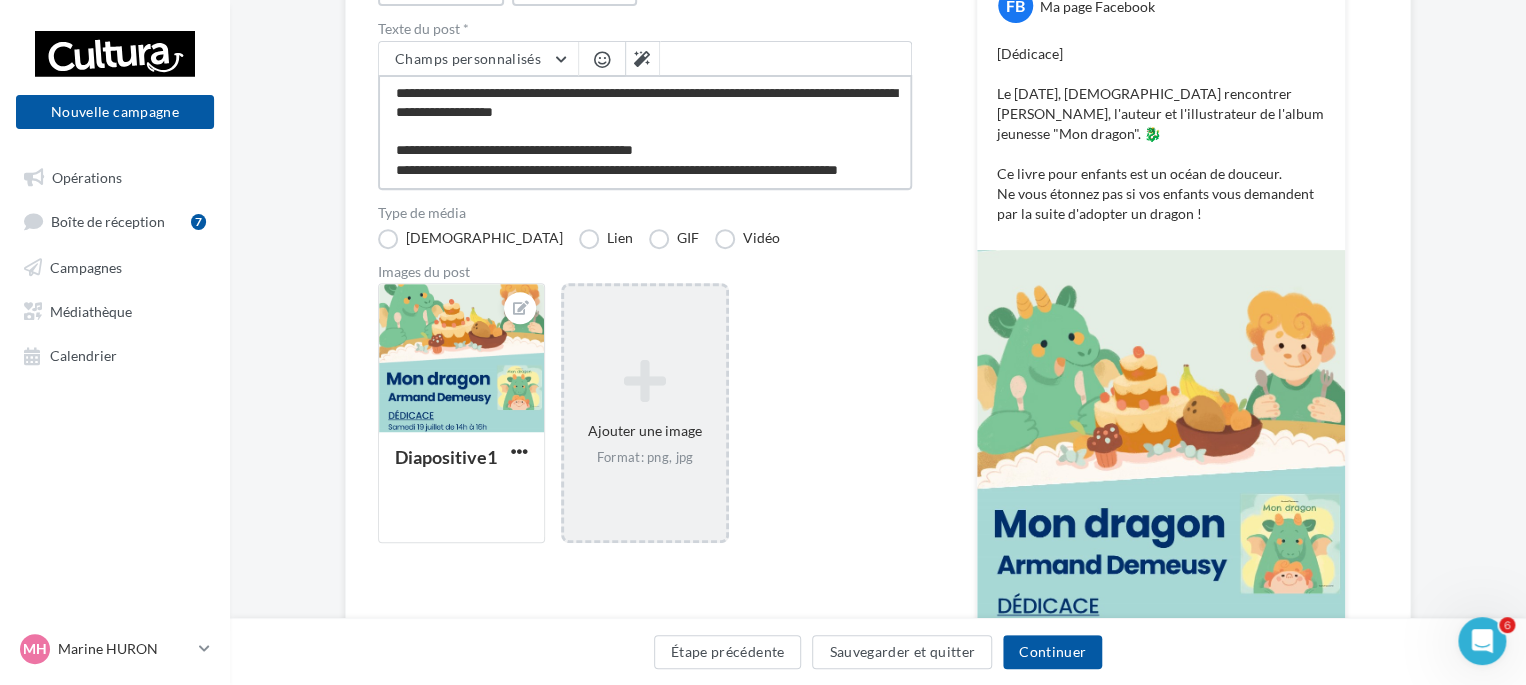 scroll, scrollTop: 48, scrollLeft: 0, axis: vertical 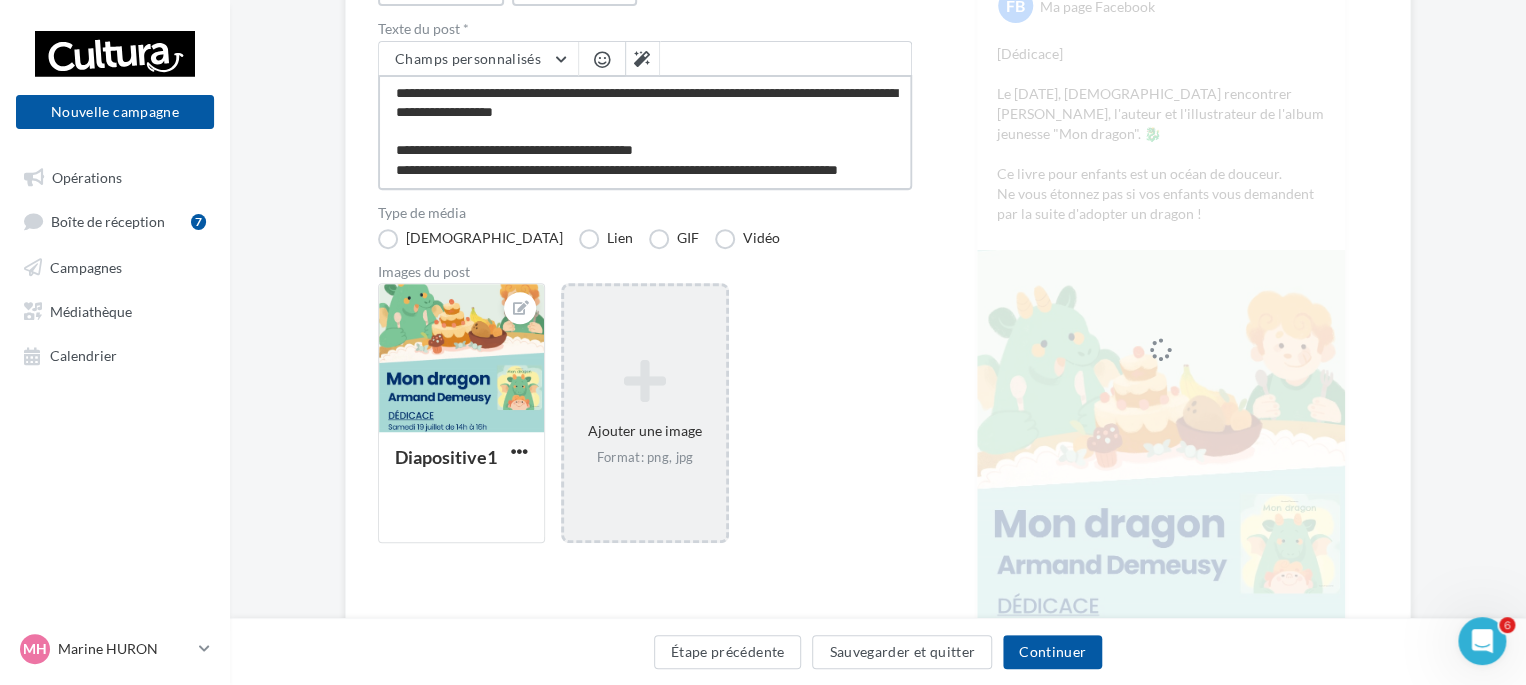 click on "**********" at bounding box center [645, 132] 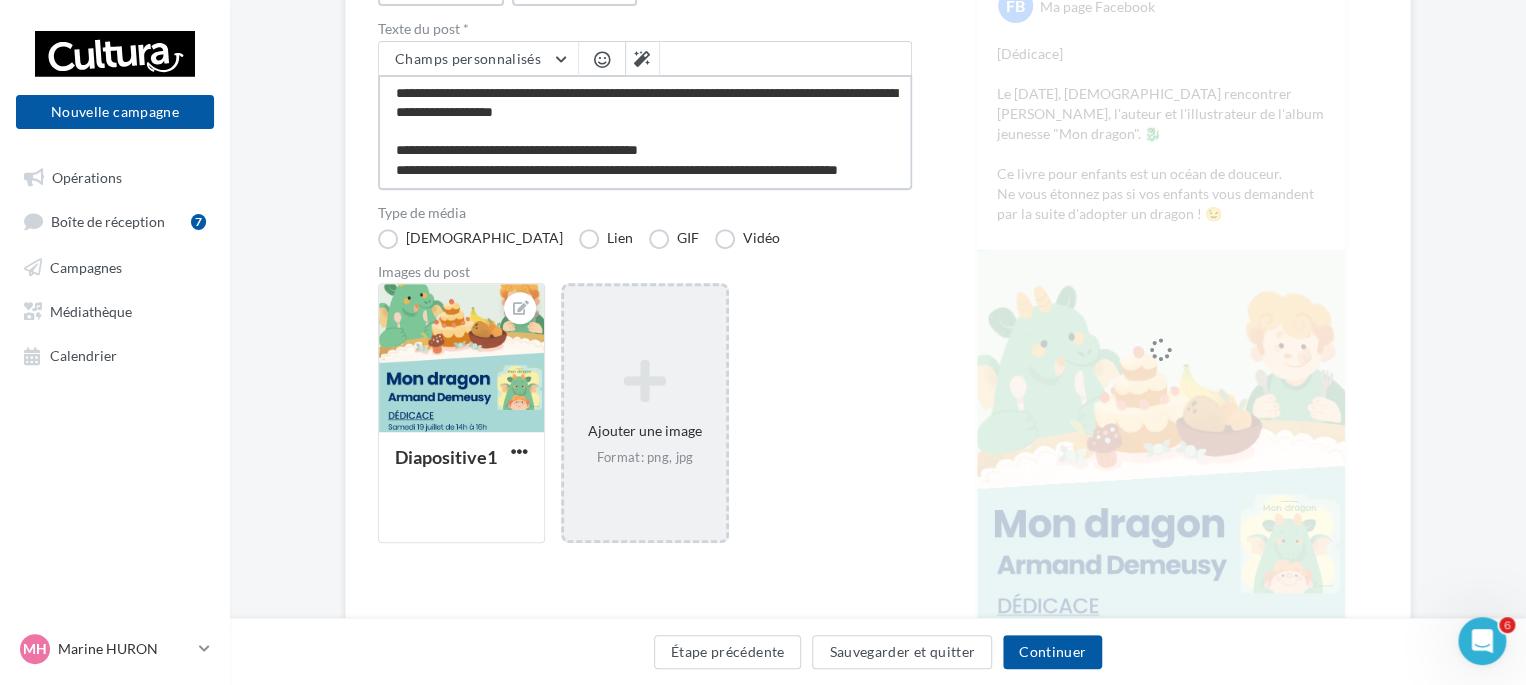 drag, startPoint x: 601, startPoint y: 139, endPoint x: 566, endPoint y: 134, distance: 35.35534 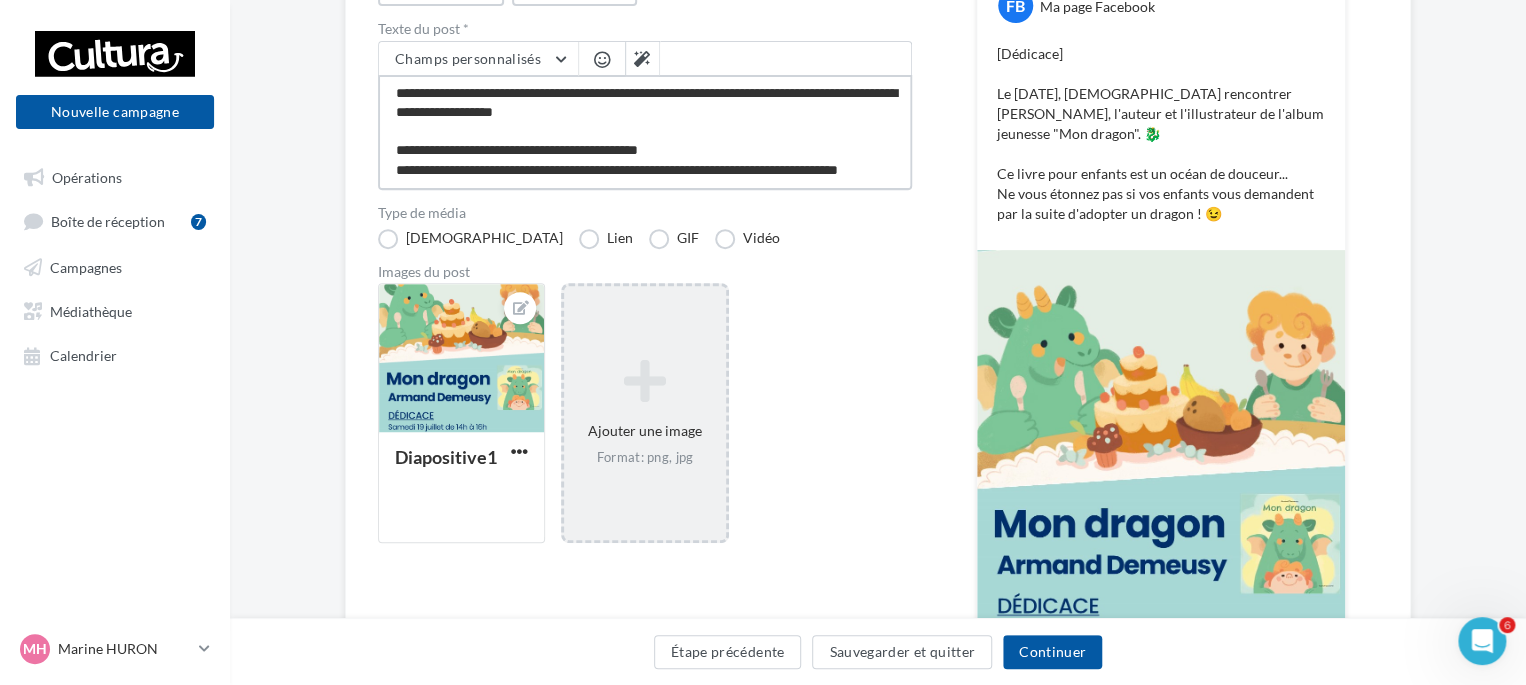 click on "**********" at bounding box center (645, 132) 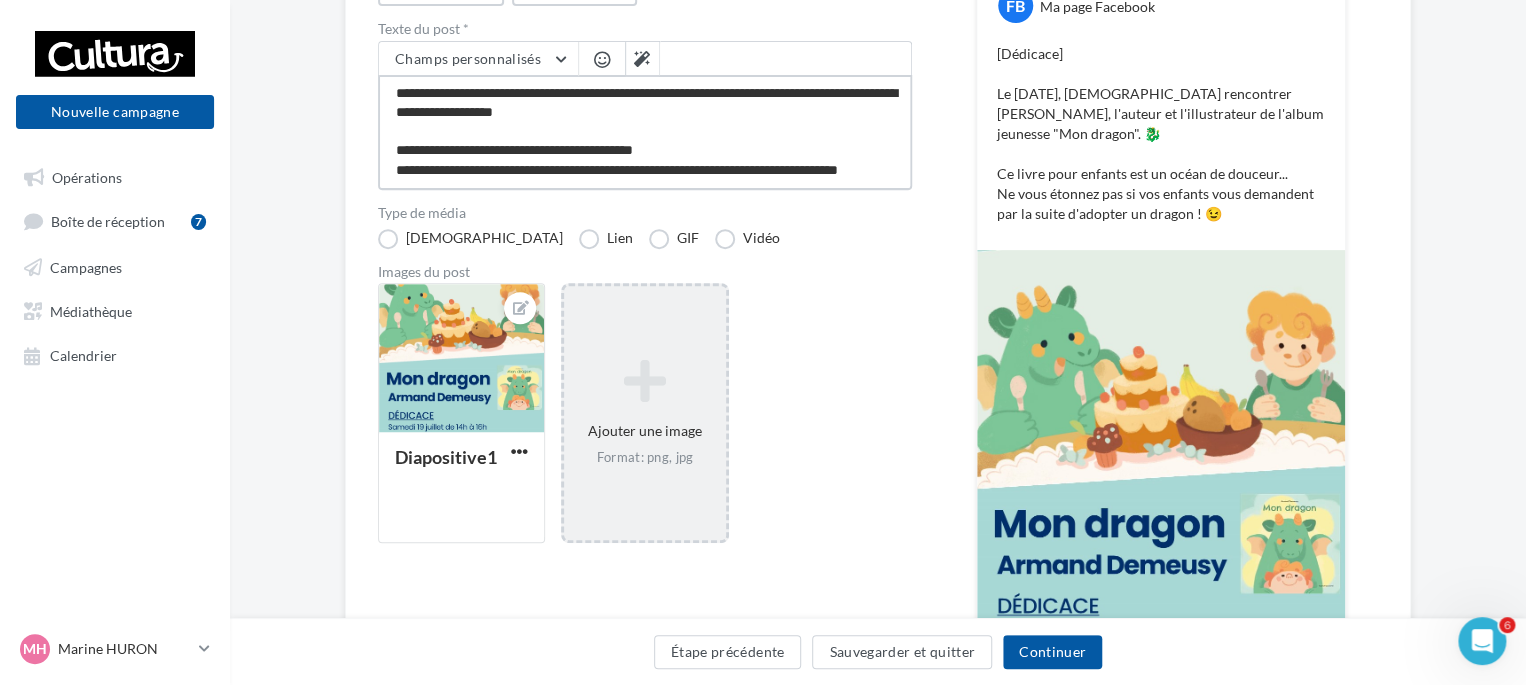 click on "**********" at bounding box center [645, 132] 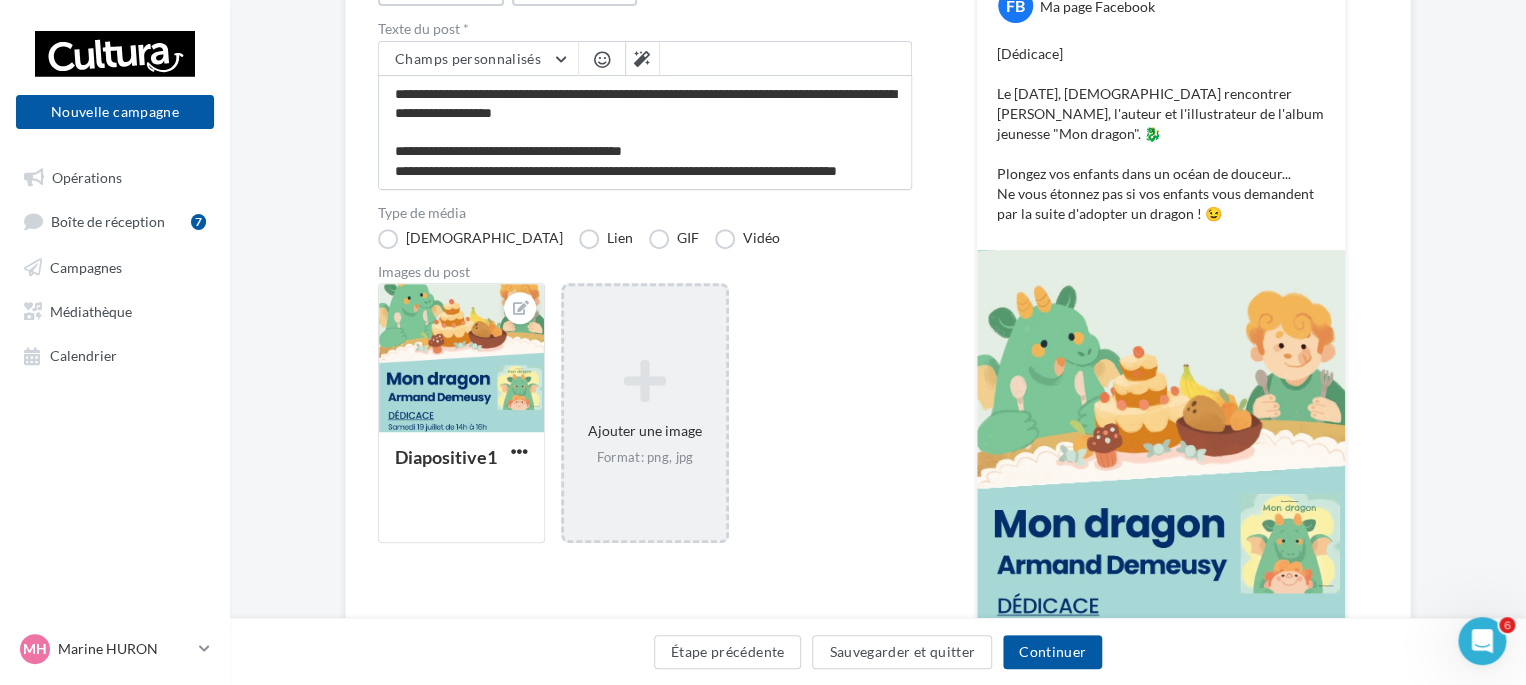 scroll, scrollTop: 48, scrollLeft: 0, axis: vertical 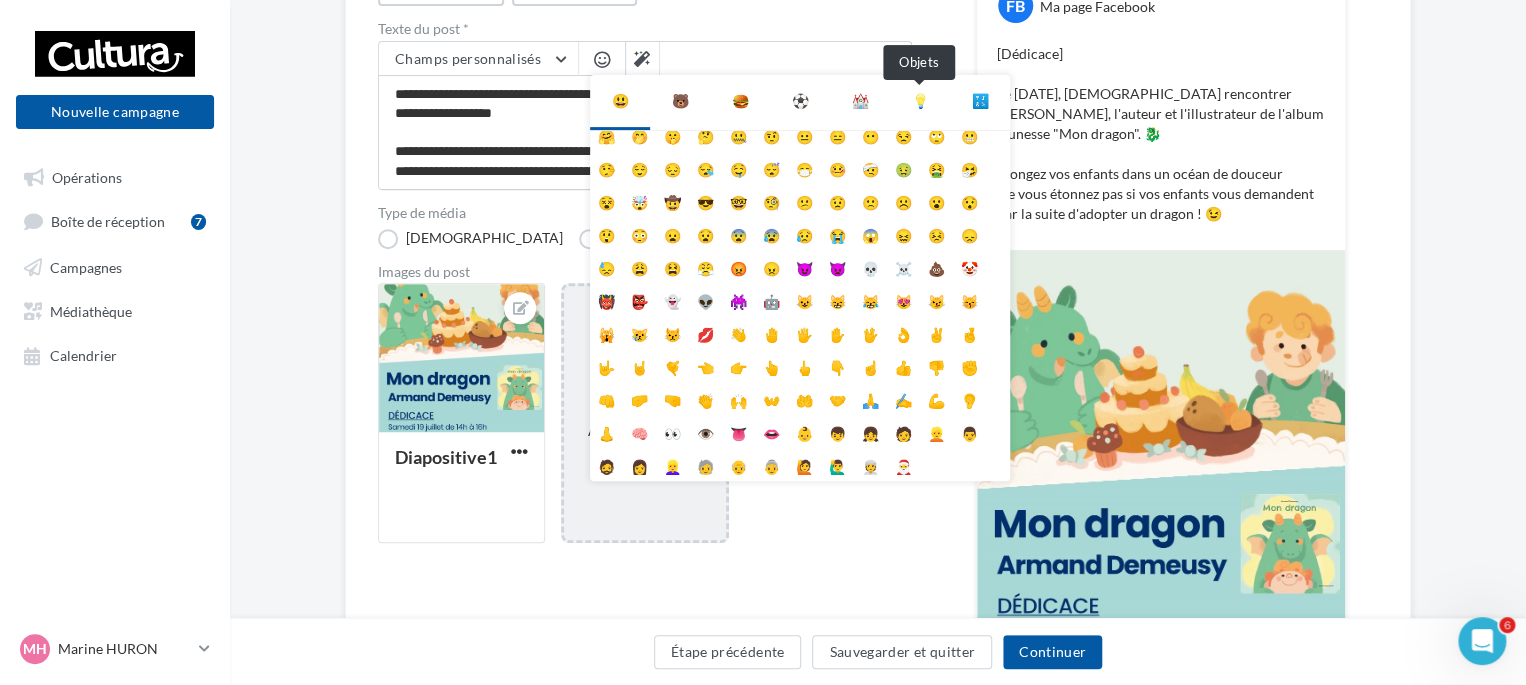 click on "💡" at bounding box center (920, 101) 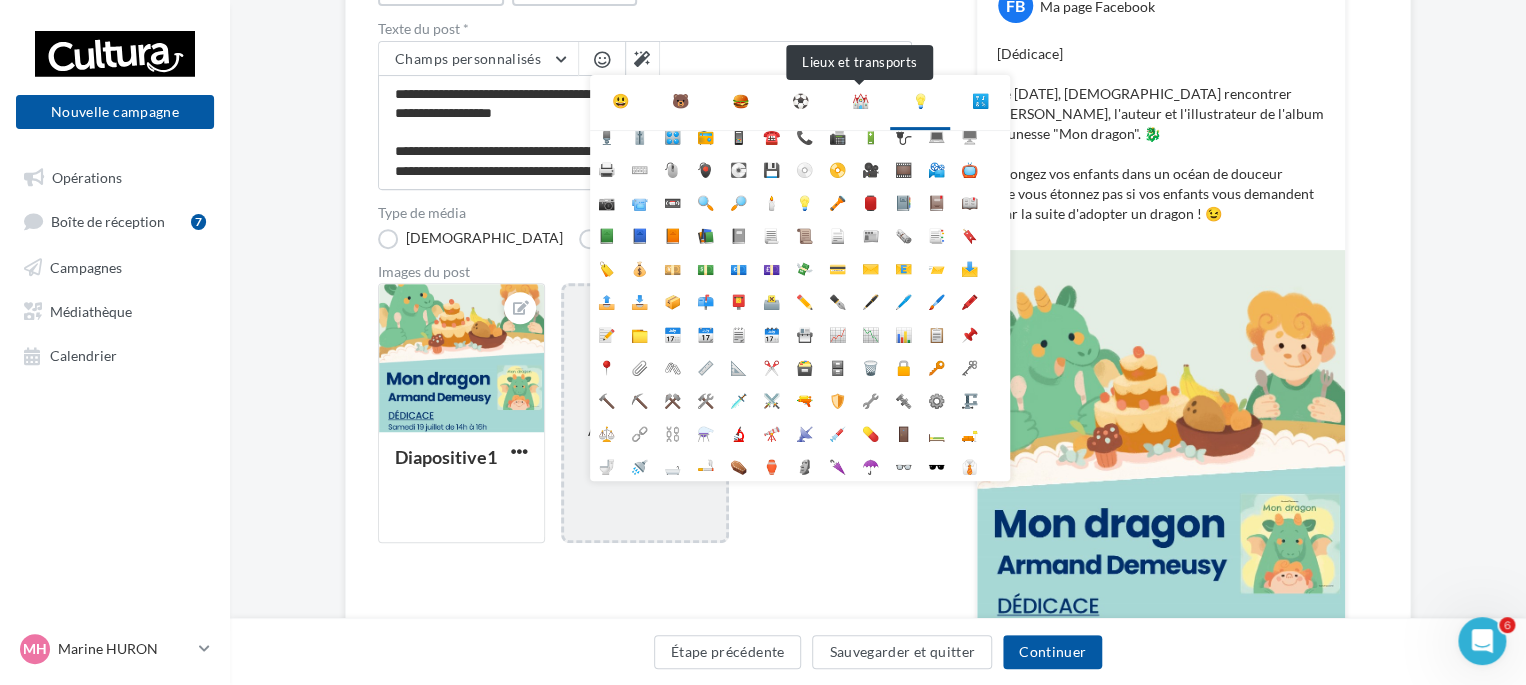 click on "⛪" at bounding box center [860, 101] 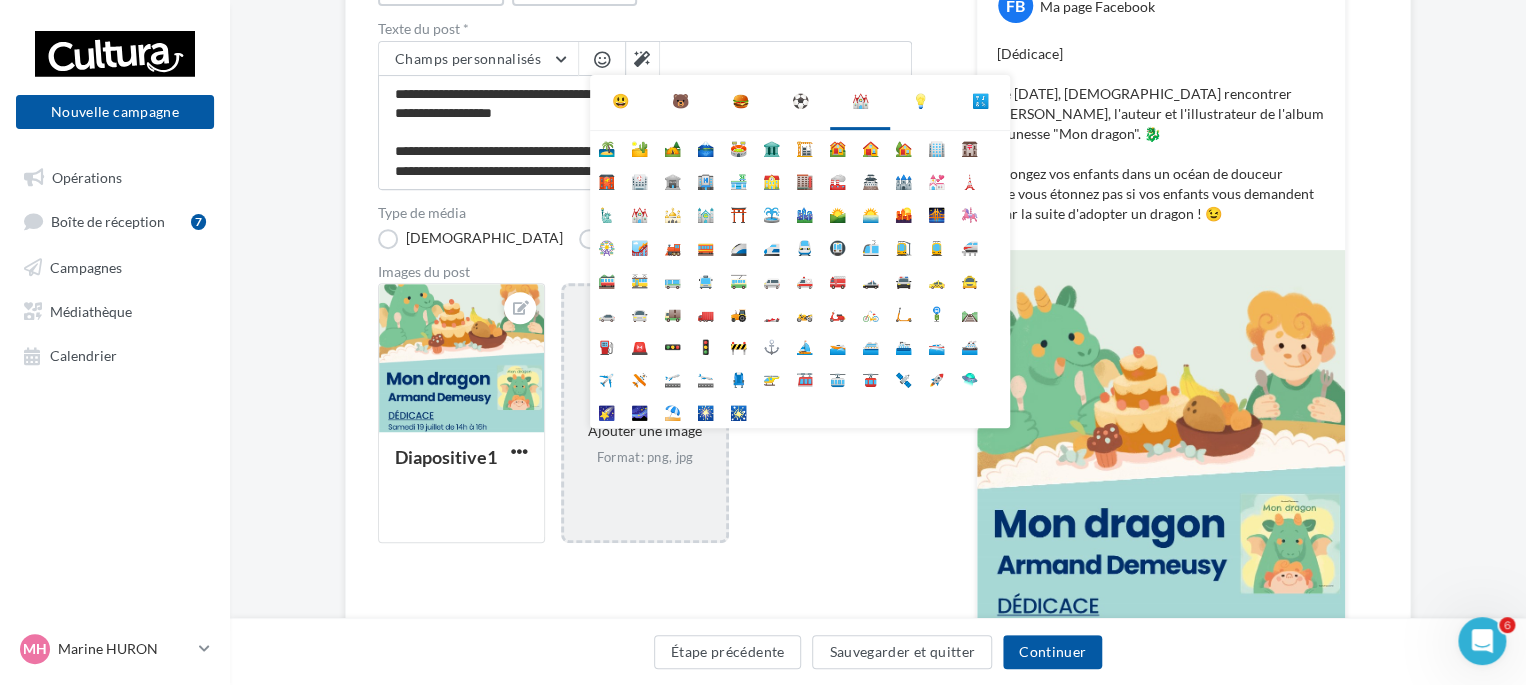 scroll, scrollTop: 0, scrollLeft: 0, axis: both 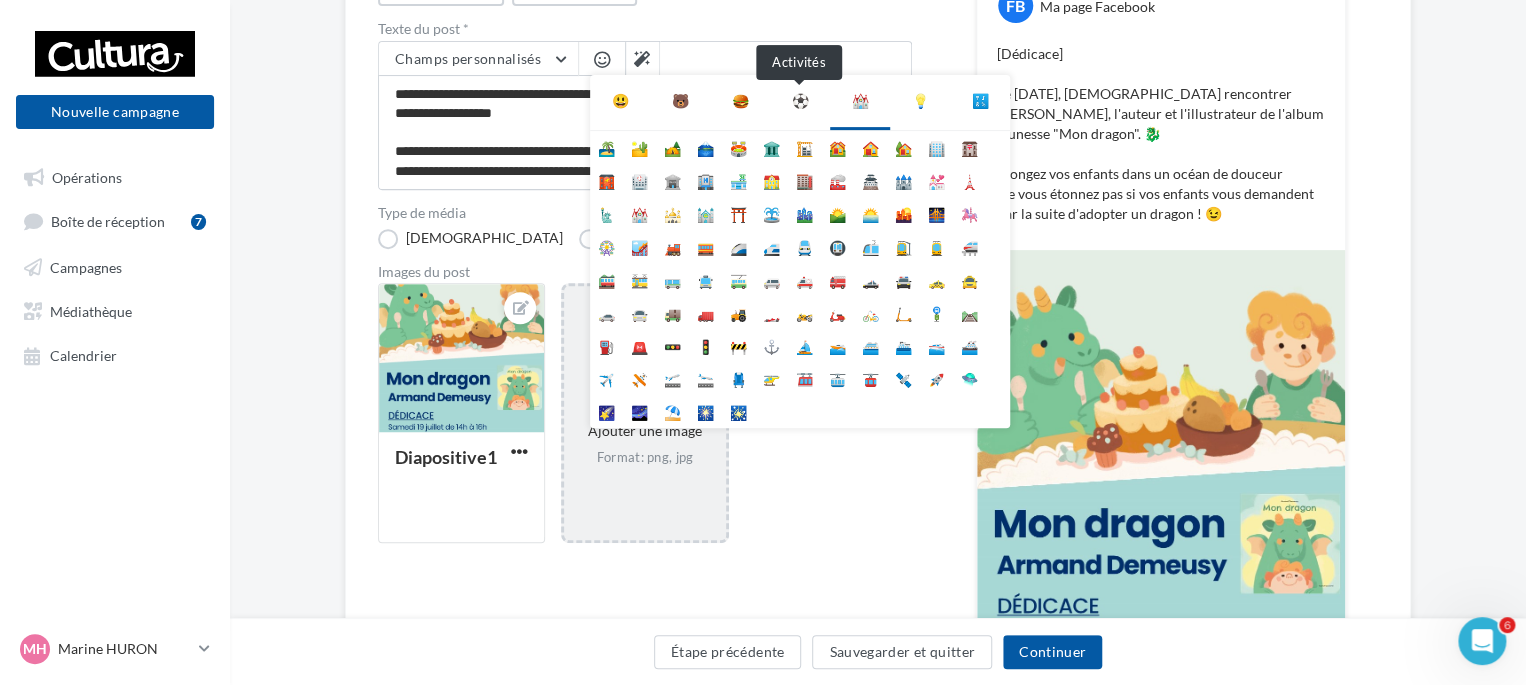 click on "⚽" at bounding box center [800, 101] 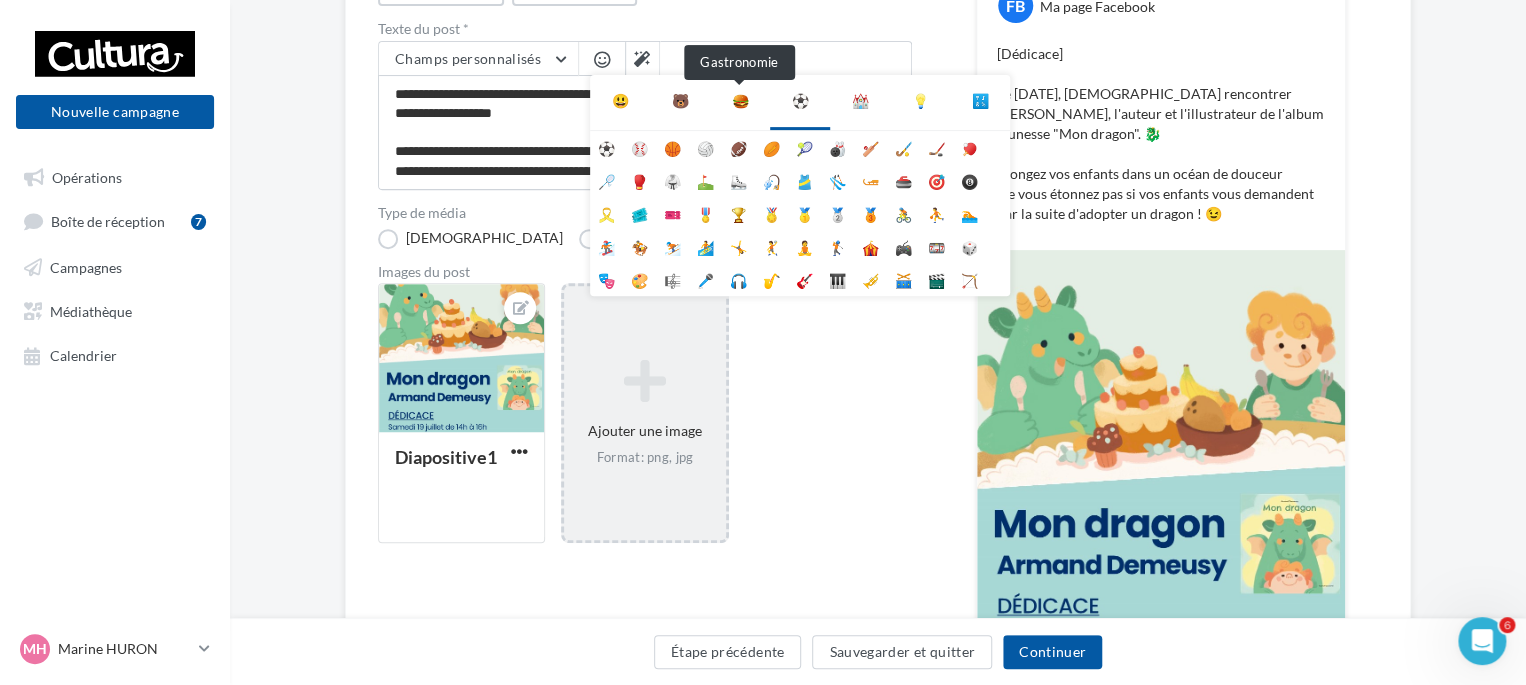 click on "🍔" at bounding box center (740, 101) 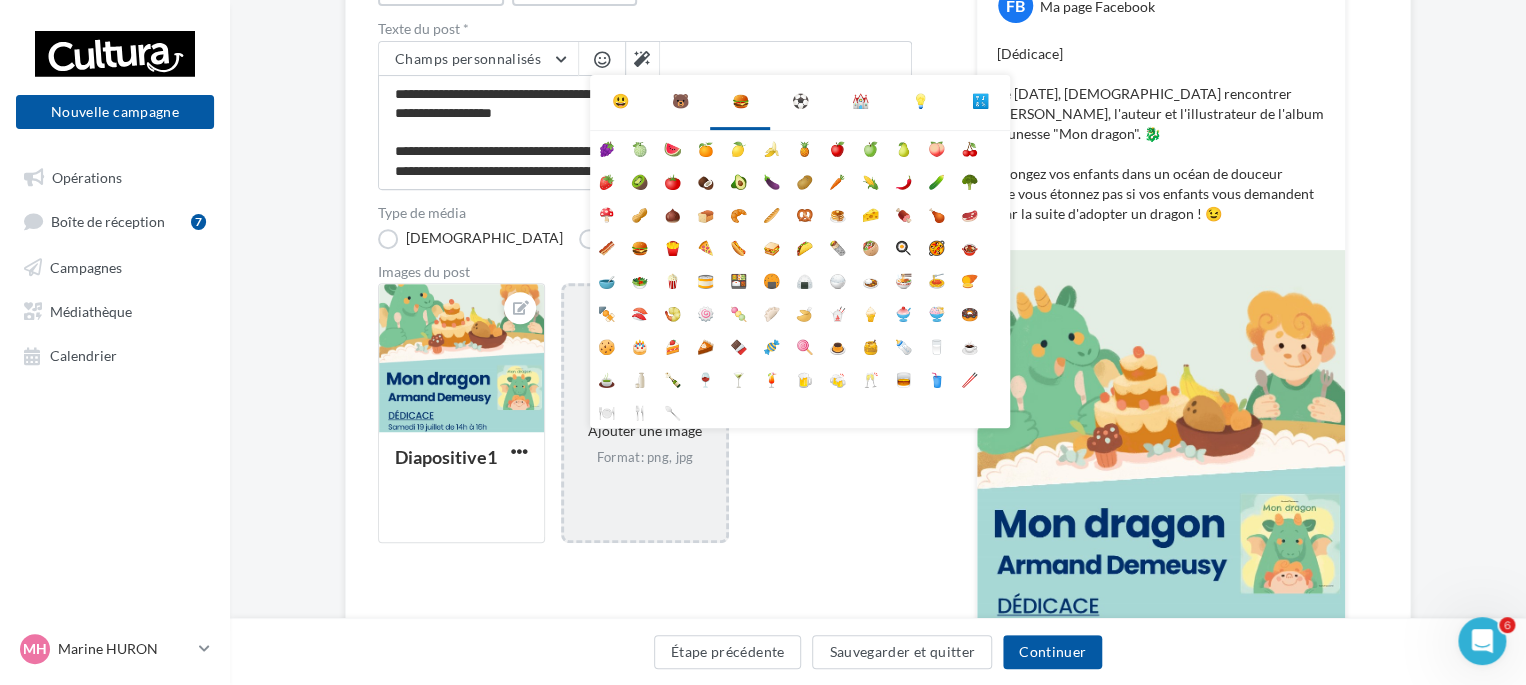 click on "🔣" at bounding box center (980, 101) 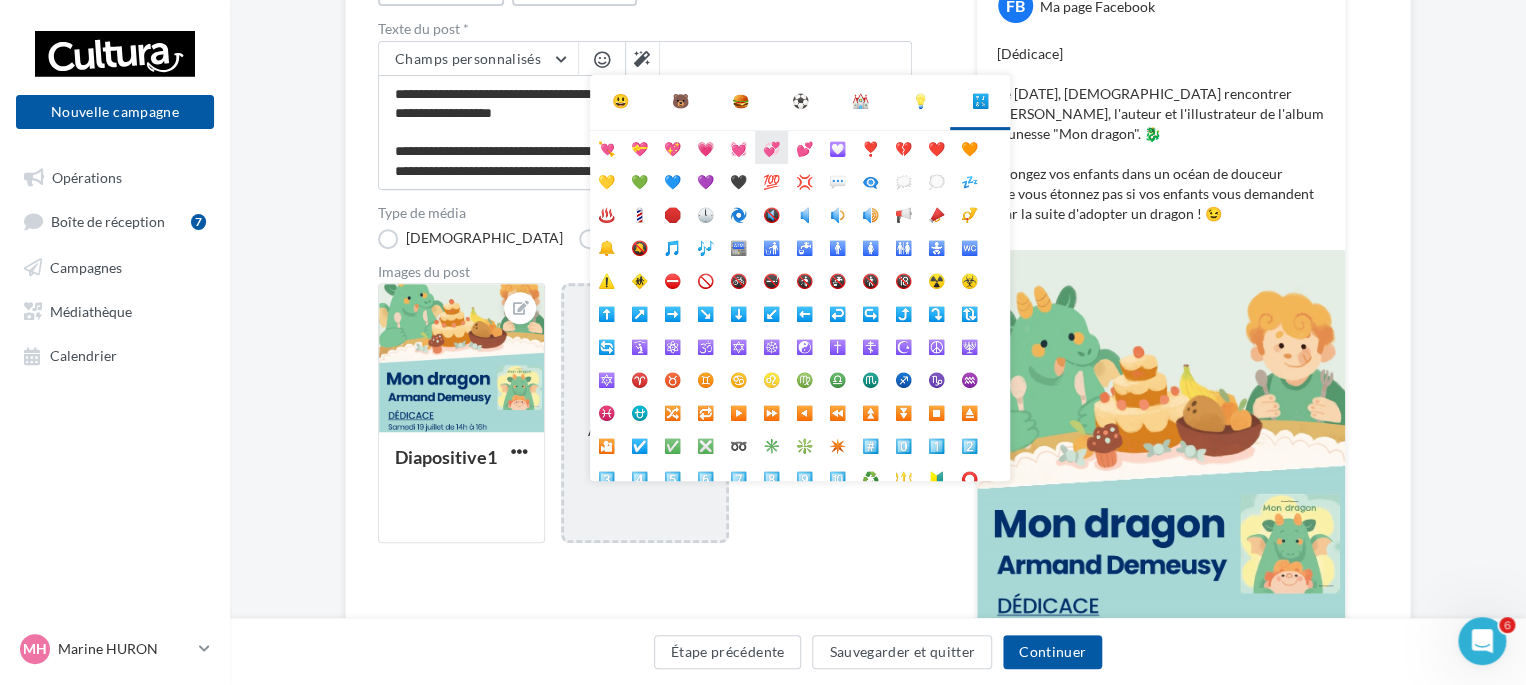click on "💞" at bounding box center (771, 147) 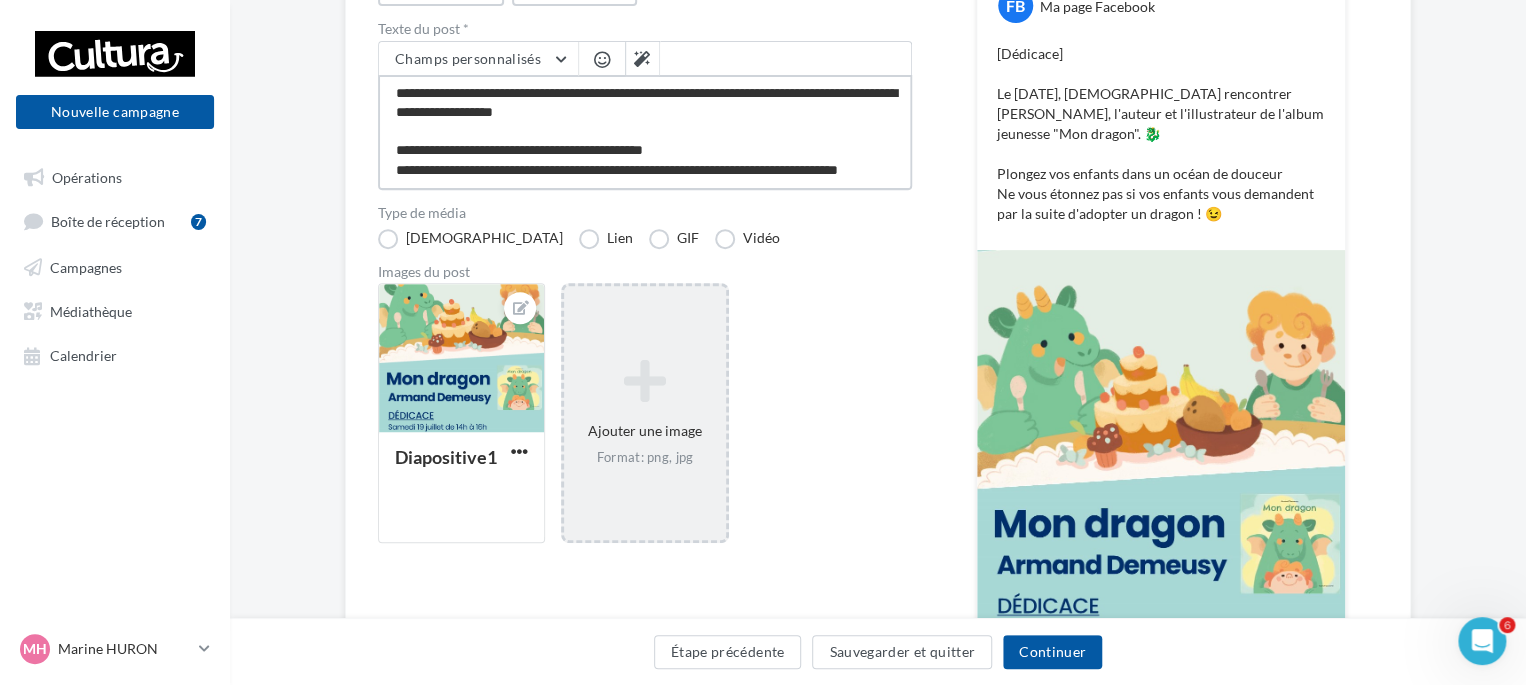scroll, scrollTop: 48, scrollLeft: 0, axis: vertical 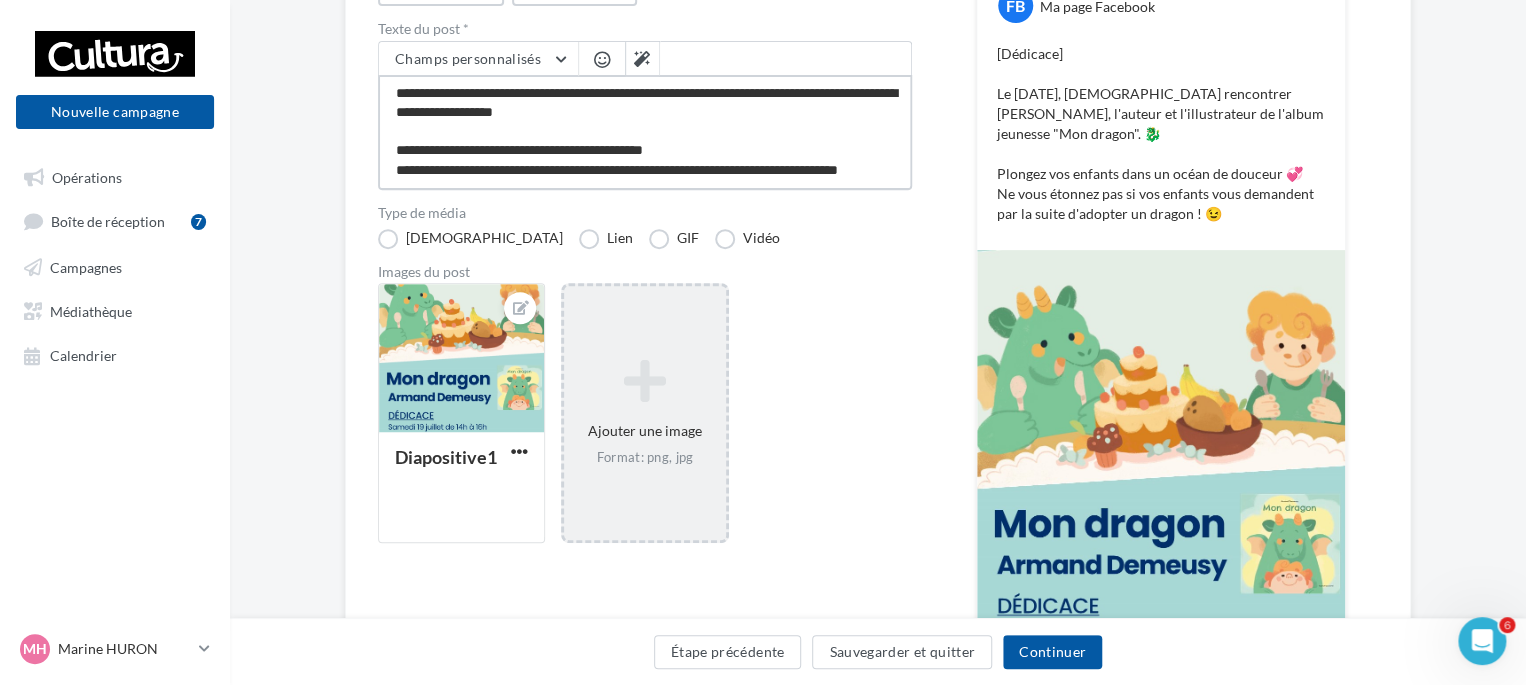 click on "**********" at bounding box center (645, 132) 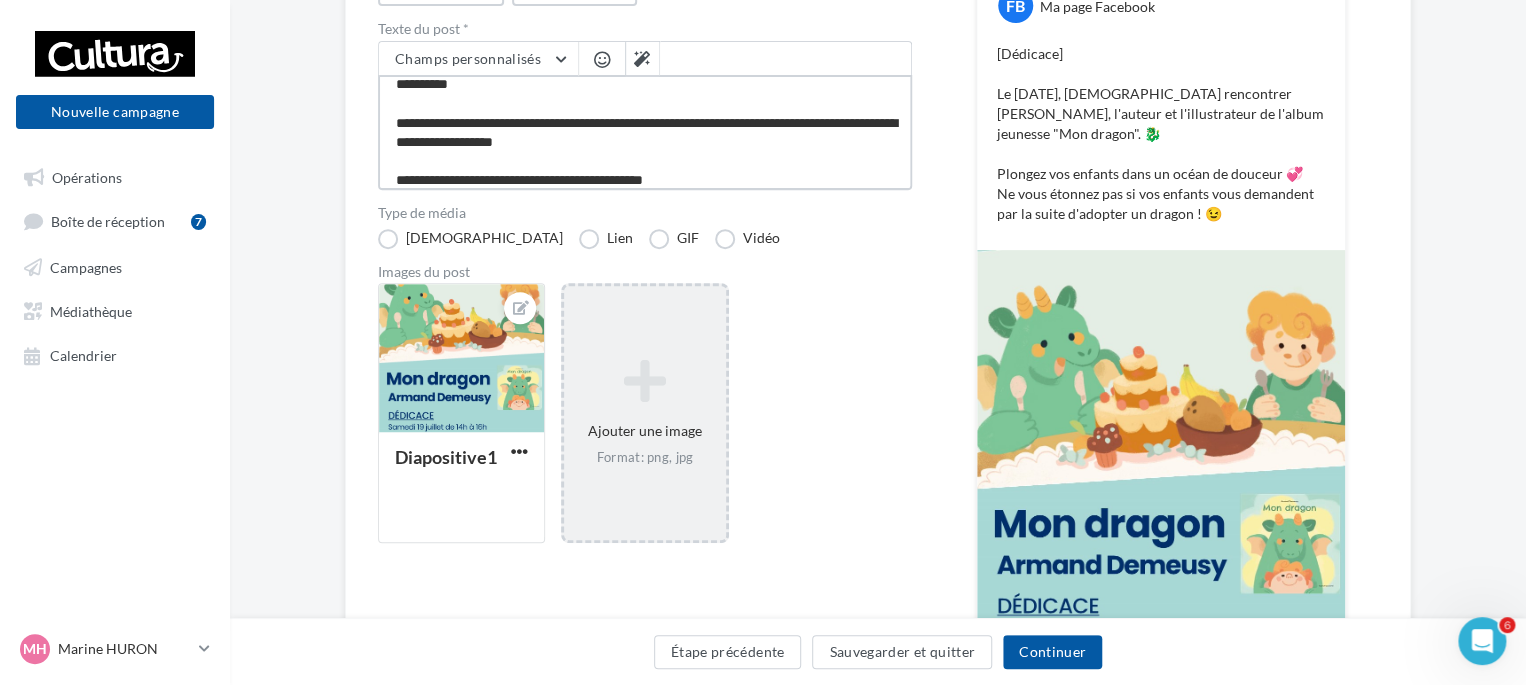 scroll, scrollTop: 0, scrollLeft: 0, axis: both 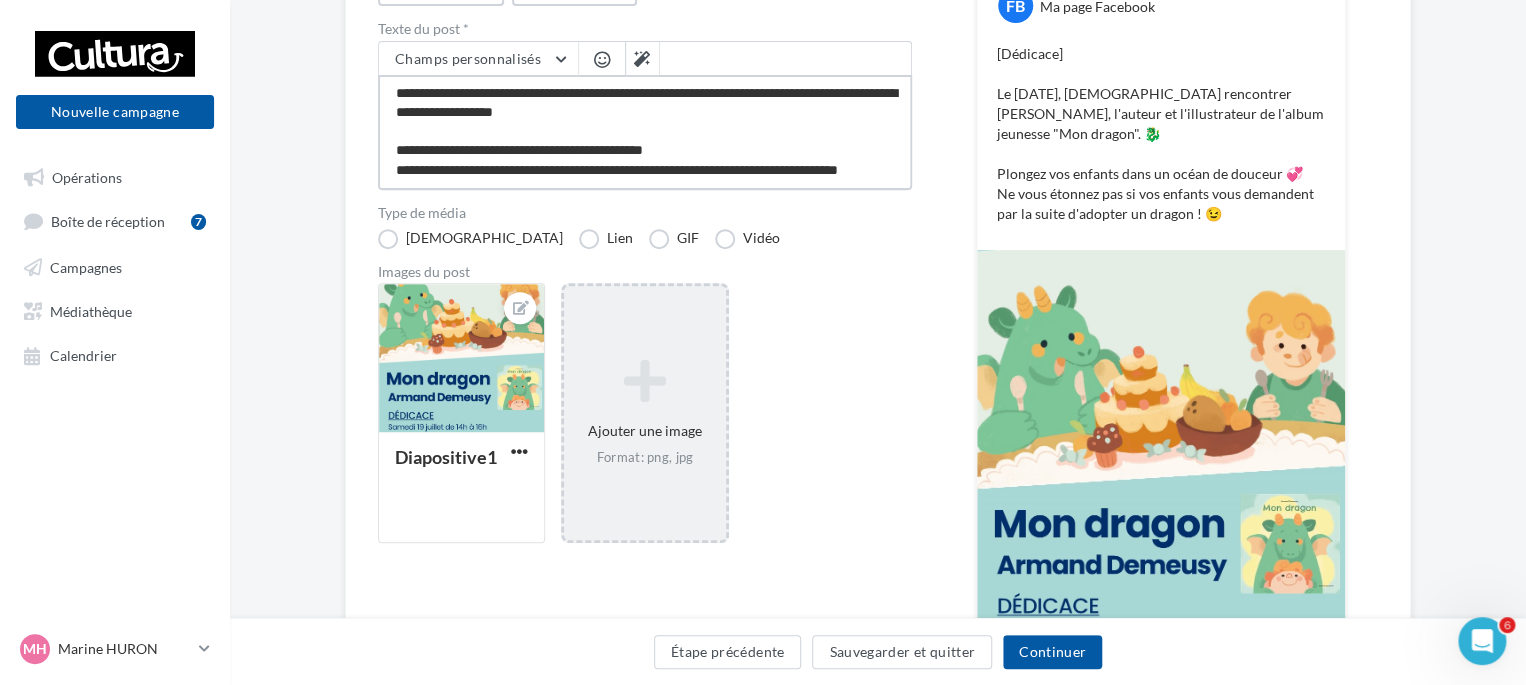click on "**********" at bounding box center (645, 132) 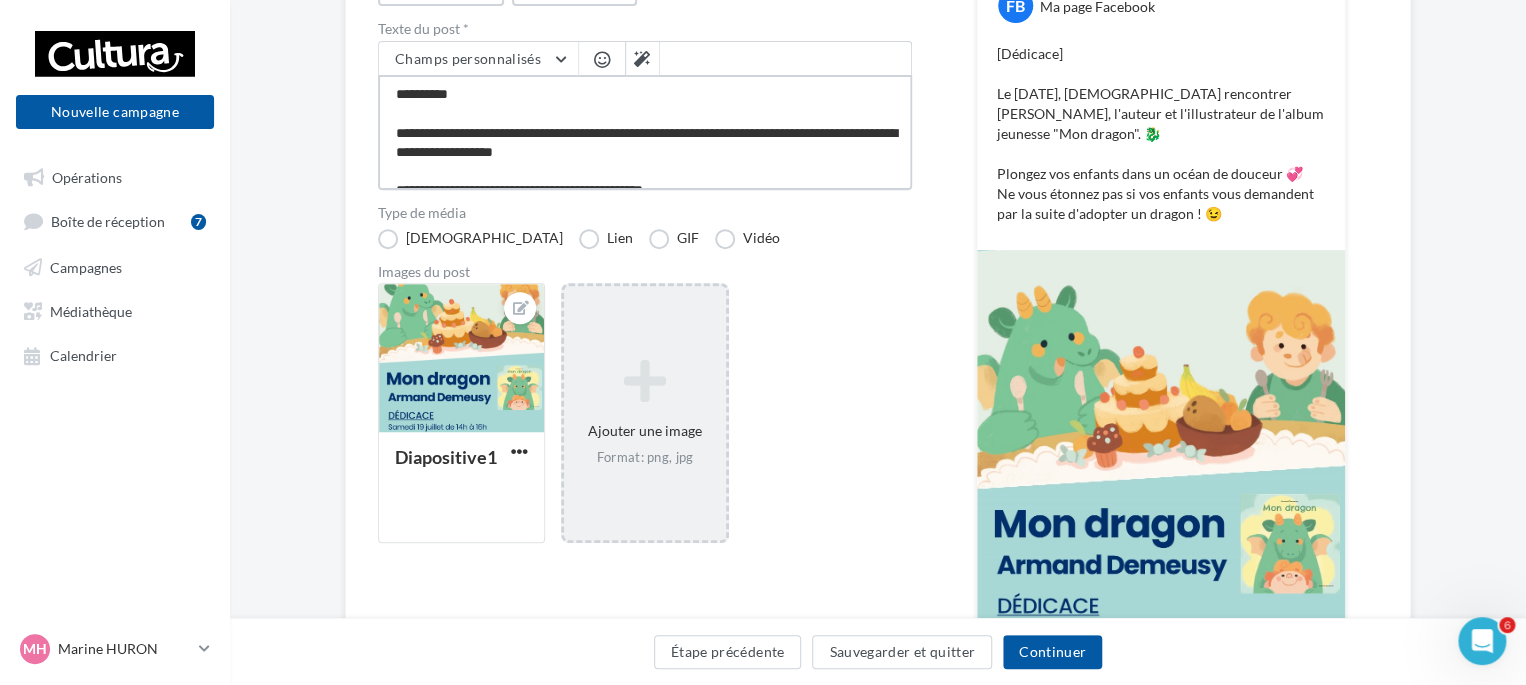 click on "**********" at bounding box center [645, 132] 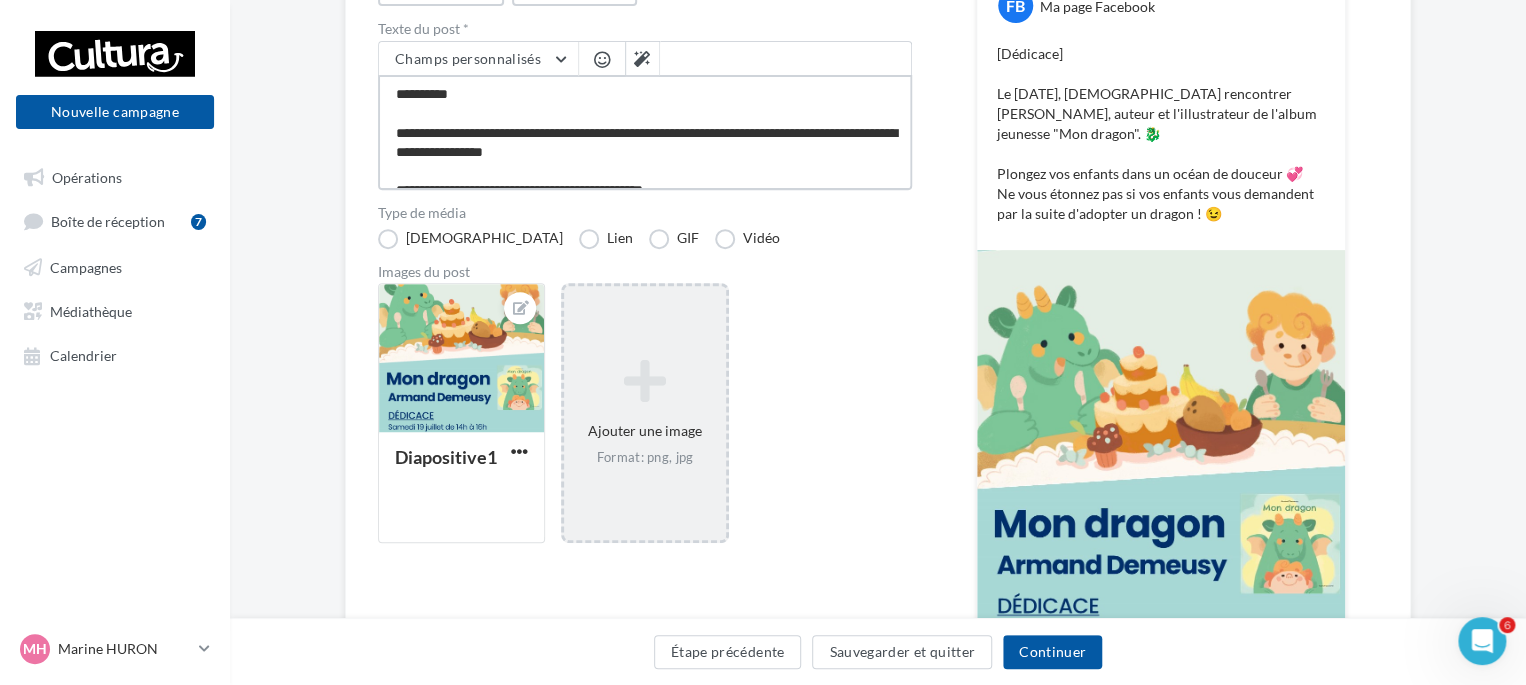 click on "**********" at bounding box center [645, 132] 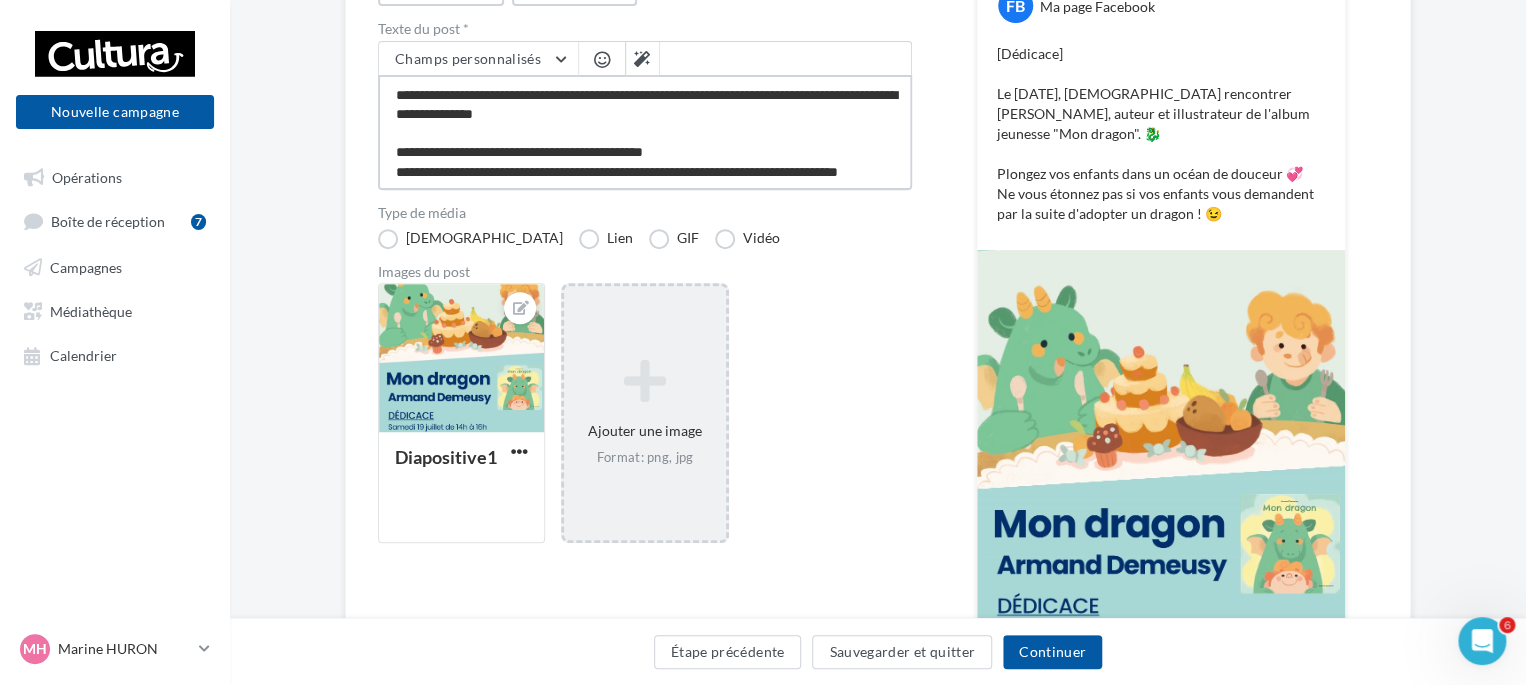 scroll, scrollTop: 58, scrollLeft: 0, axis: vertical 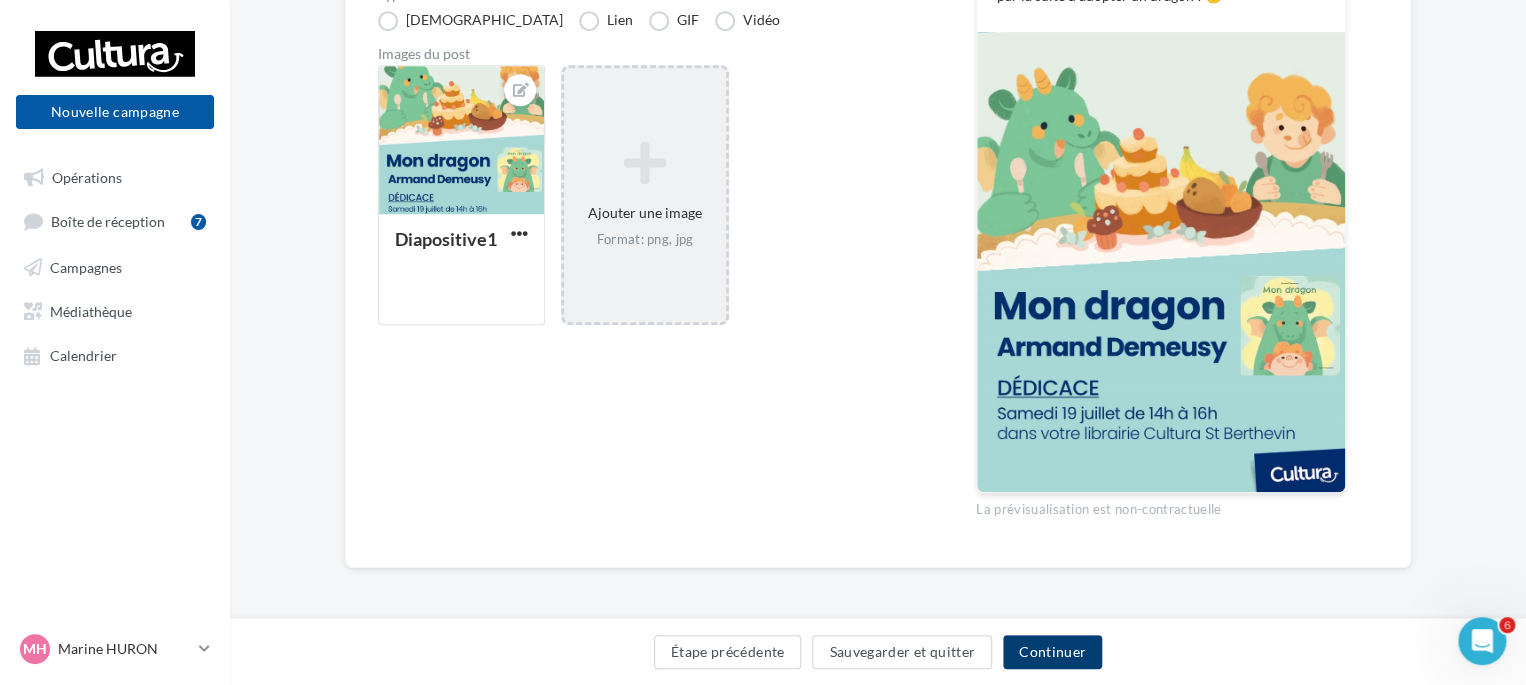 click on "Continuer" at bounding box center (1052, 652) 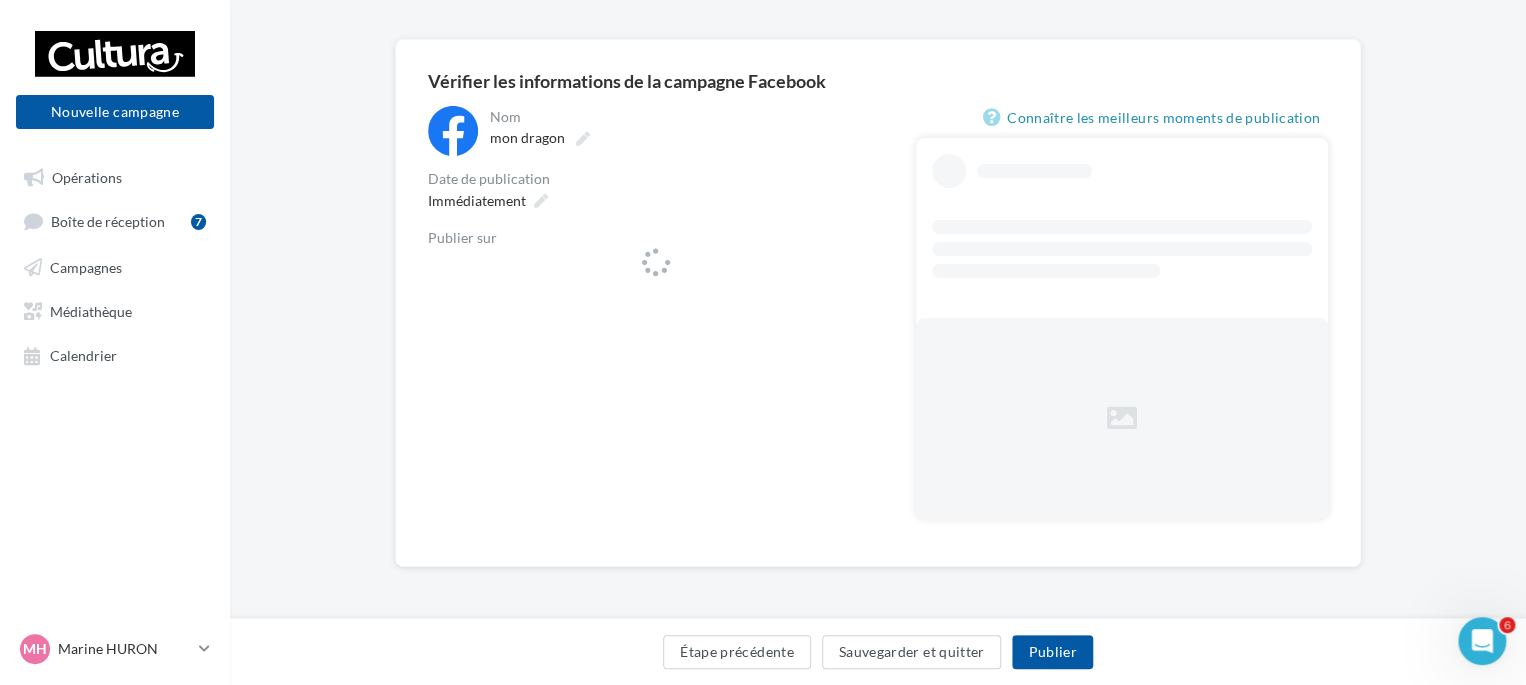 scroll, scrollTop: 0, scrollLeft: 0, axis: both 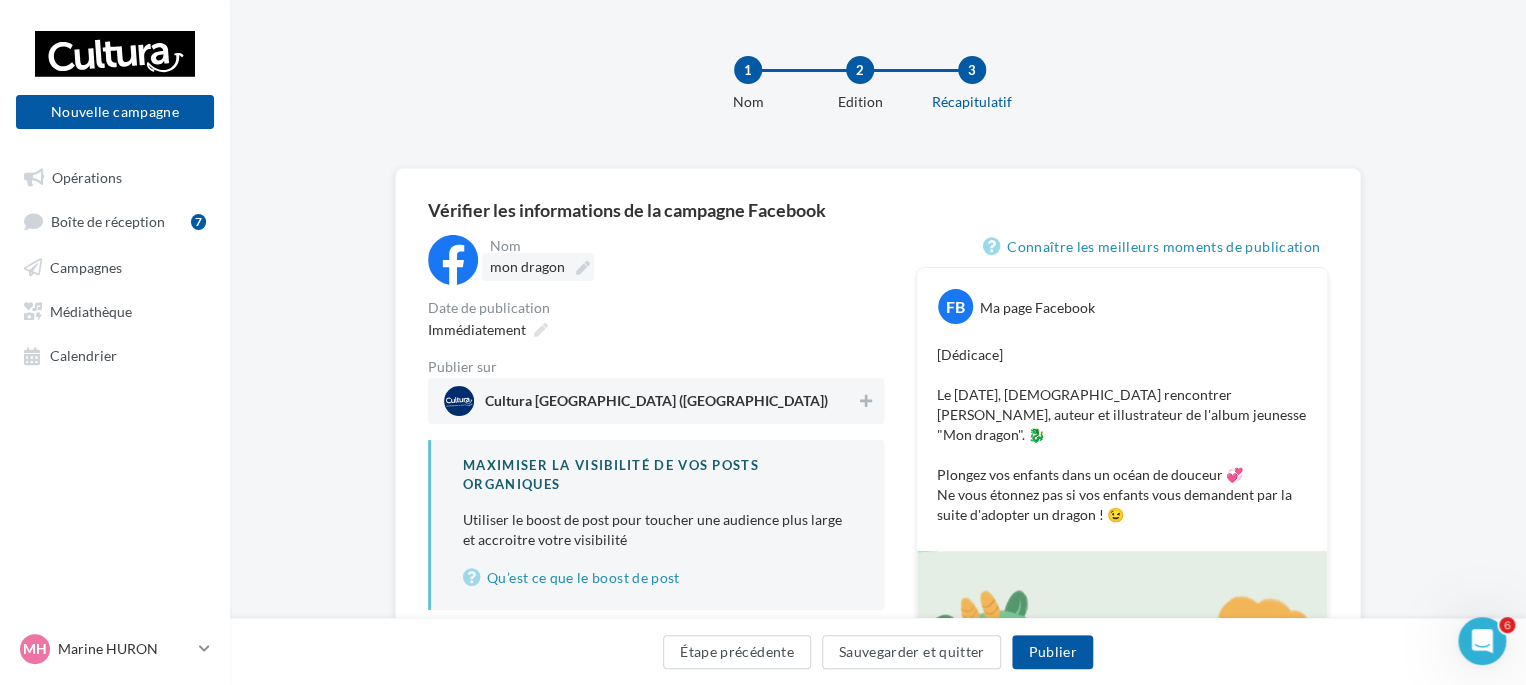 click on "mon dragon" at bounding box center (527, 266) 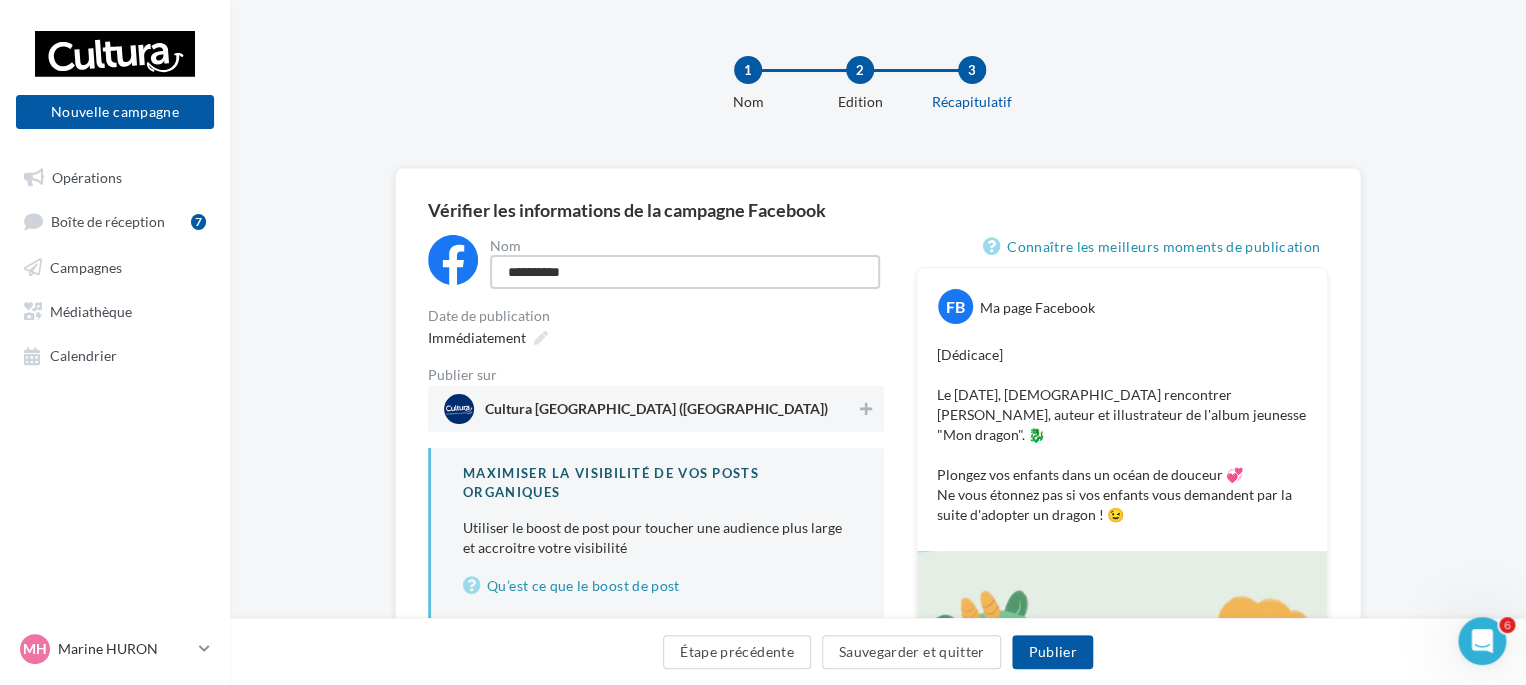 click on "**********" at bounding box center (685, 272) 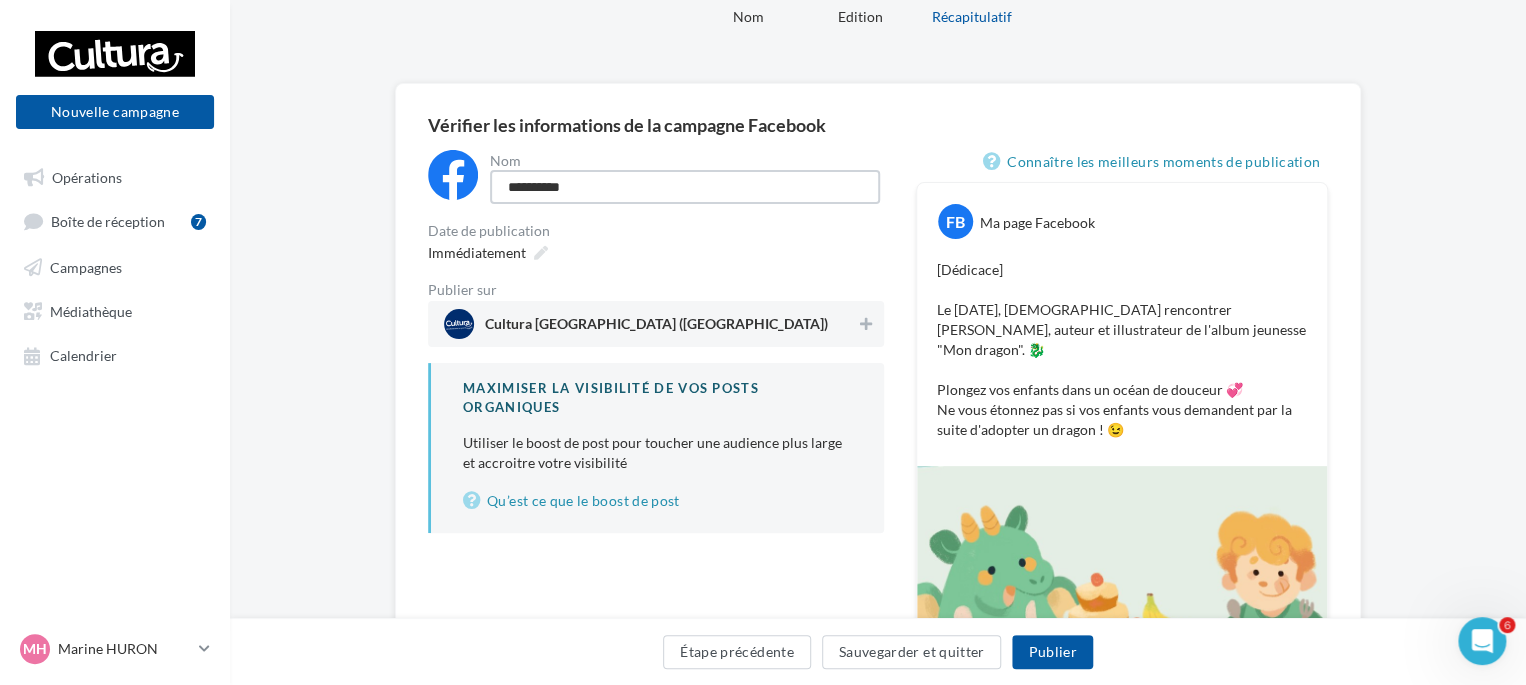 scroll, scrollTop: 200, scrollLeft: 0, axis: vertical 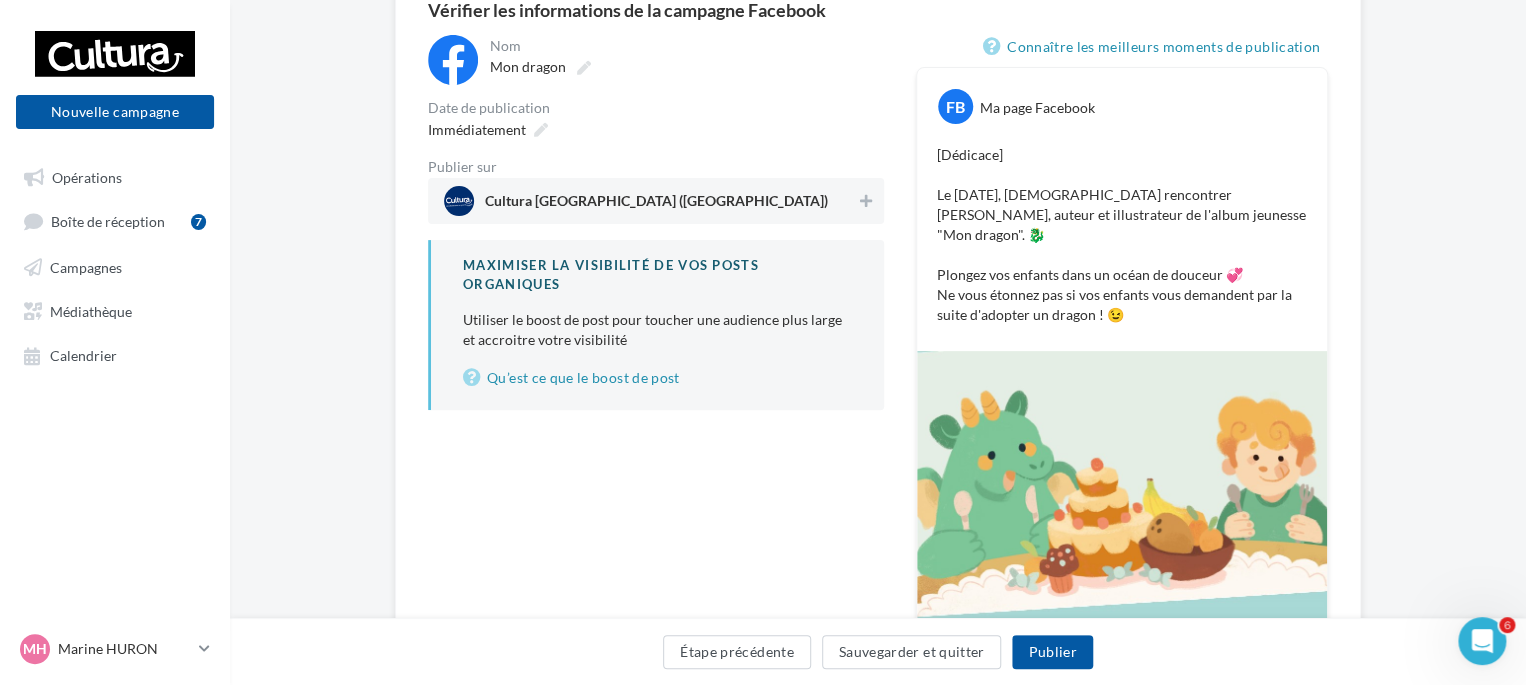 click on "Cultura Saint-Berthevin (Saint-Berthevin)" at bounding box center [656, 205] 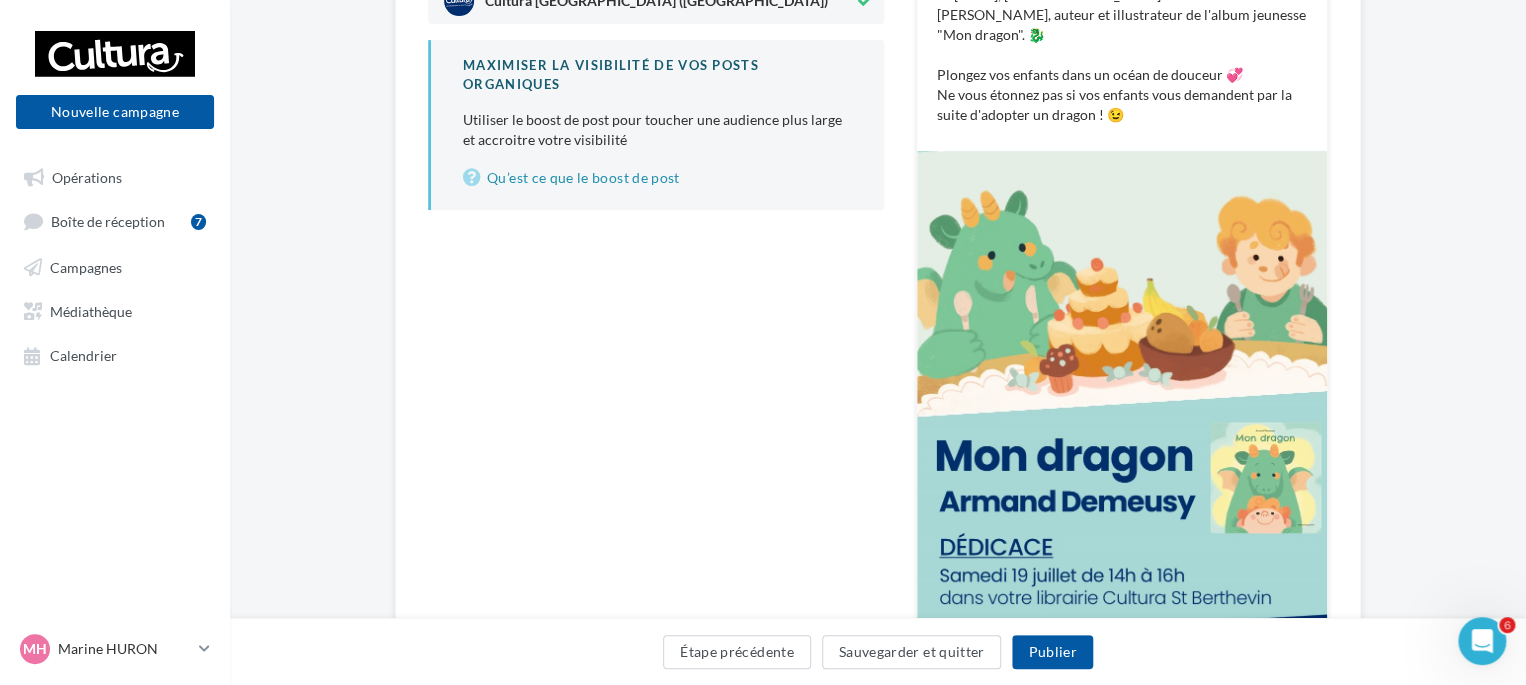 scroll, scrollTop: 536, scrollLeft: 0, axis: vertical 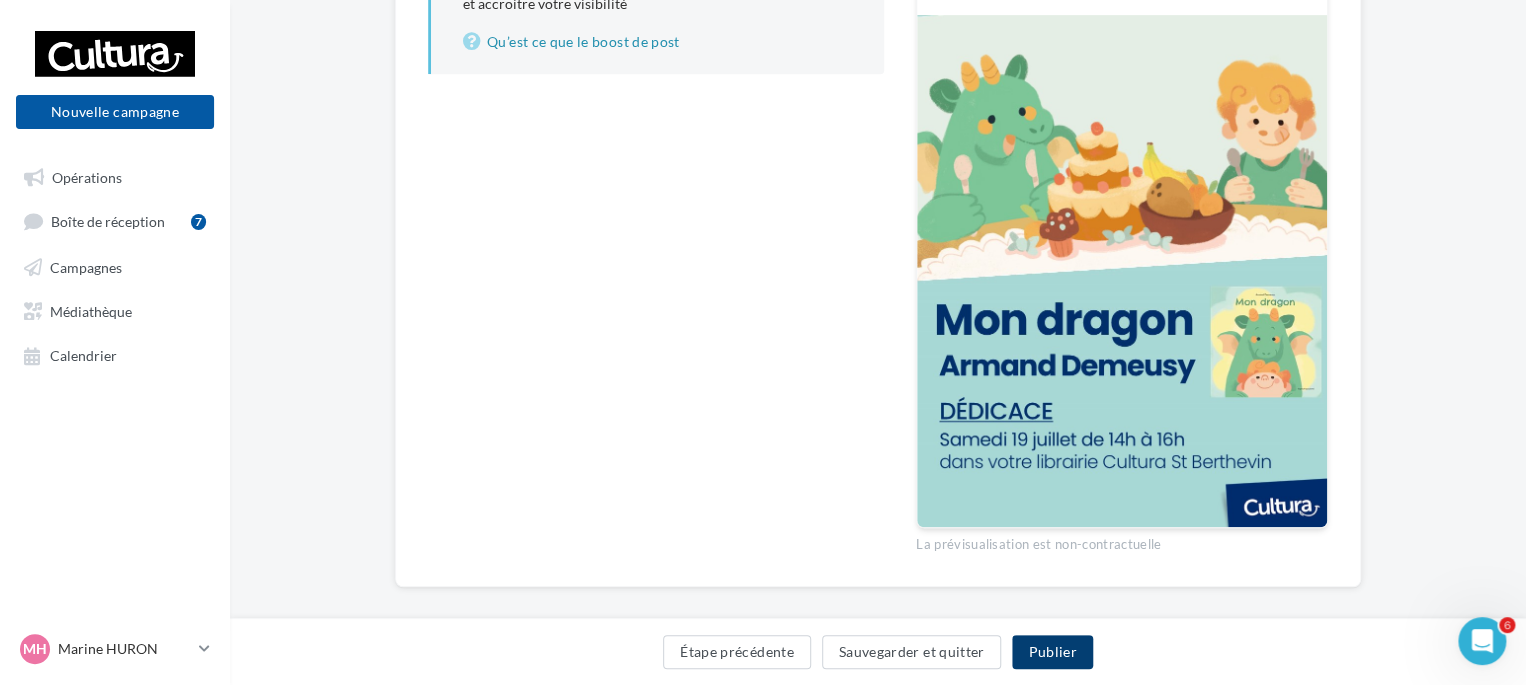 click on "Publier" at bounding box center (1052, 652) 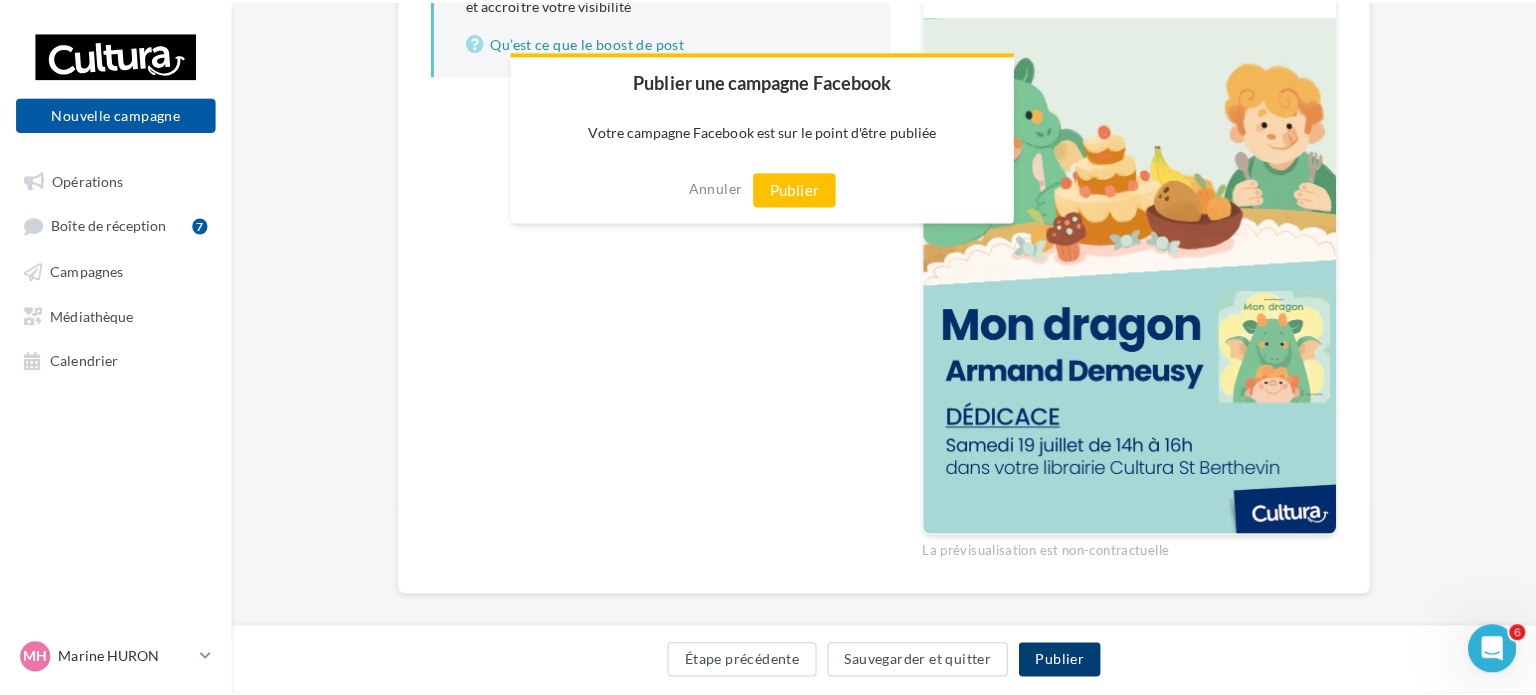 scroll, scrollTop: 525, scrollLeft: 0, axis: vertical 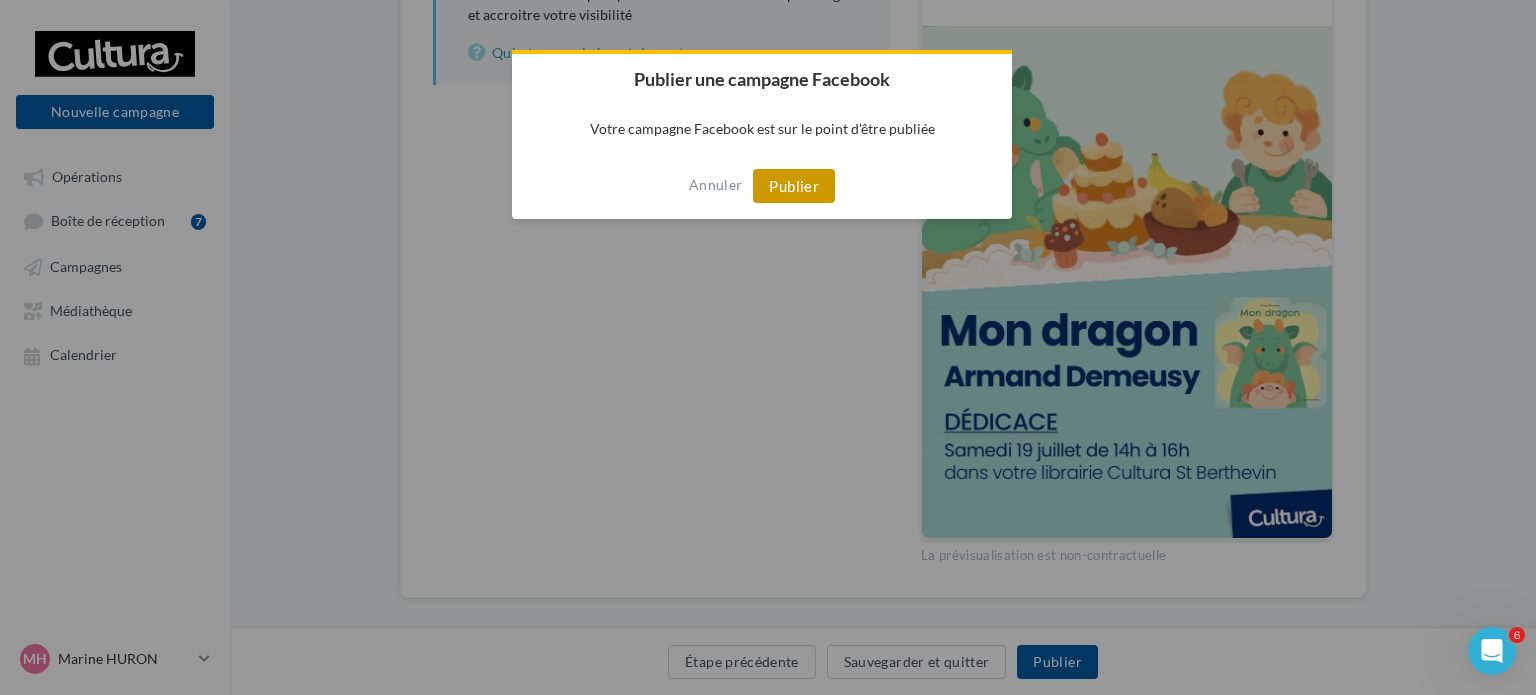 click on "Publier" at bounding box center [794, 186] 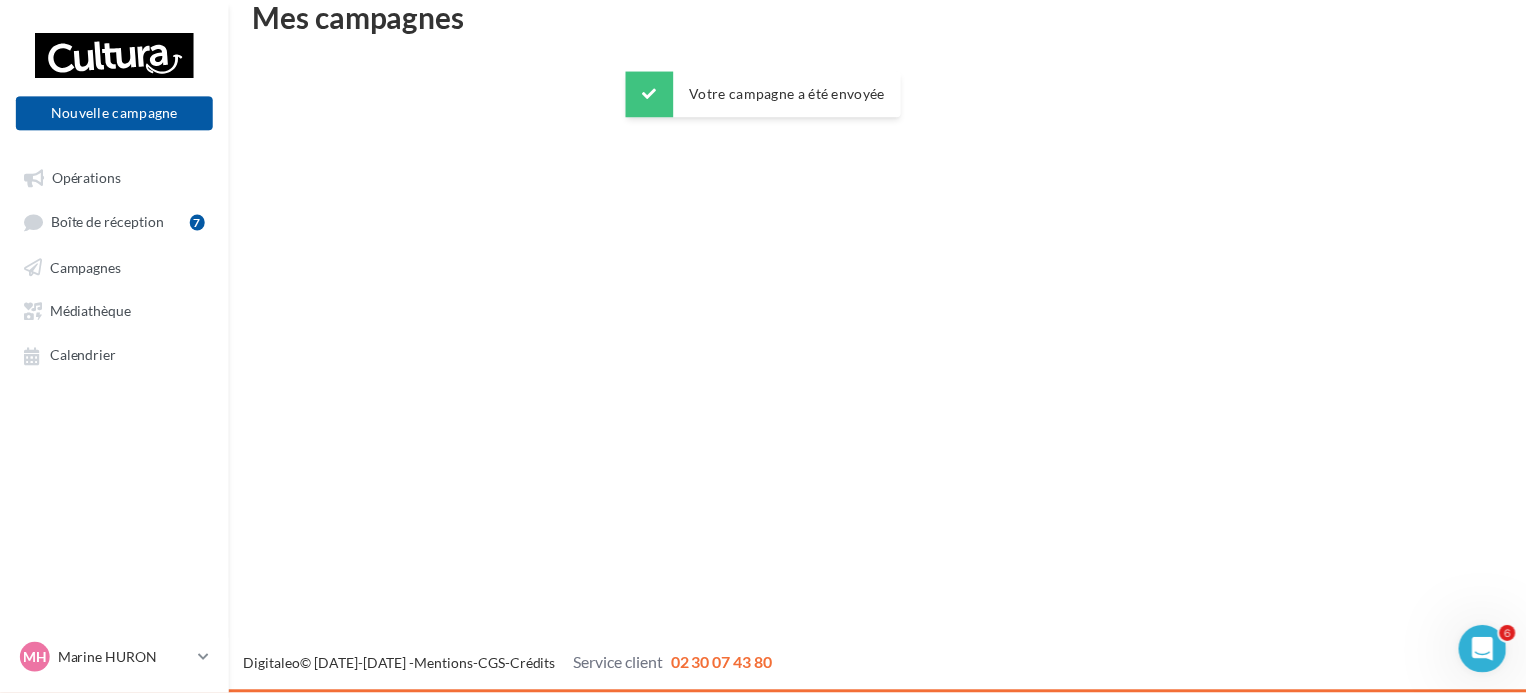 scroll, scrollTop: 32, scrollLeft: 0, axis: vertical 